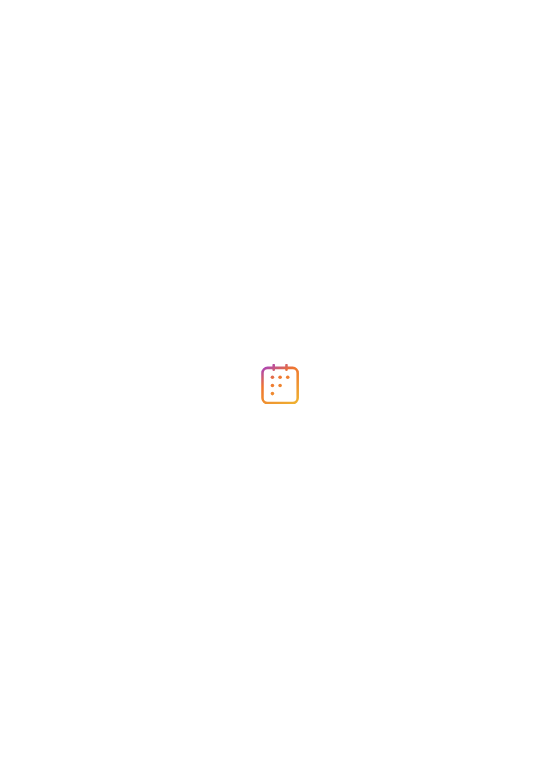 scroll, scrollTop: 0, scrollLeft: 0, axis: both 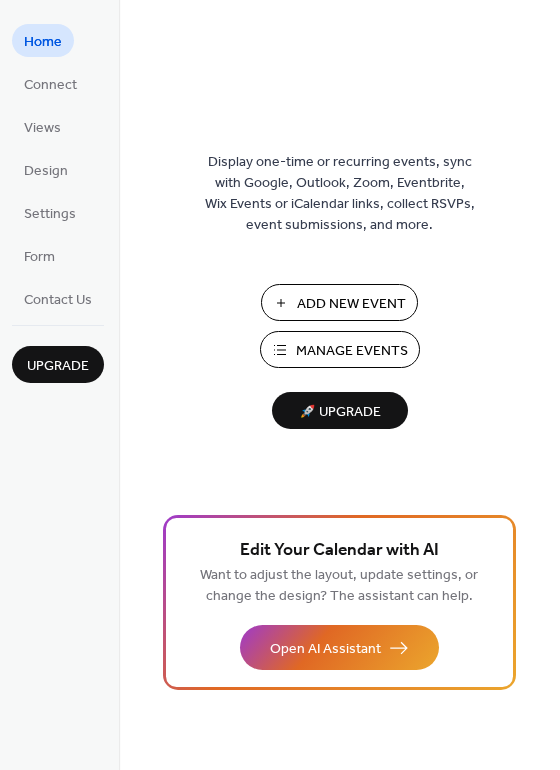 click on "Manage Events" at bounding box center (352, 351) 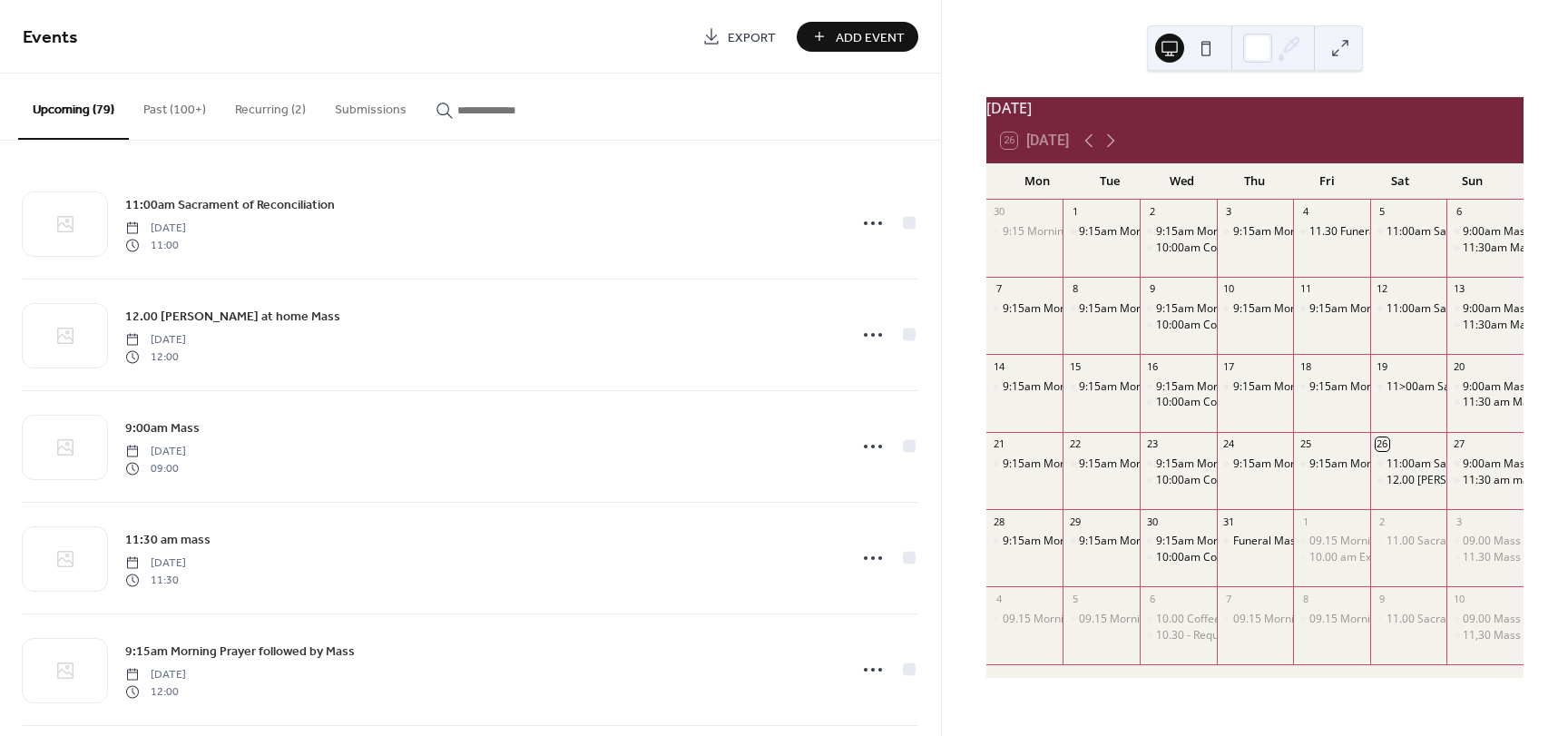 scroll, scrollTop: 0, scrollLeft: 0, axis: both 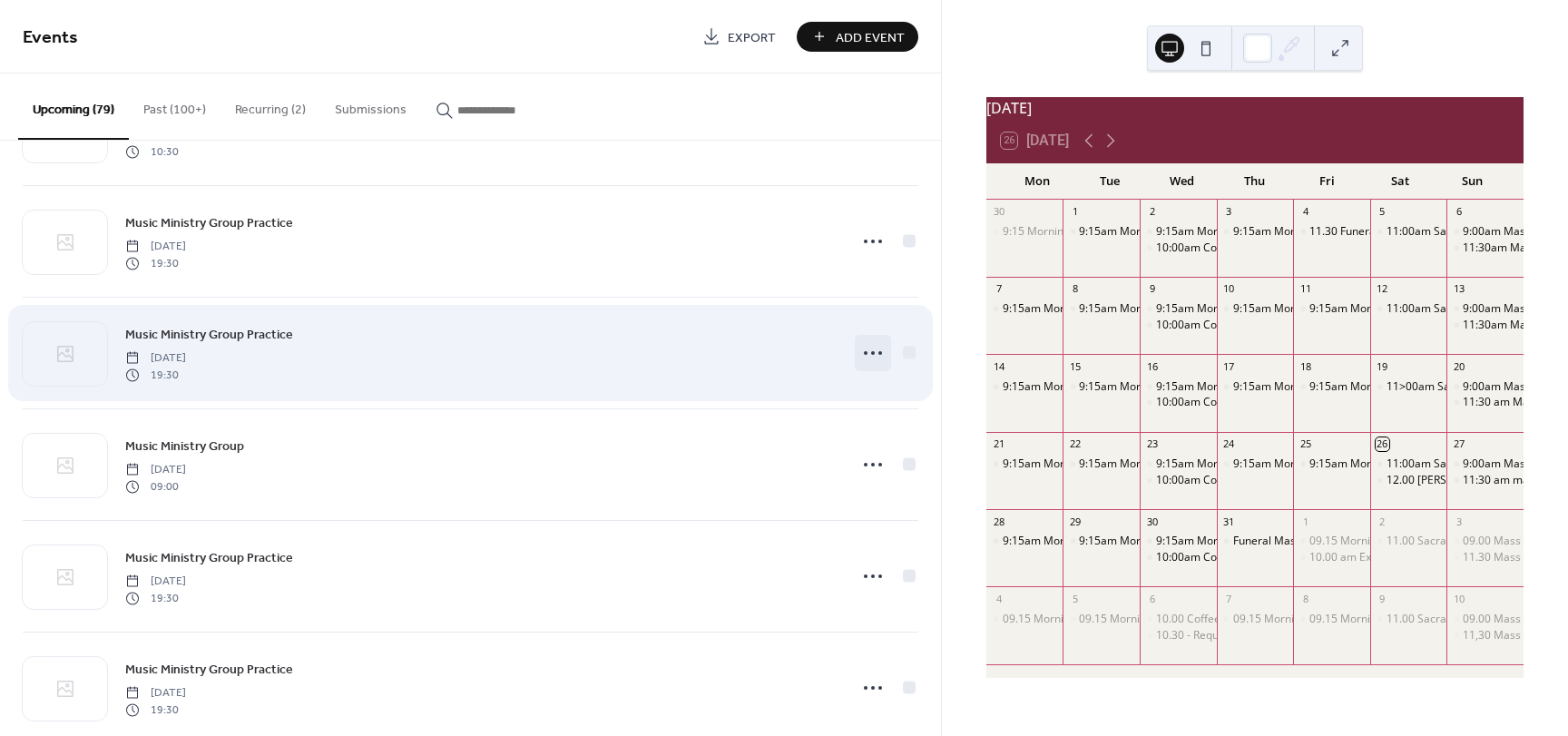 click 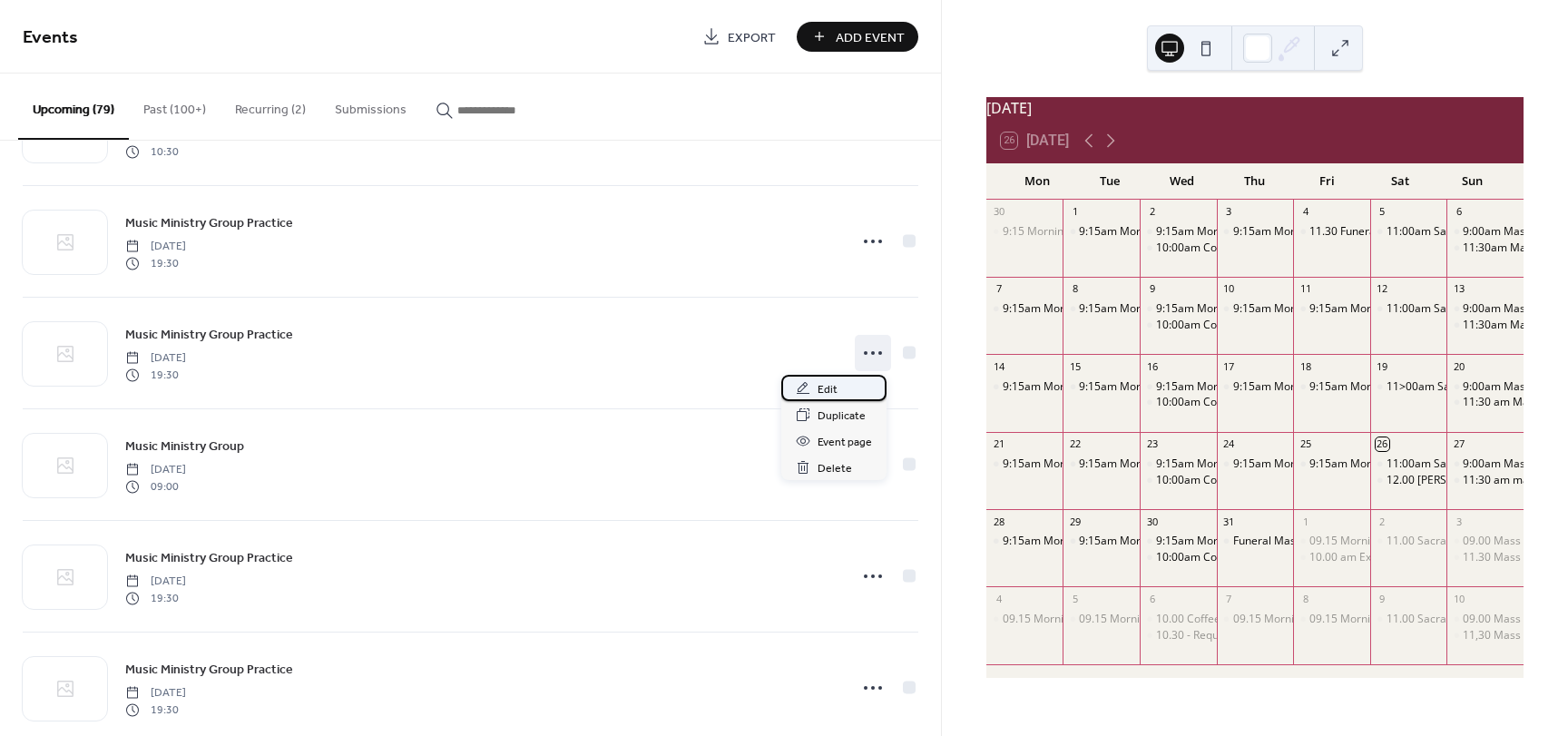 click on "Edit" at bounding box center [828, 389] 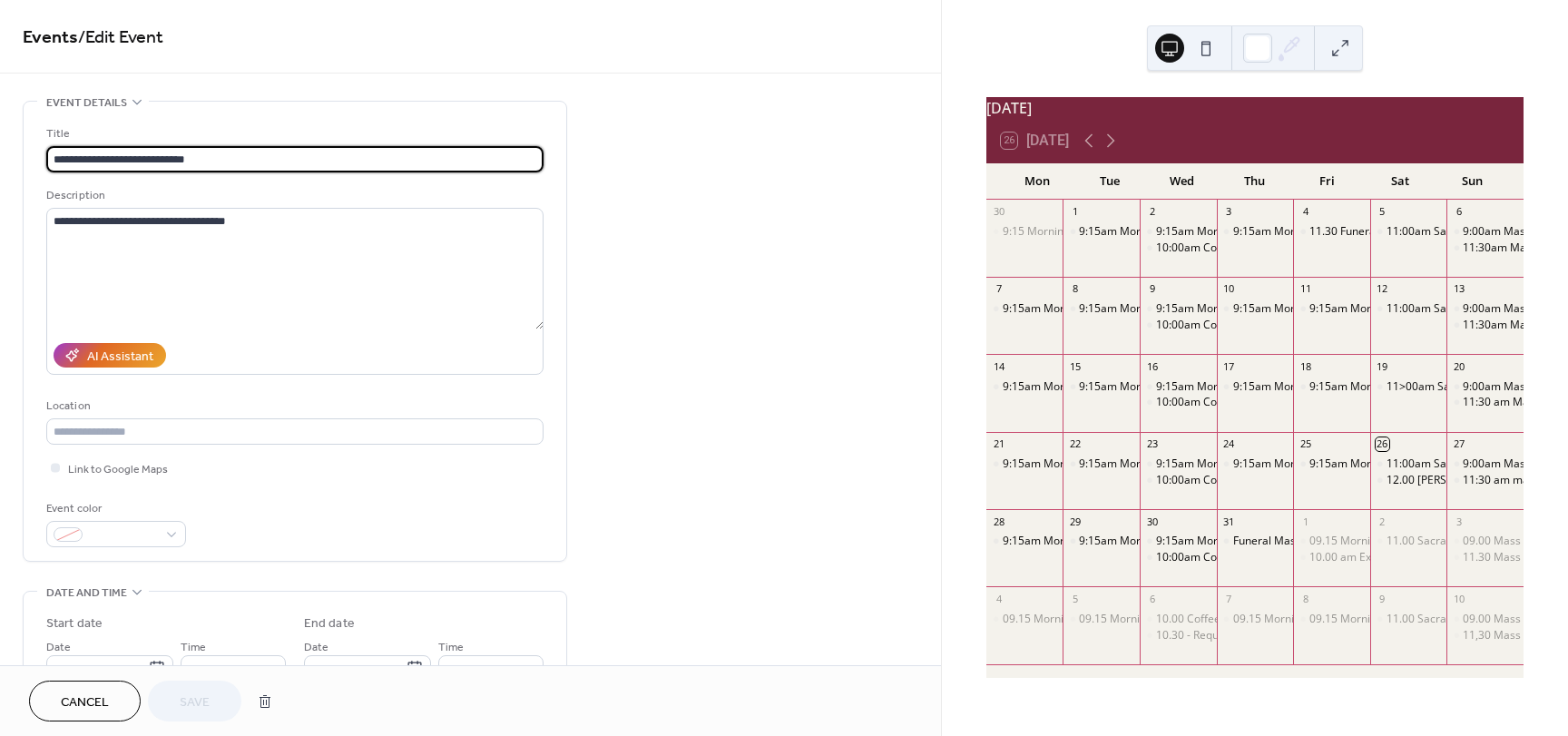 click on "**********" at bounding box center [295, 159] 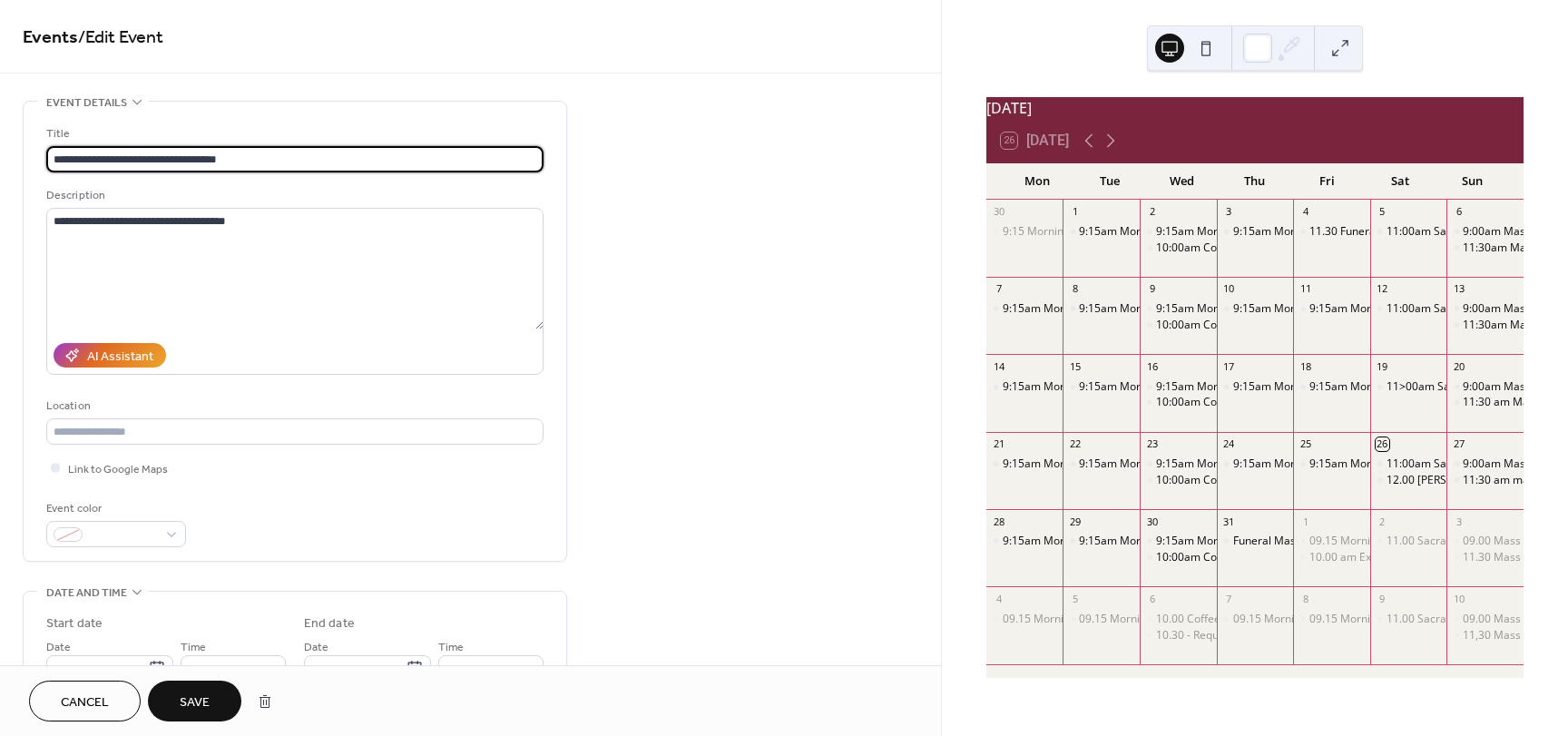 type on "**********" 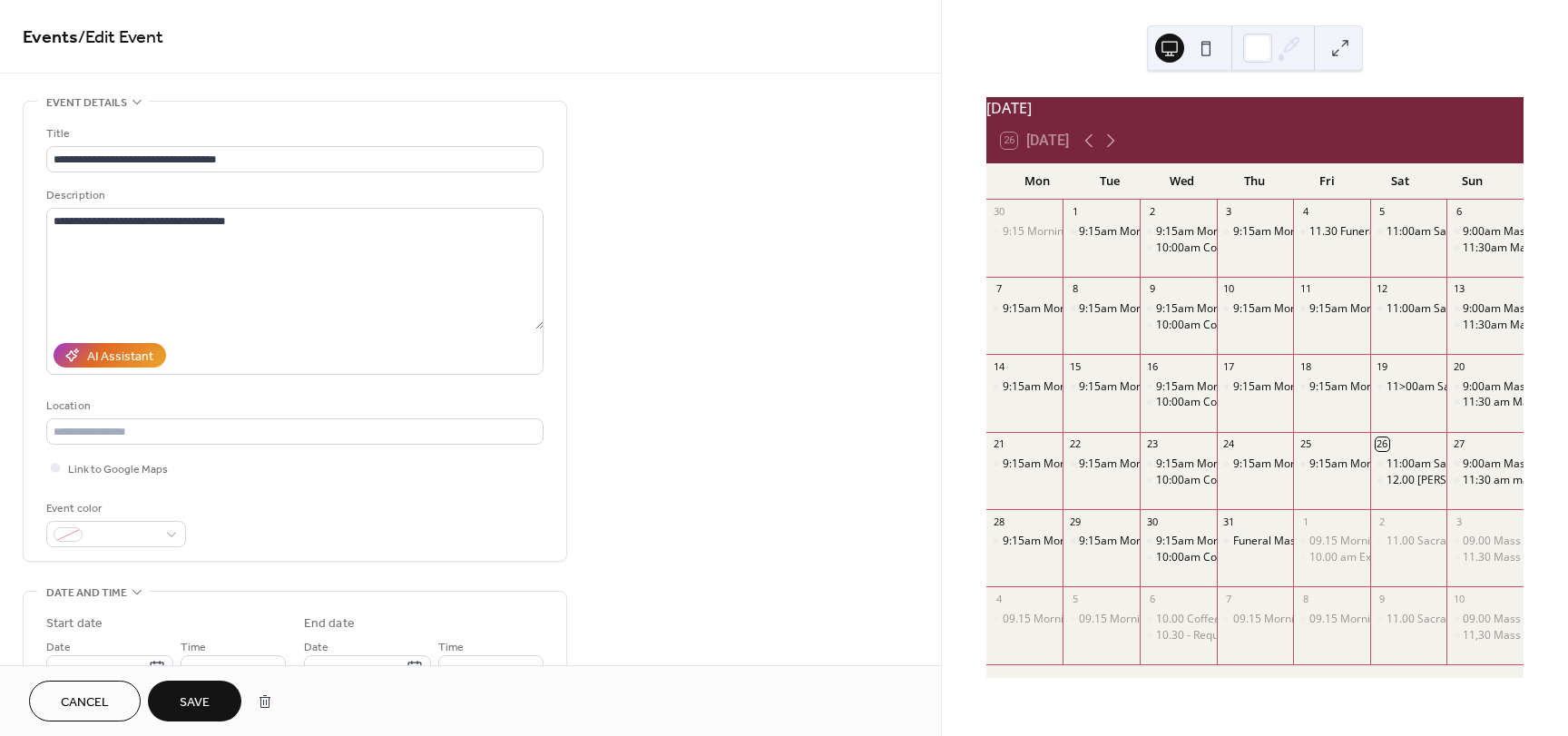 click on "Save" at bounding box center [194, 702] 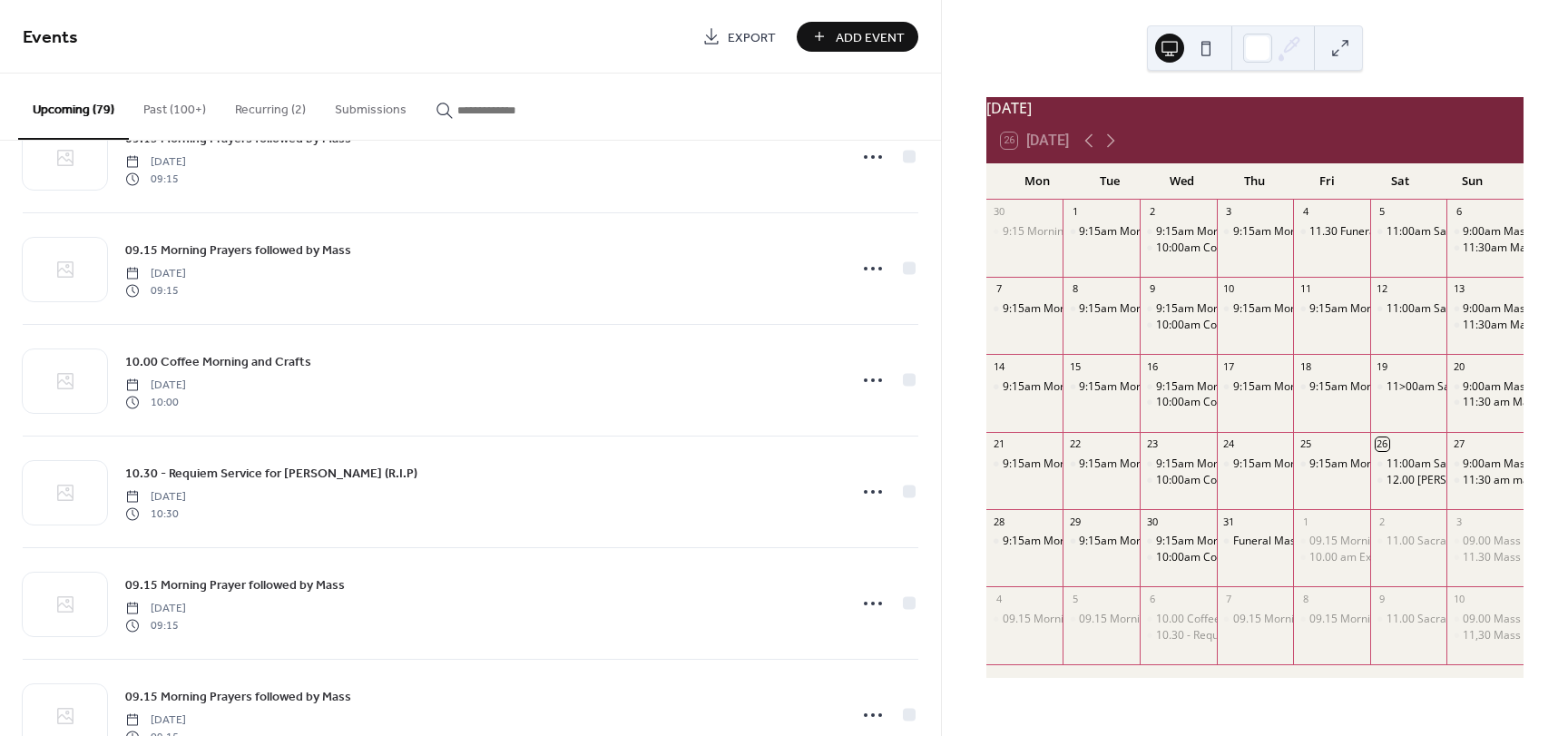 scroll, scrollTop: 2807, scrollLeft: 0, axis: vertical 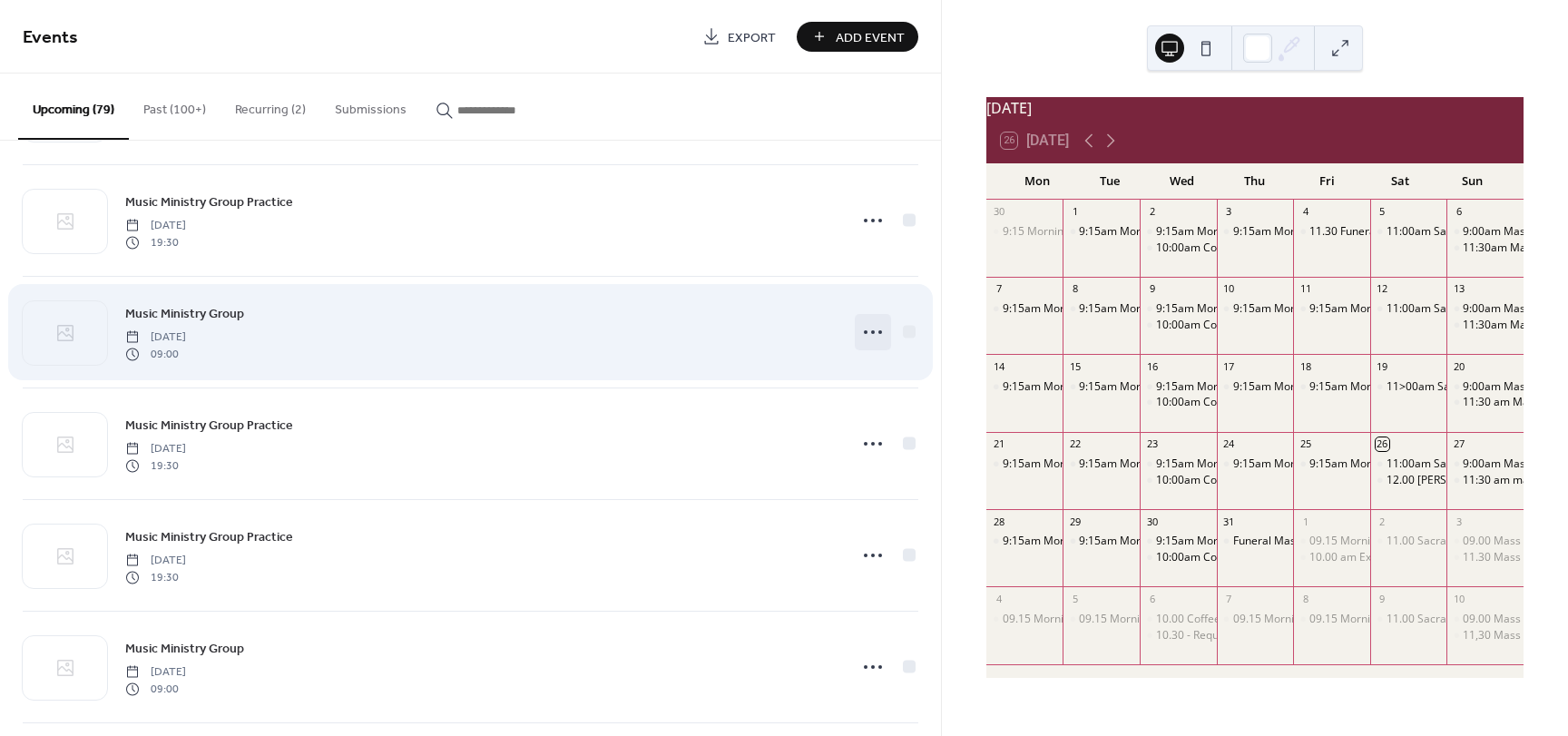 click 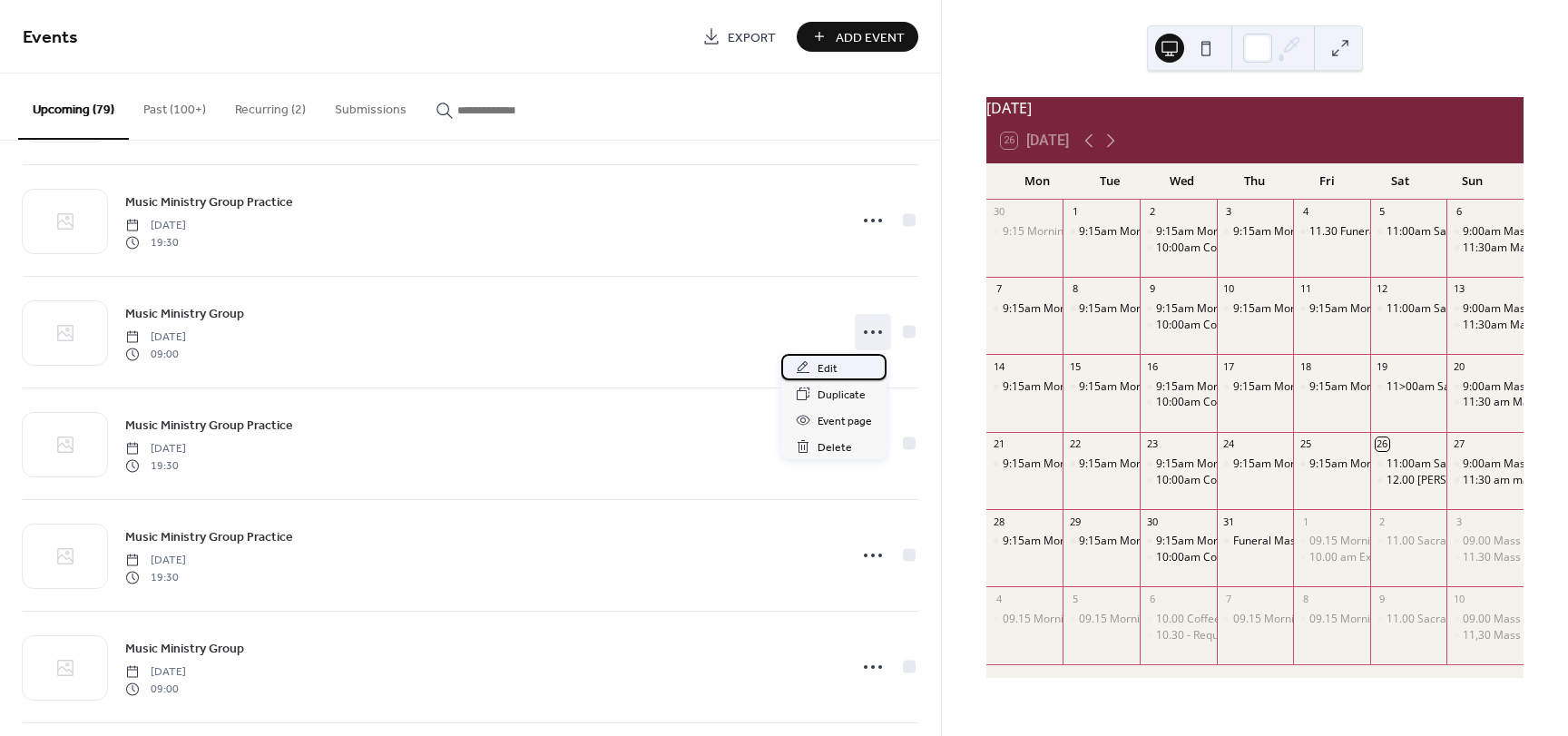 click on "Edit" at bounding box center (828, 368) 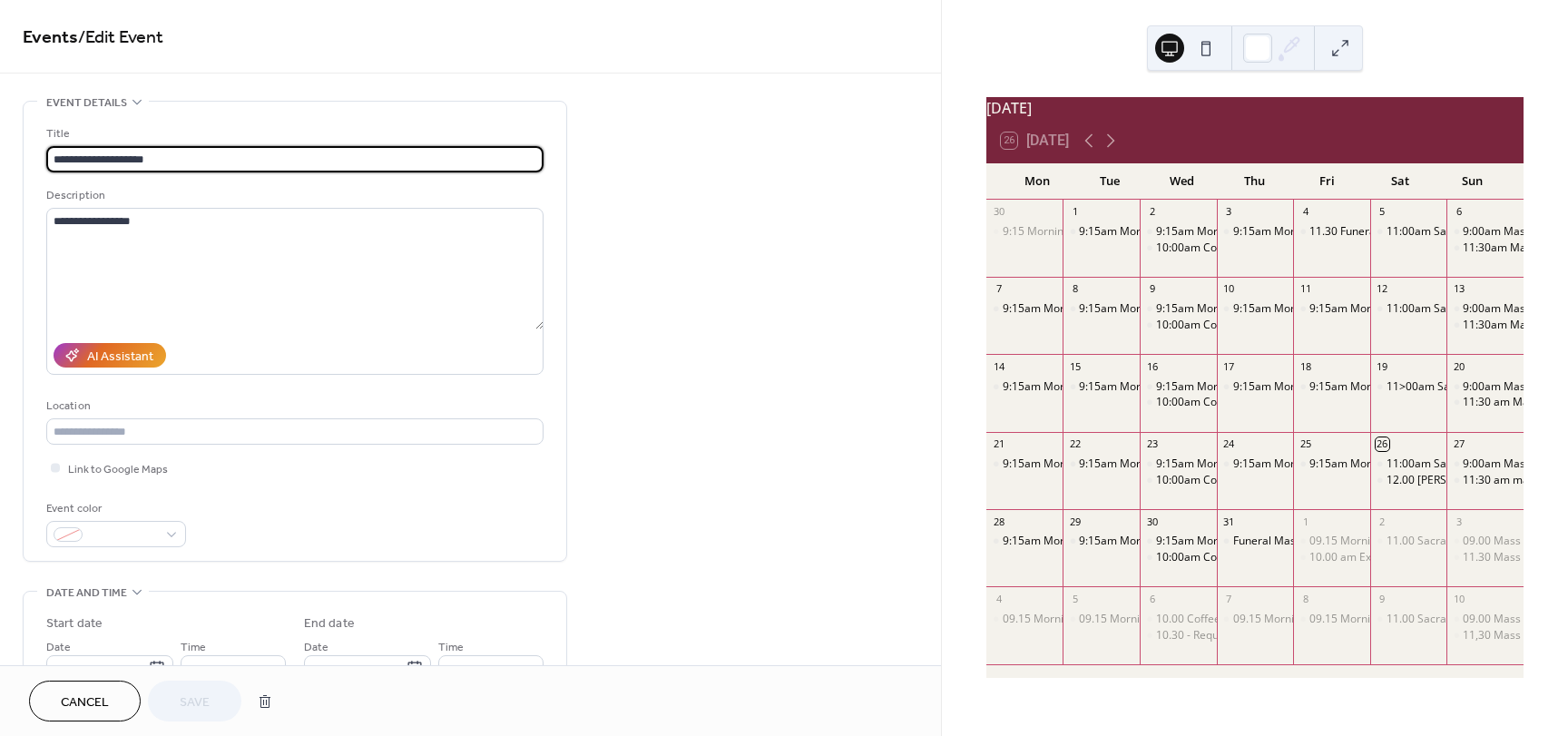 click on "**********" at bounding box center [295, 159] 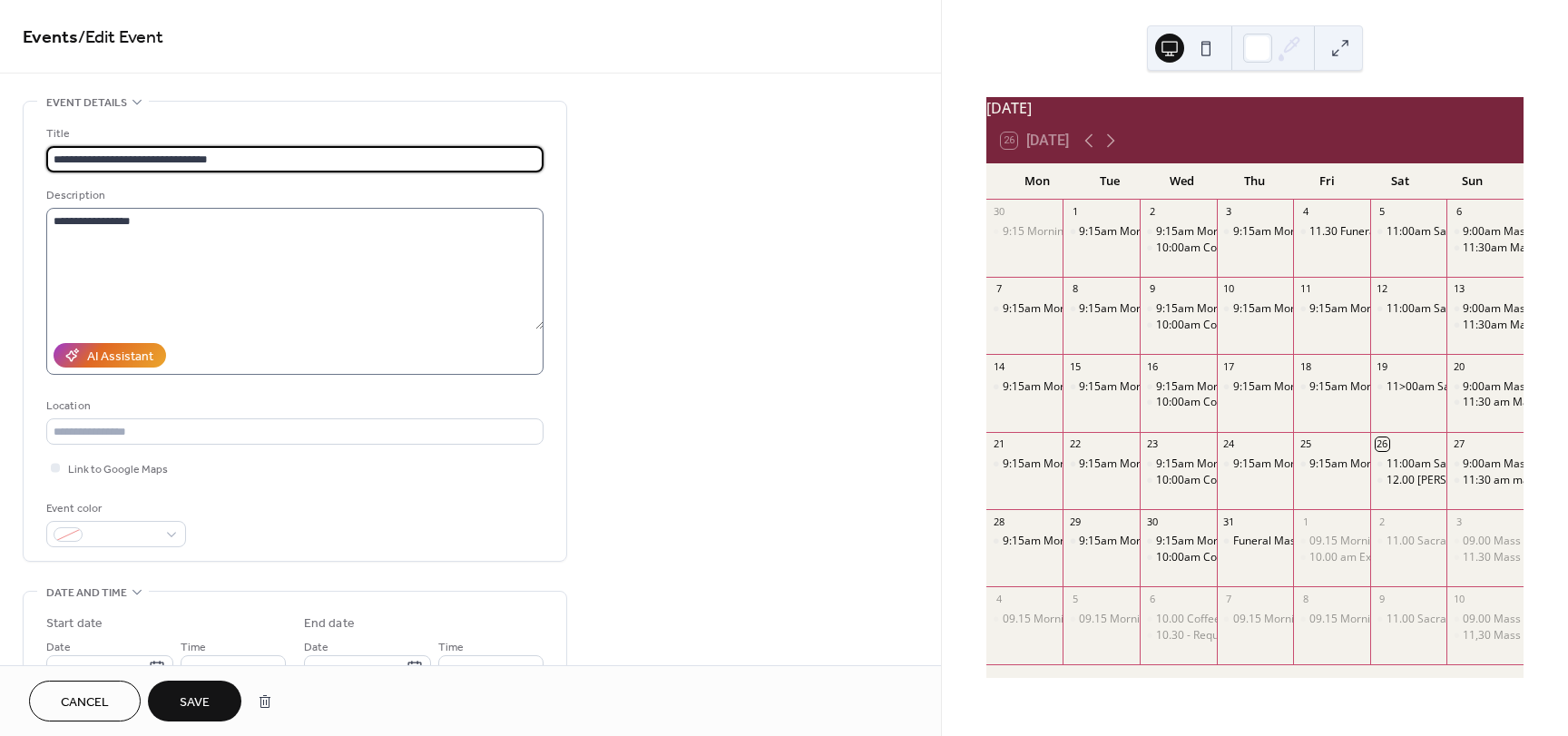 type on "**********" 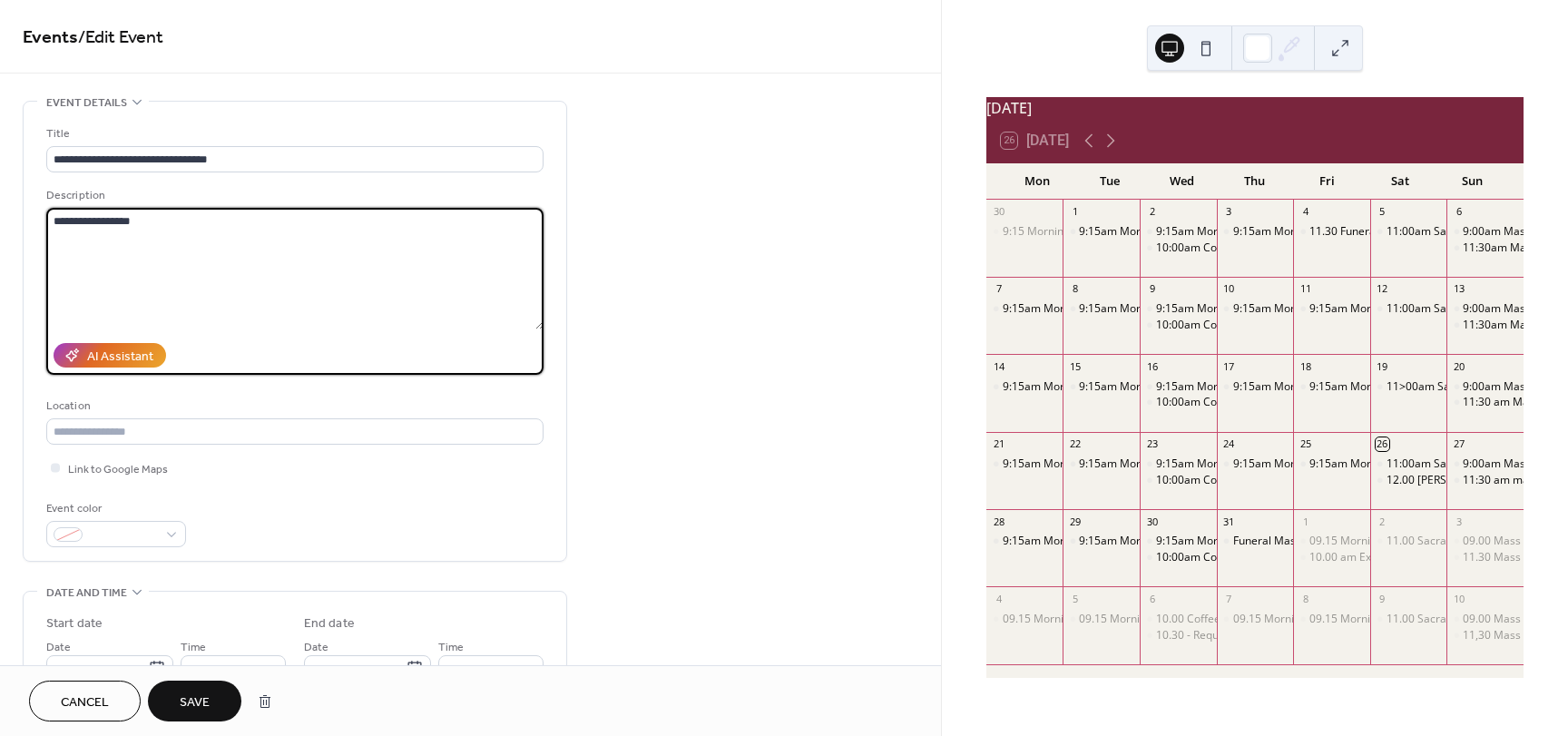 drag, startPoint x: 184, startPoint y: 228, endPoint x: 34, endPoint y: 238, distance: 150.33296 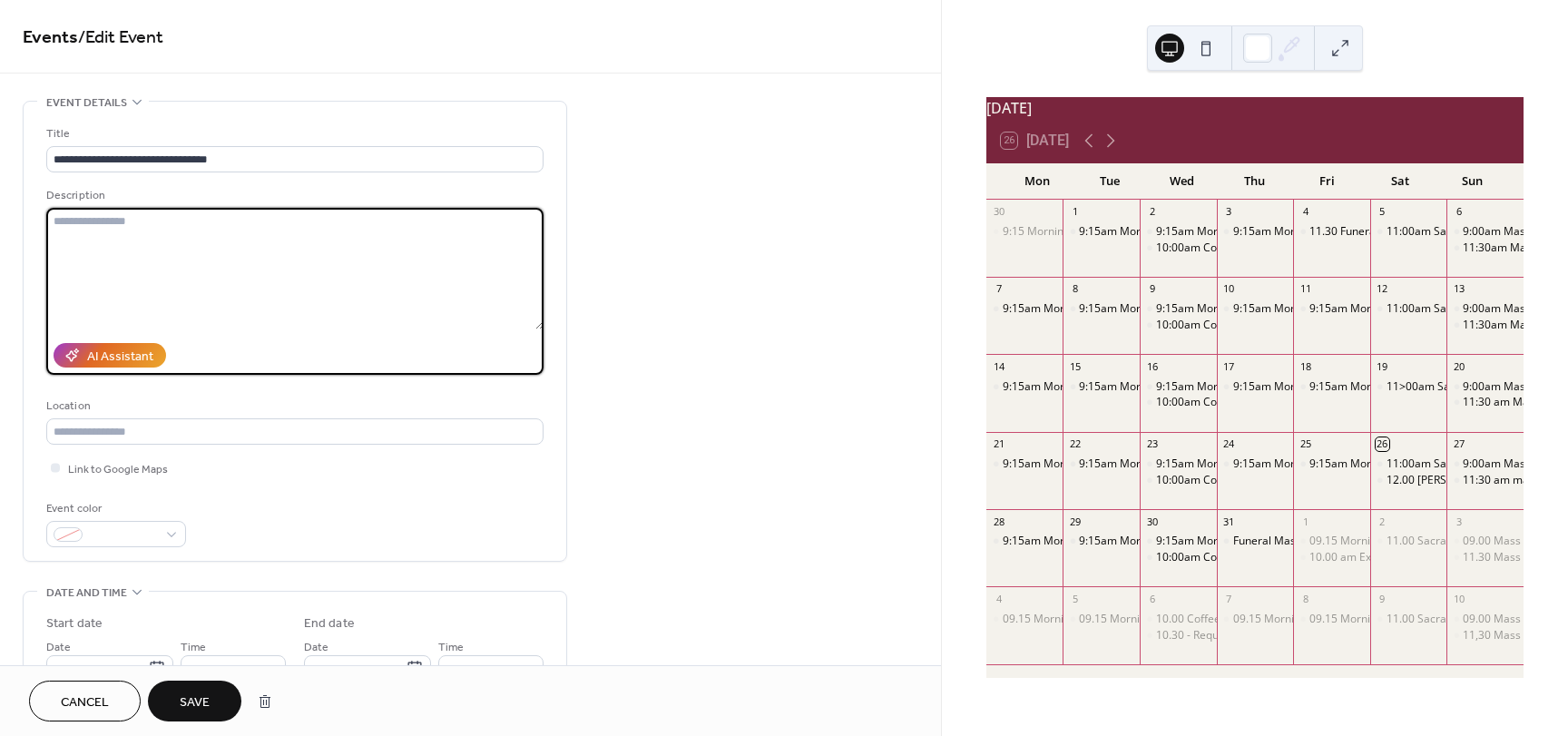 type 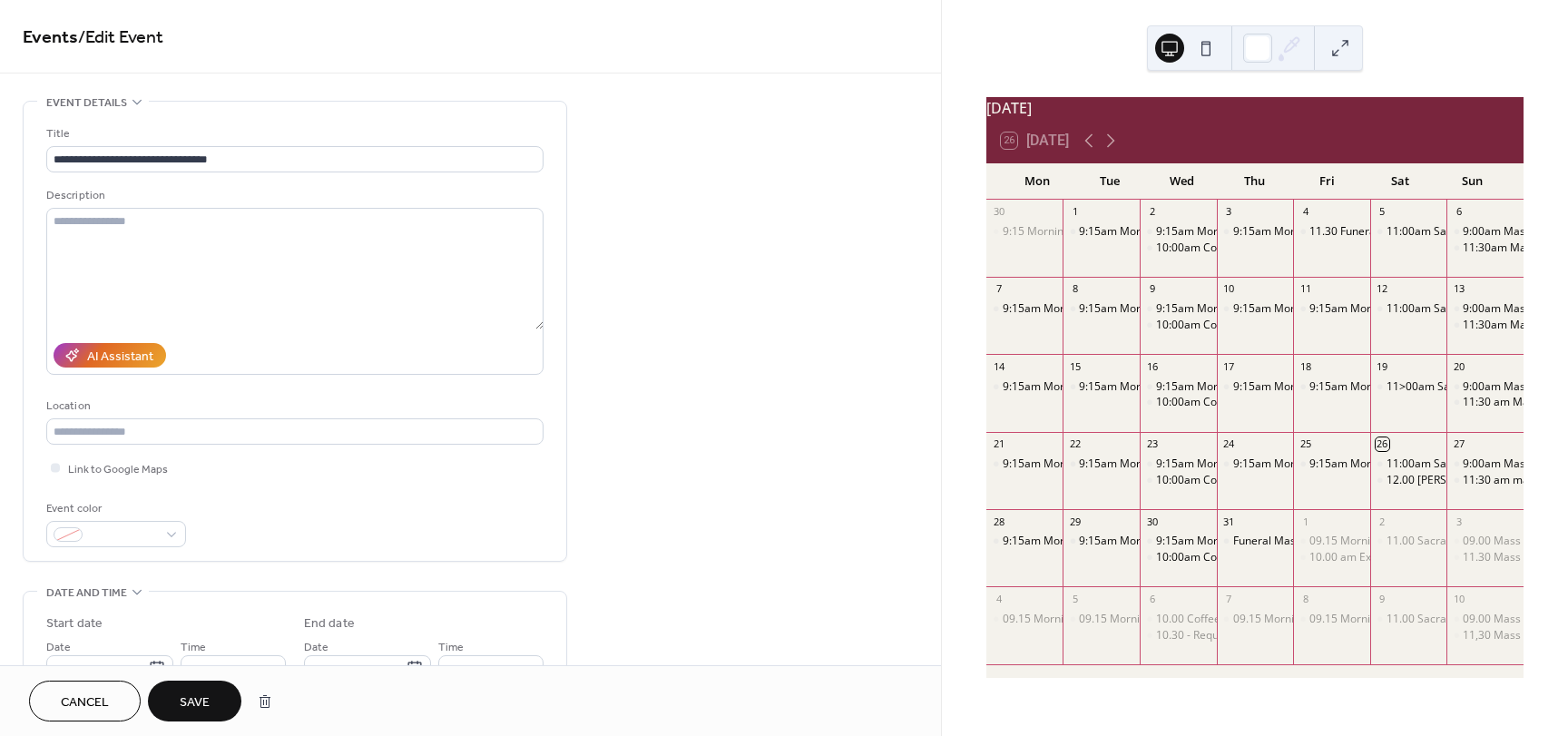 click on "Save" at bounding box center [194, 701] 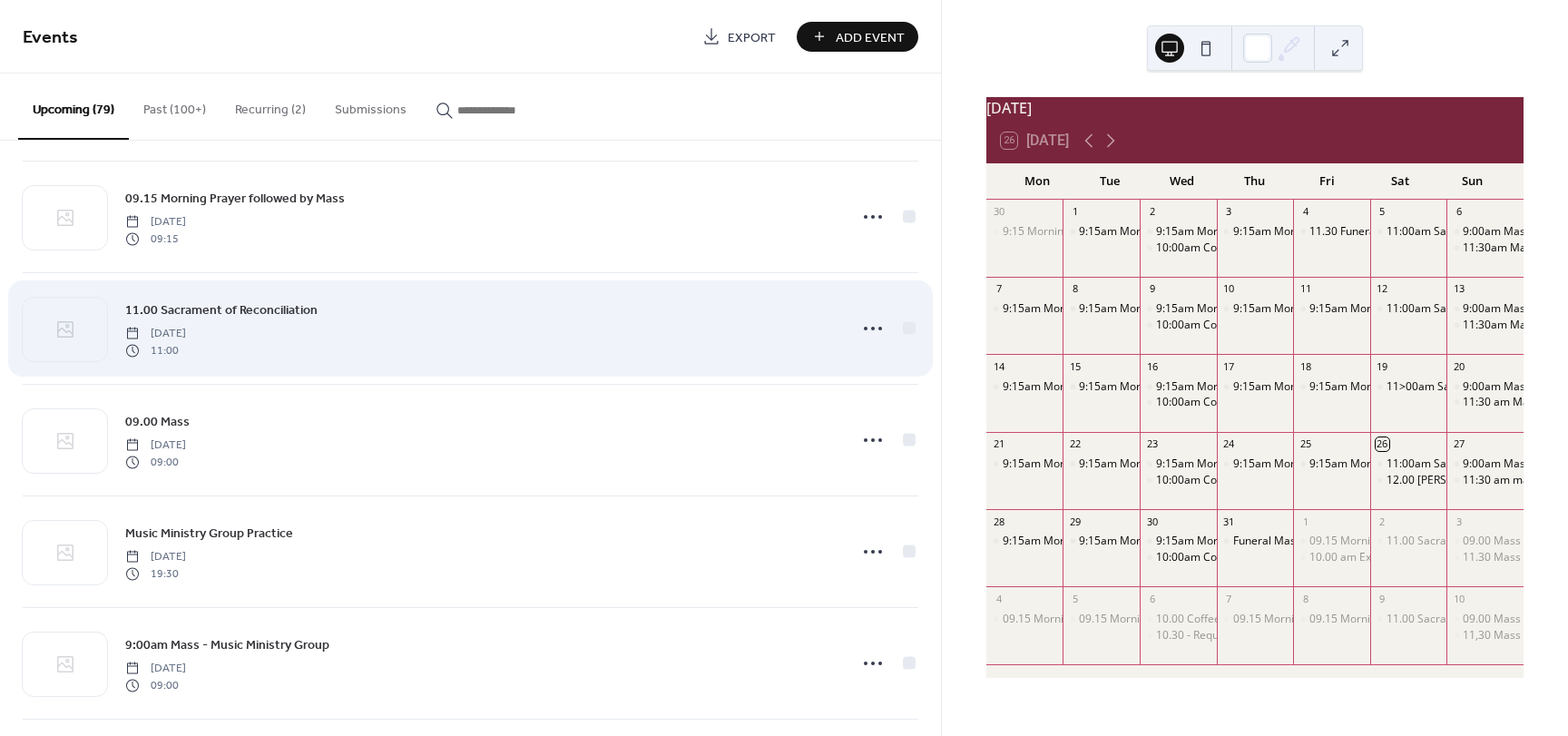scroll, scrollTop: 4132, scrollLeft: 0, axis: vertical 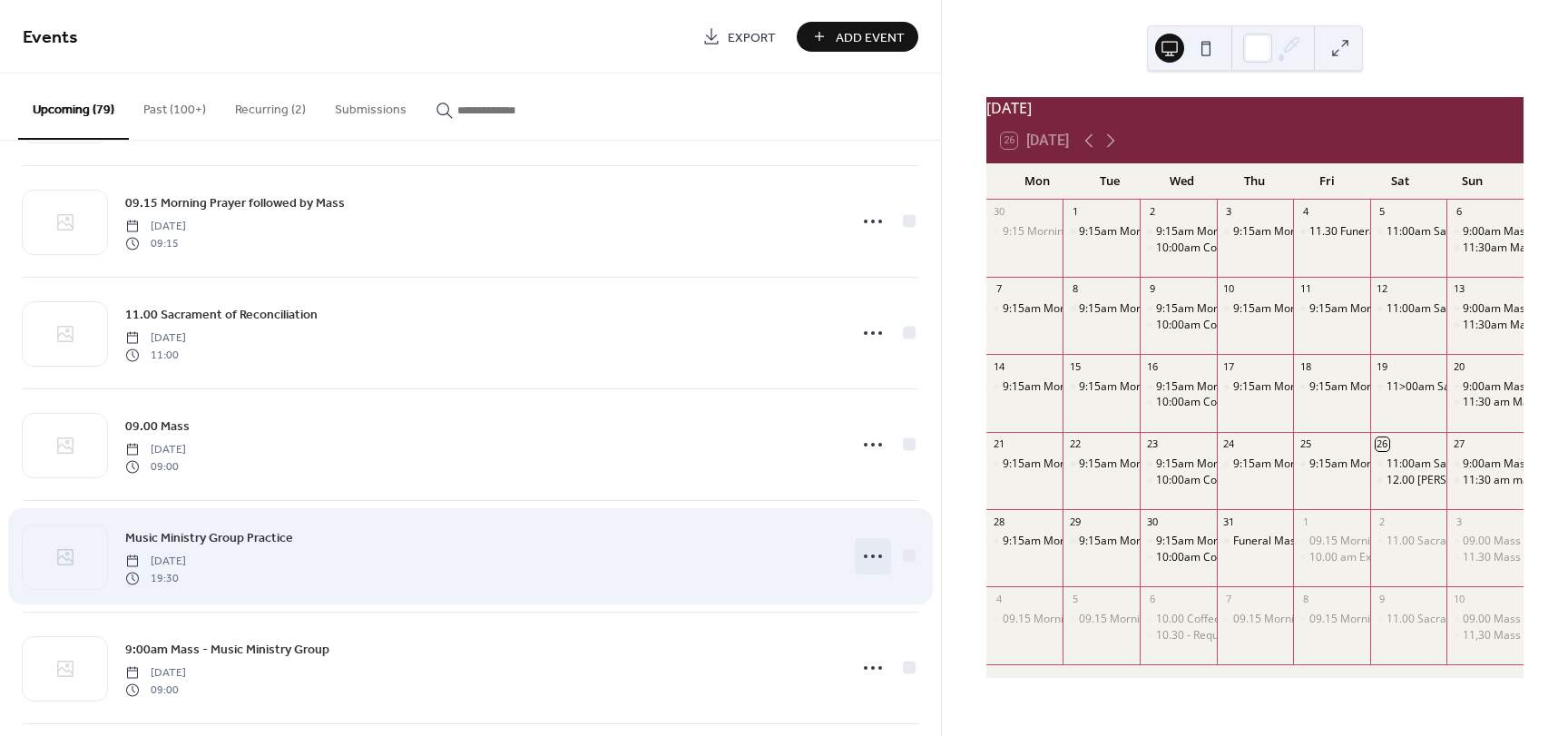 click 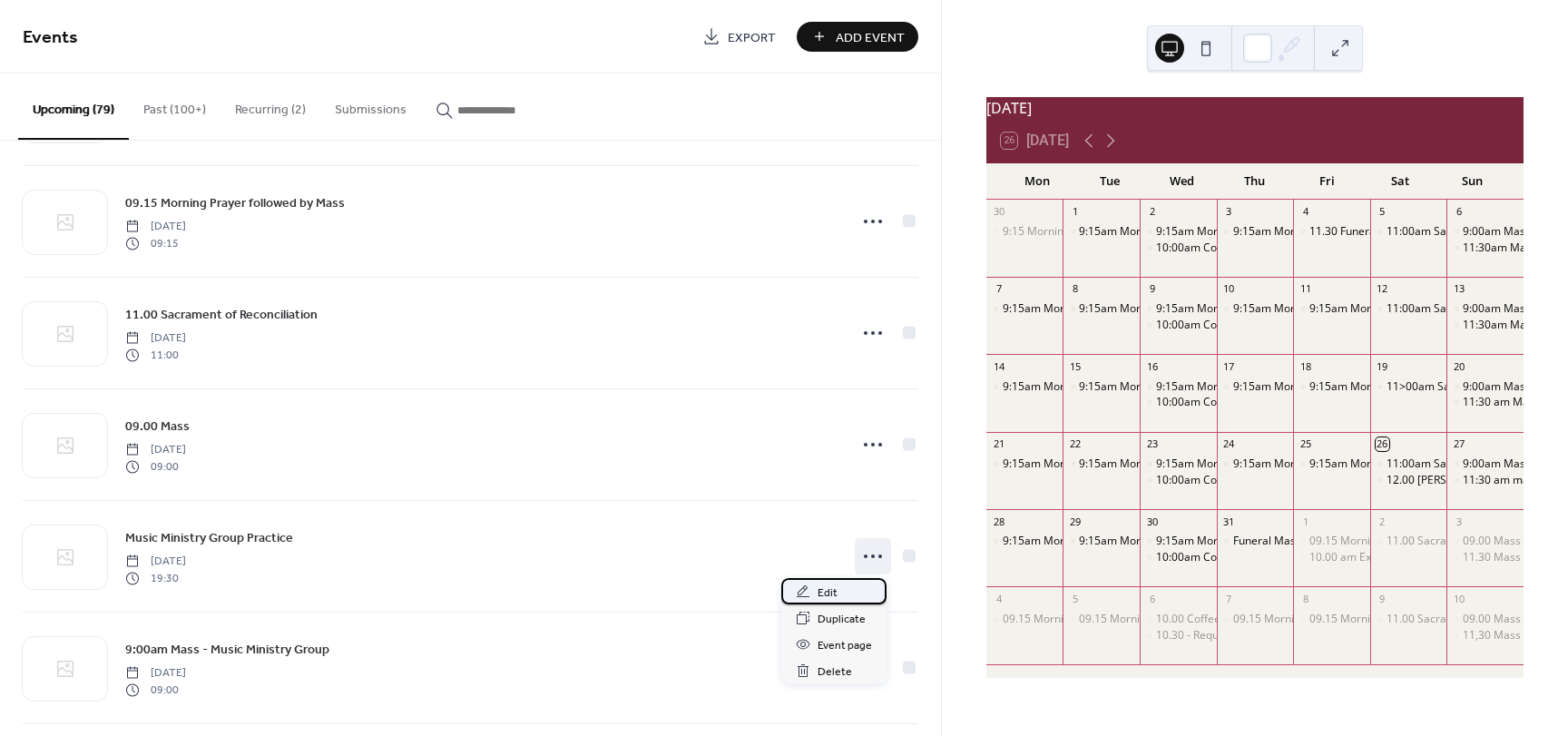 click on "Edit" at bounding box center [828, 593] 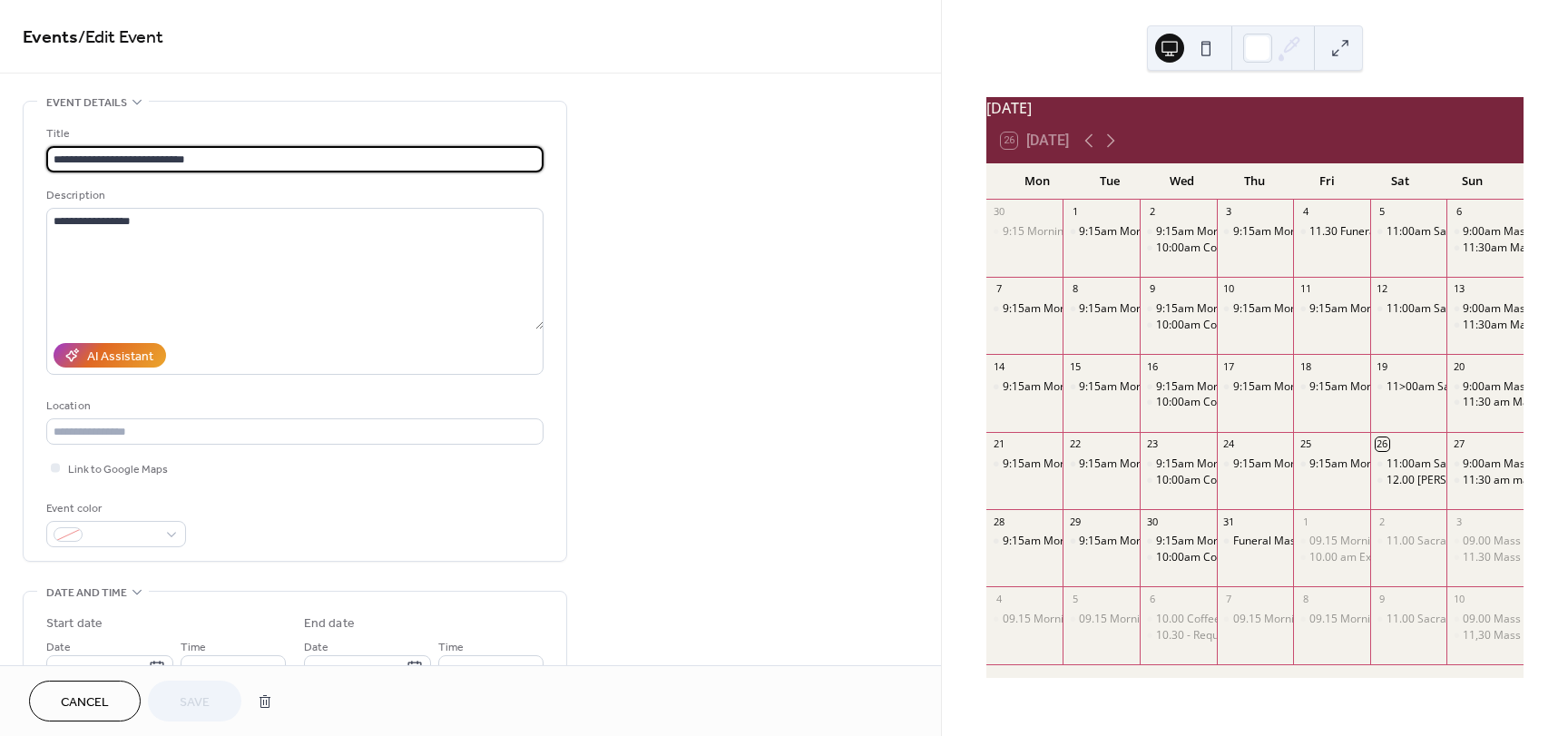 click on "**********" at bounding box center (295, 159) 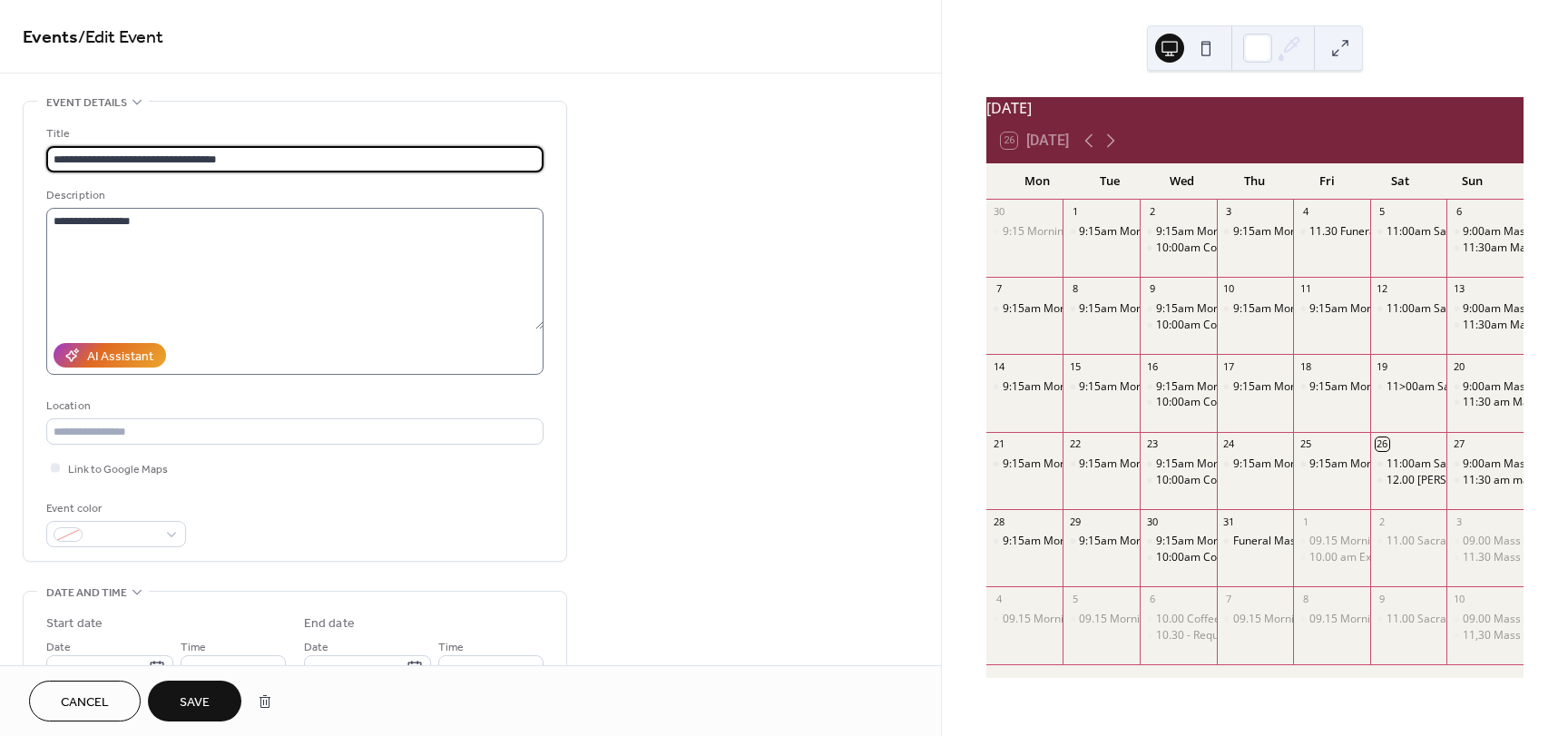 type on "**********" 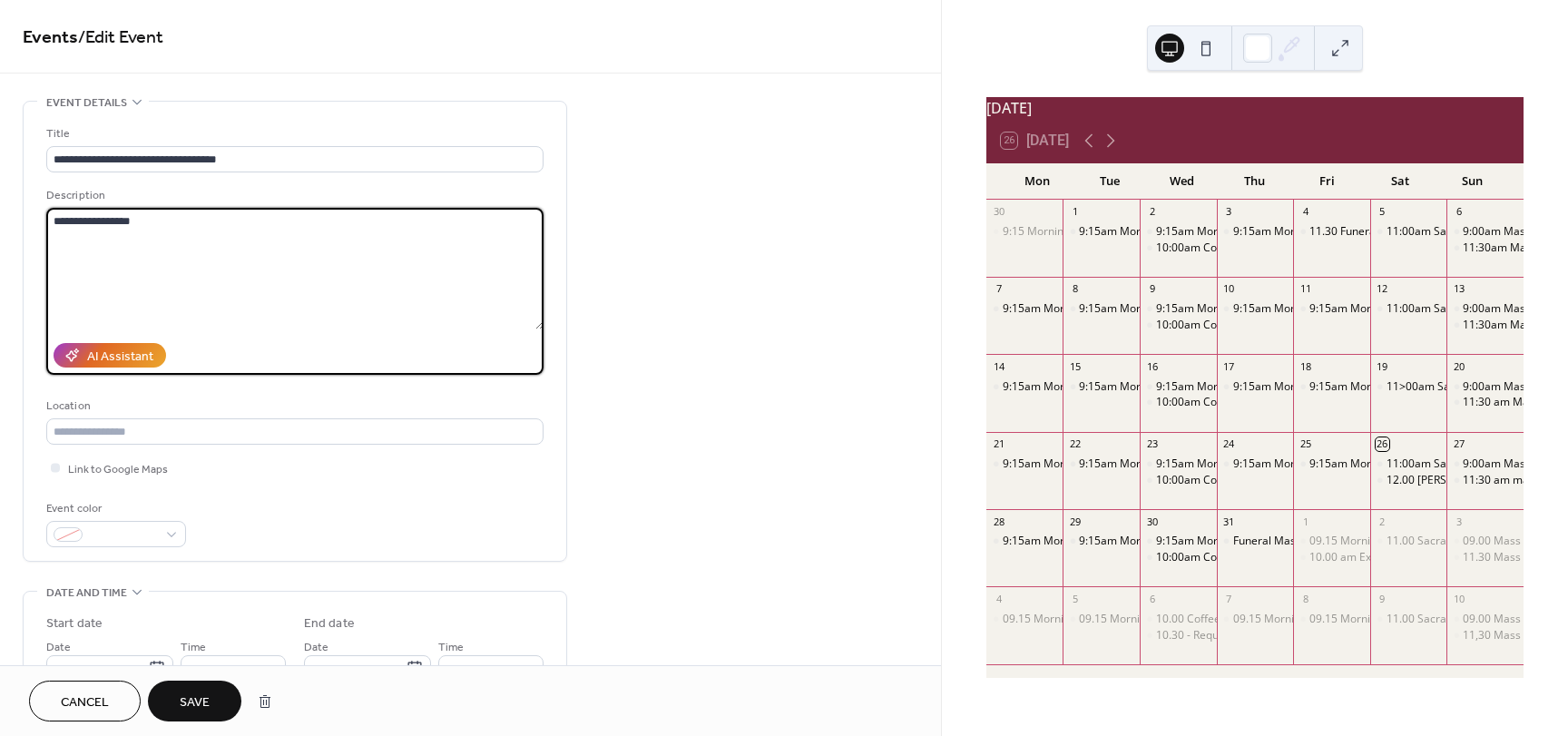 click on "**********" at bounding box center [295, 269] 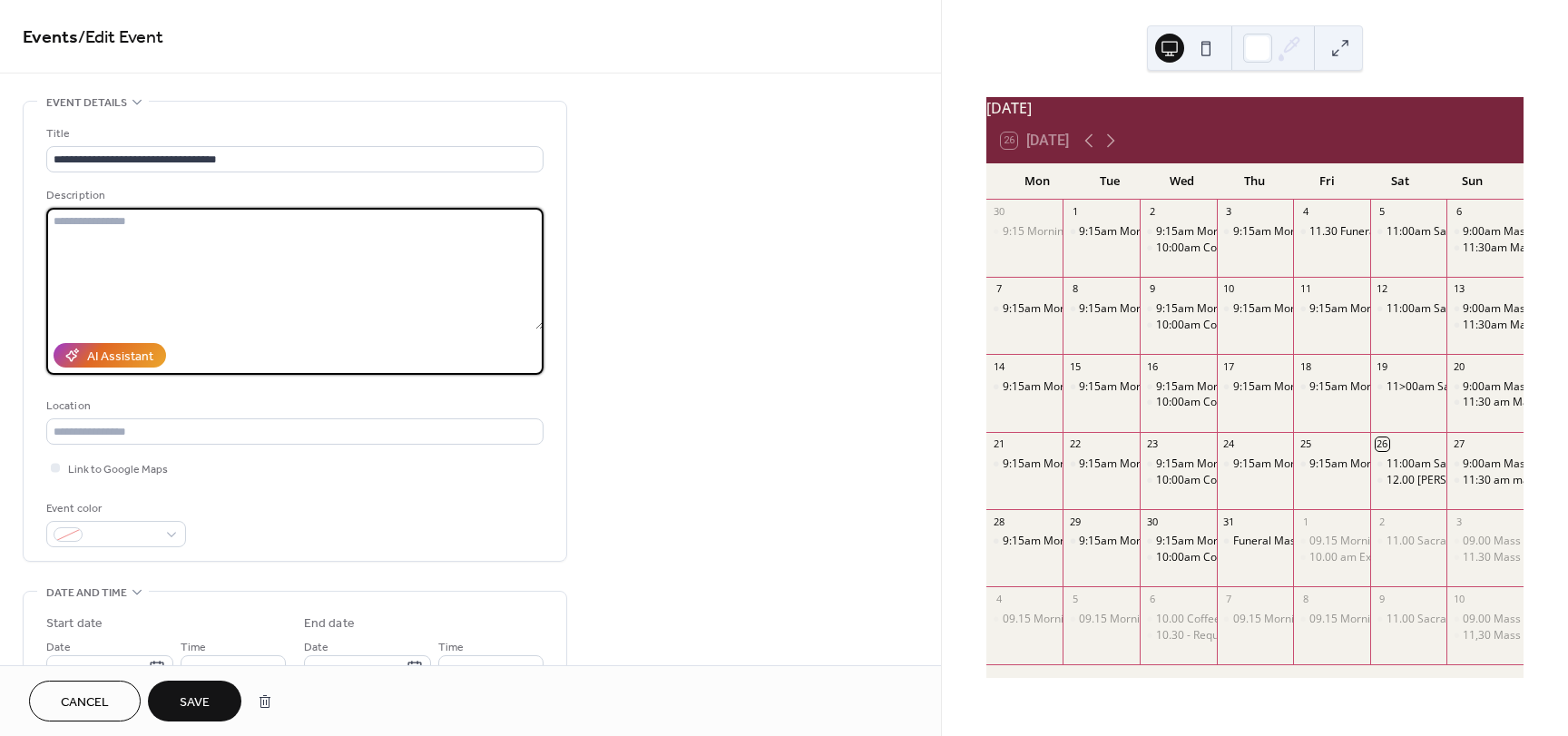 type 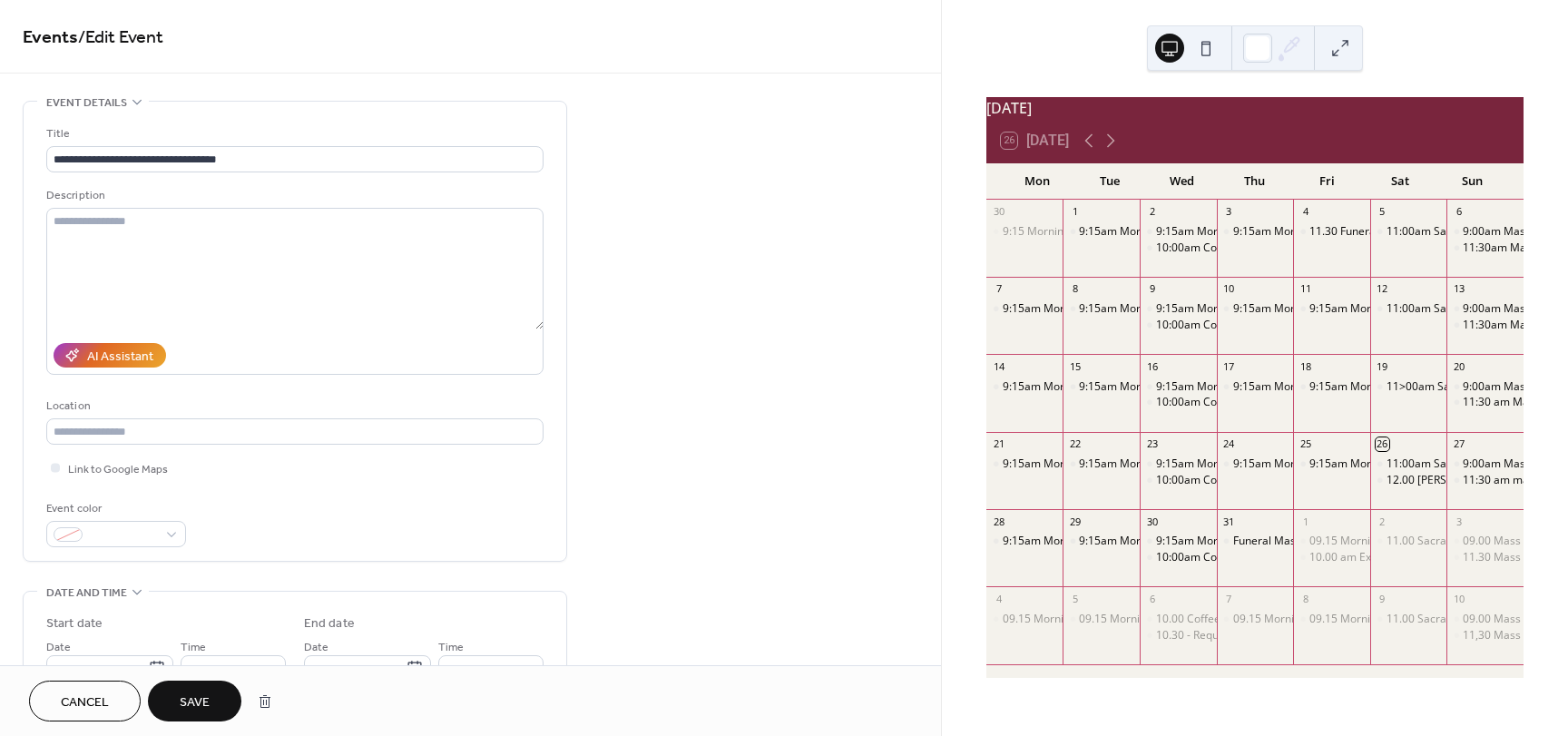 click on "Save" at bounding box center (194, 702) 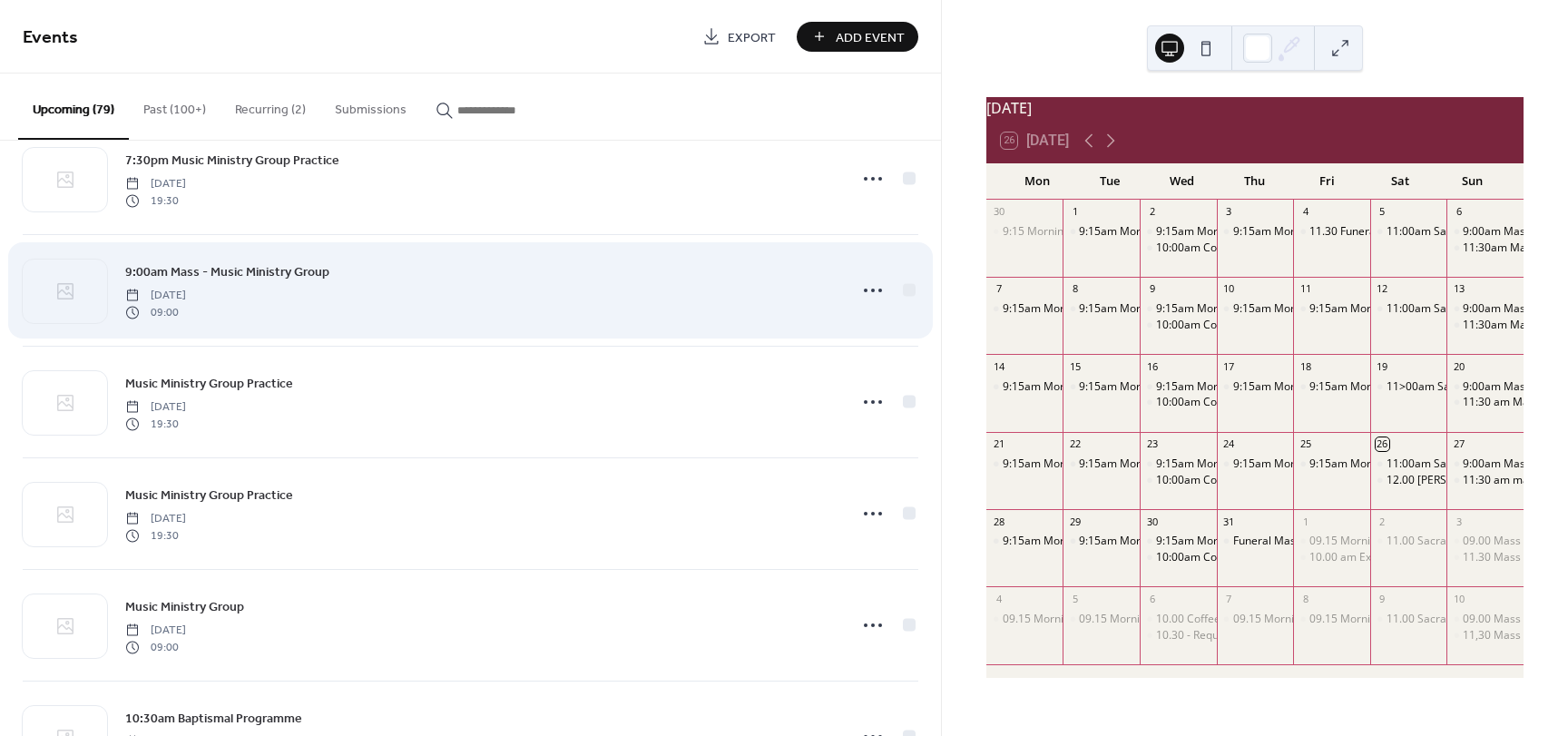 scroll, scrollTop: 5675, scrollLeft: 0, axis: vertical 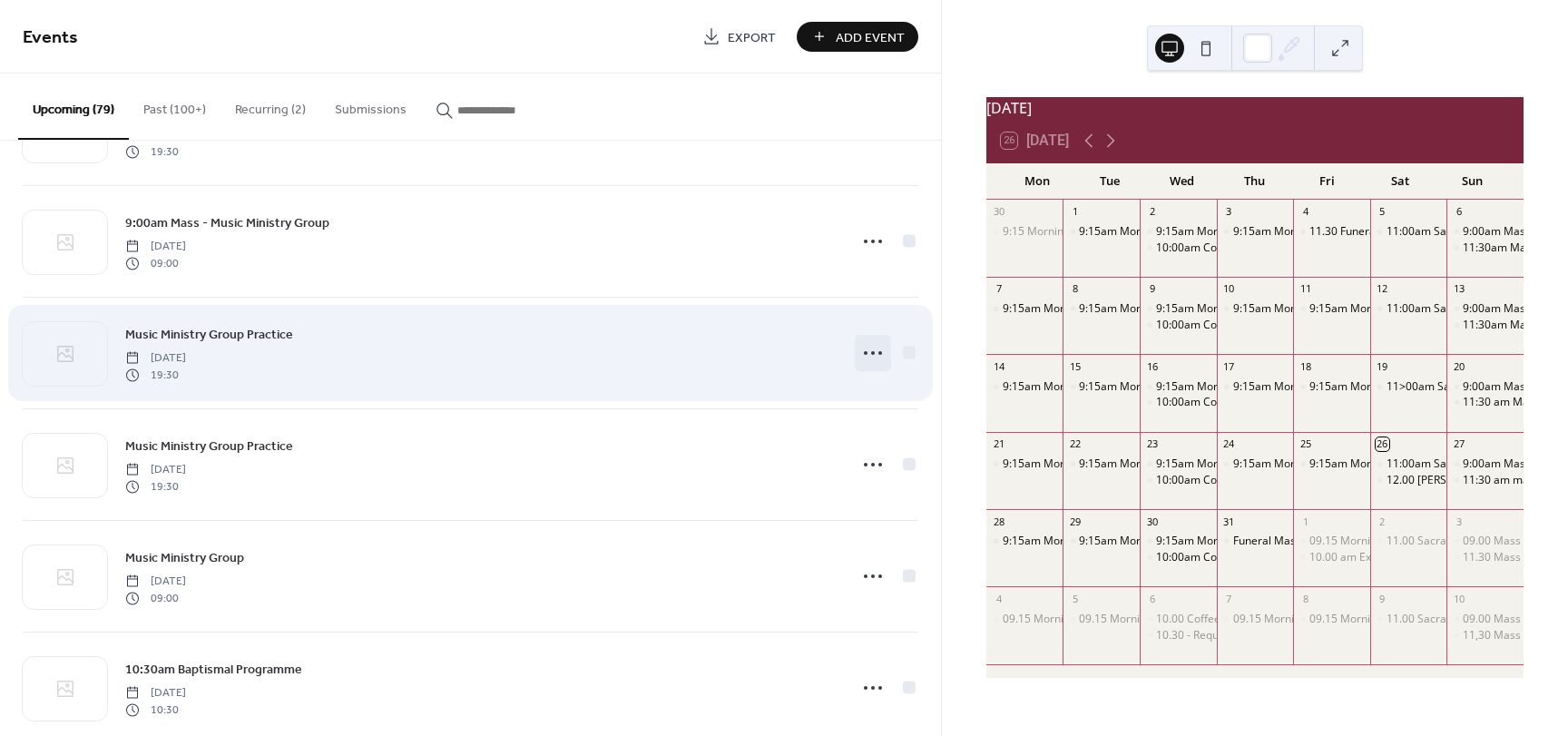 click 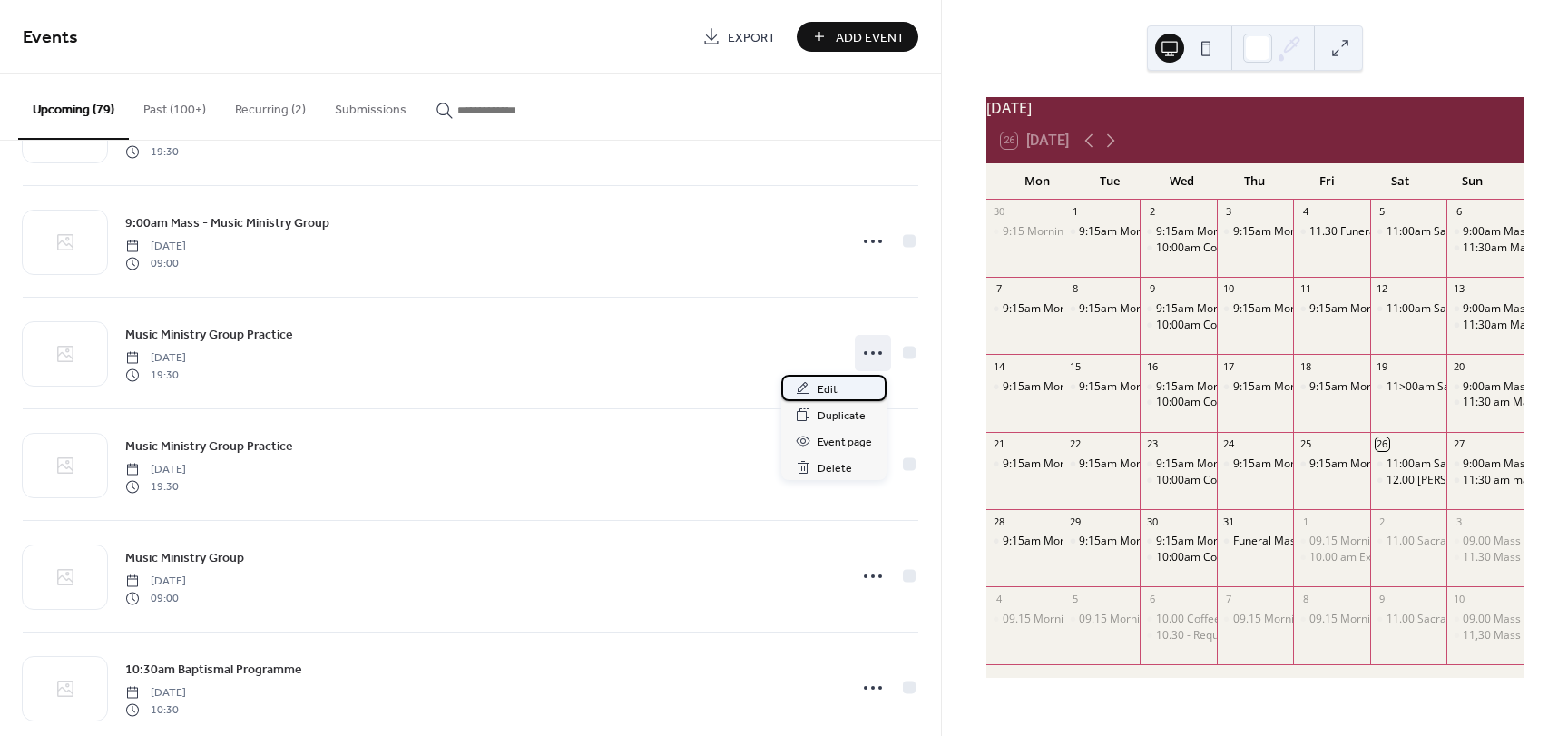 click on "Edit" at bounding box center (828, 389) 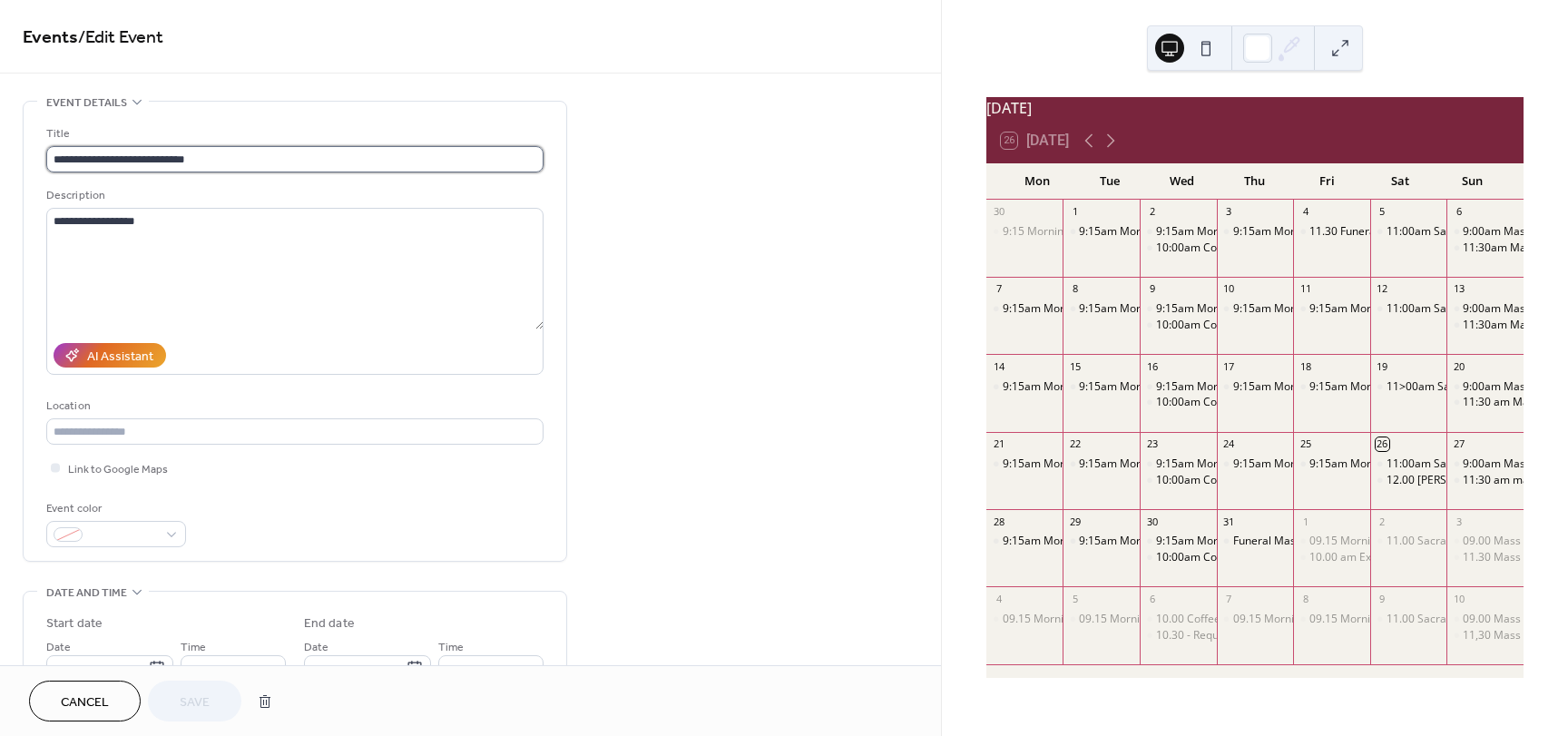 click on "**********" at bounding box center (295, 159) 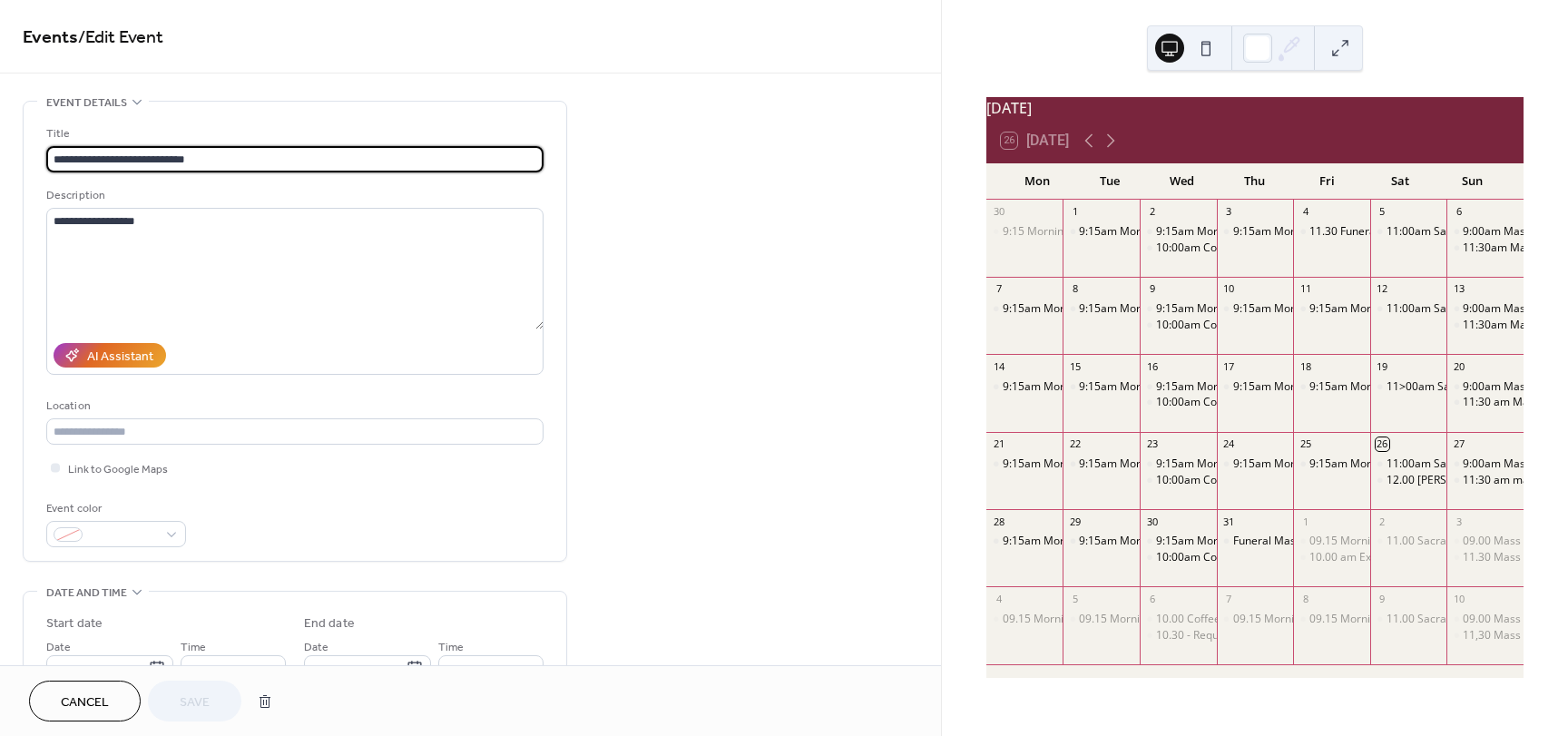 click on "**********" at bounding box center (295, 159) 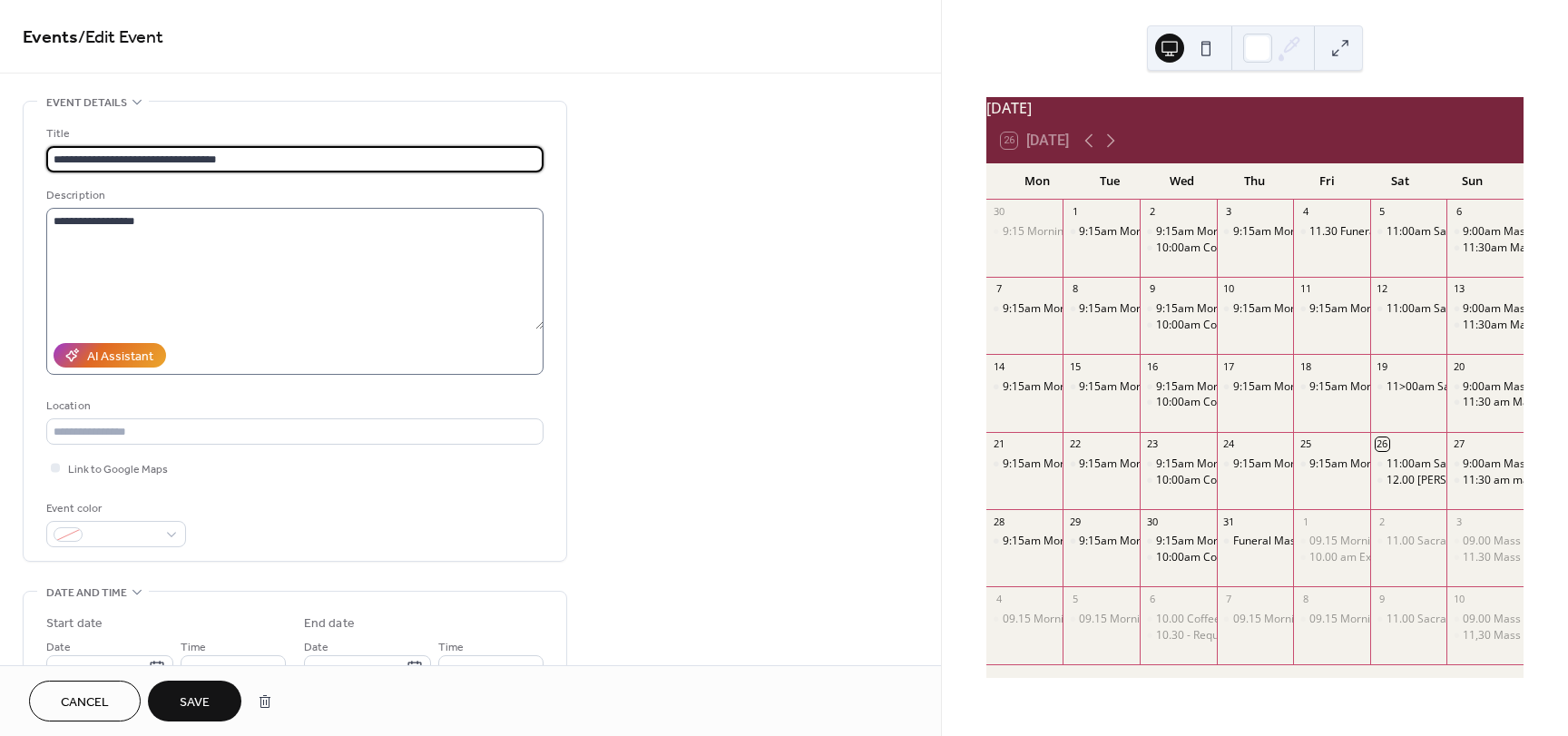type on "**********" 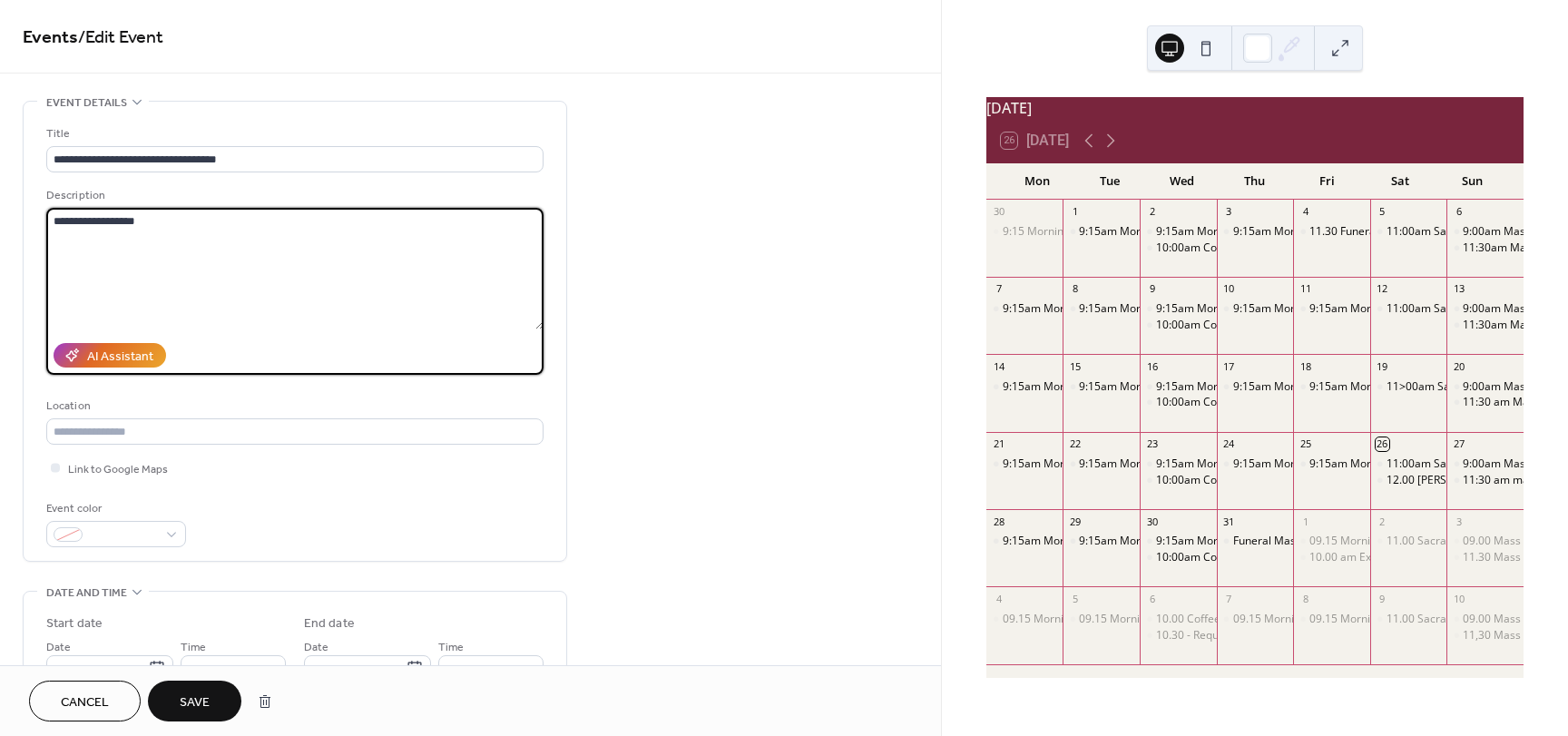 drag, startPoint x: 178, startPoint y: 223, endPoint x: -20, endPoint y: 248, distance: 199.57204 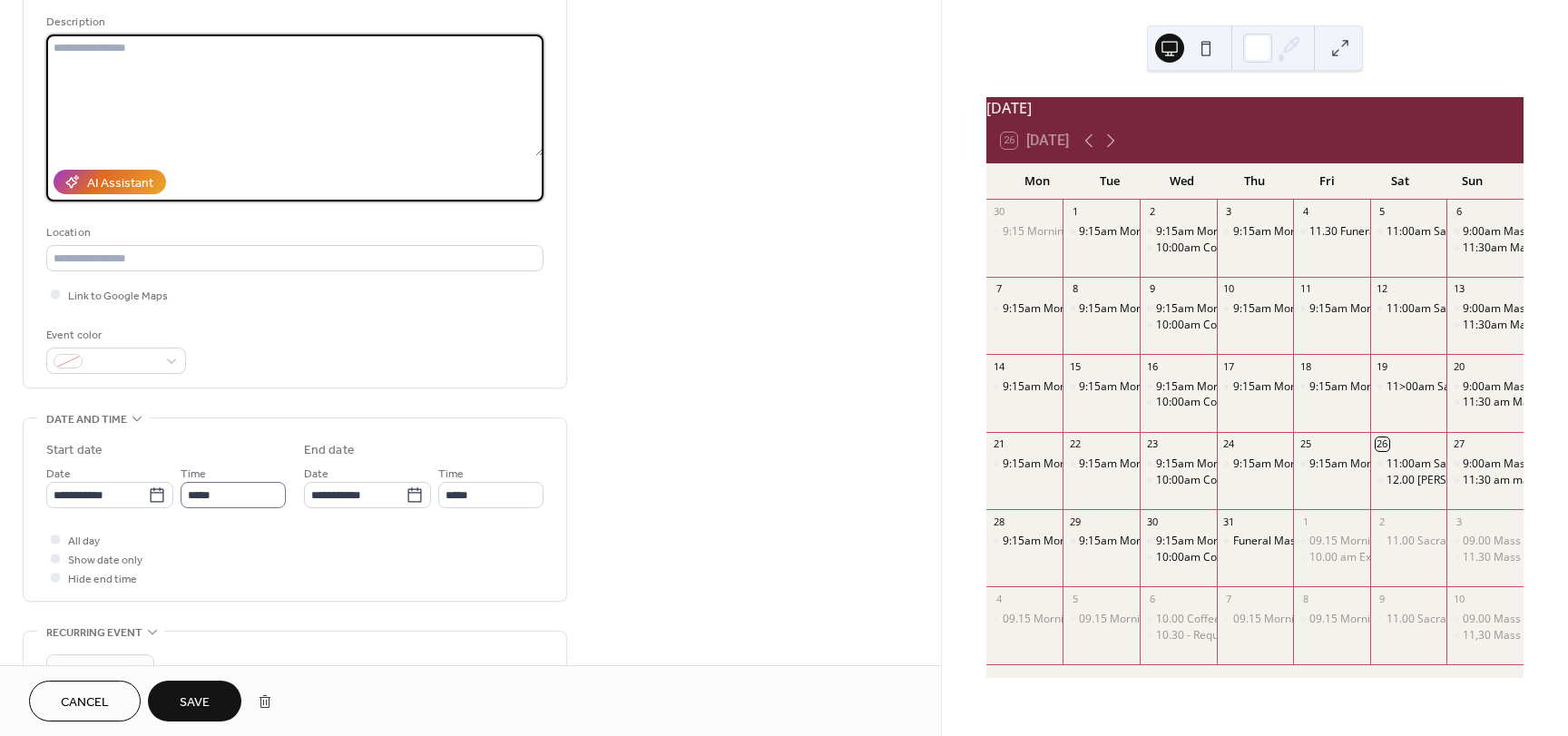 scroll, scrollTop: 182, scrollLeft: 0, axis: vertical 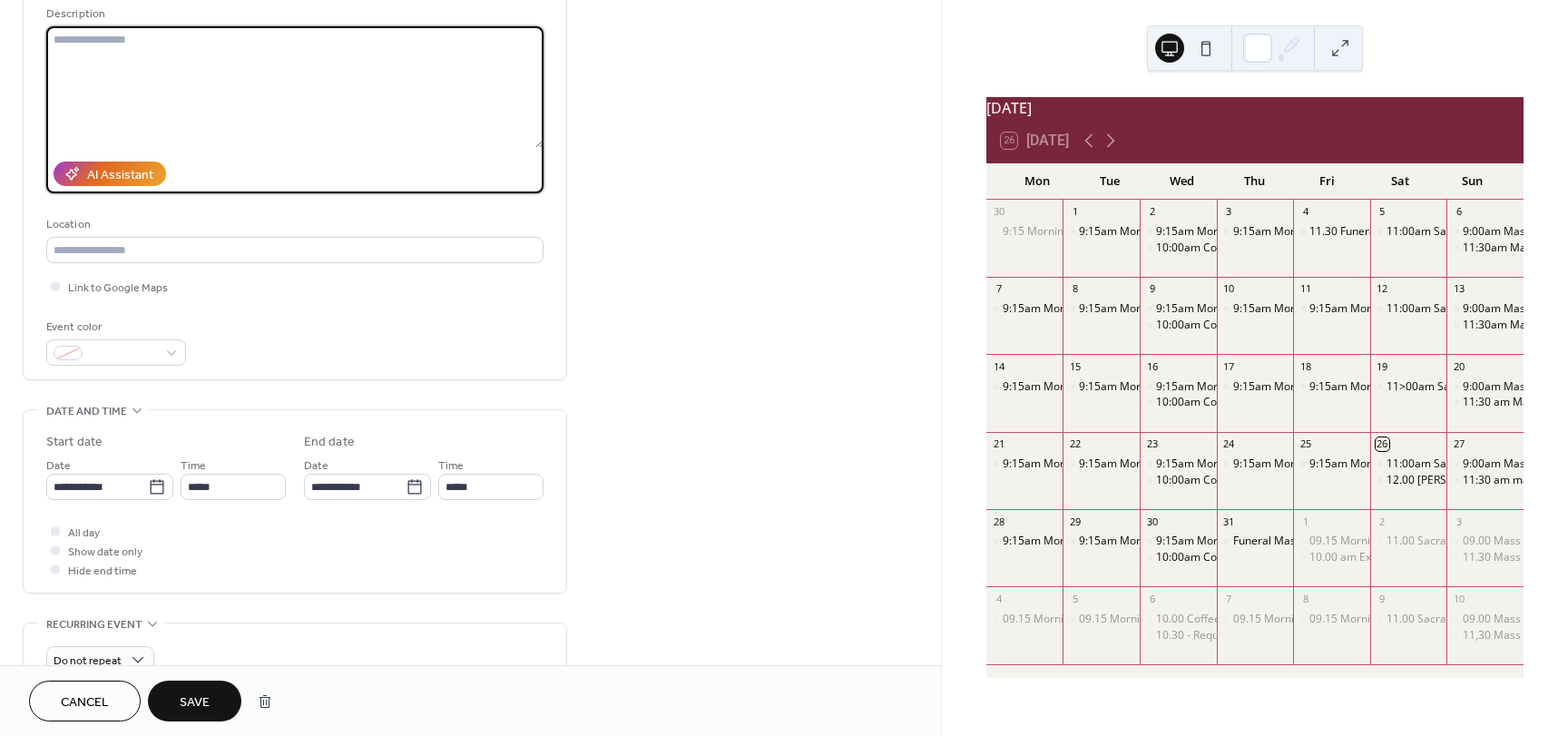 type 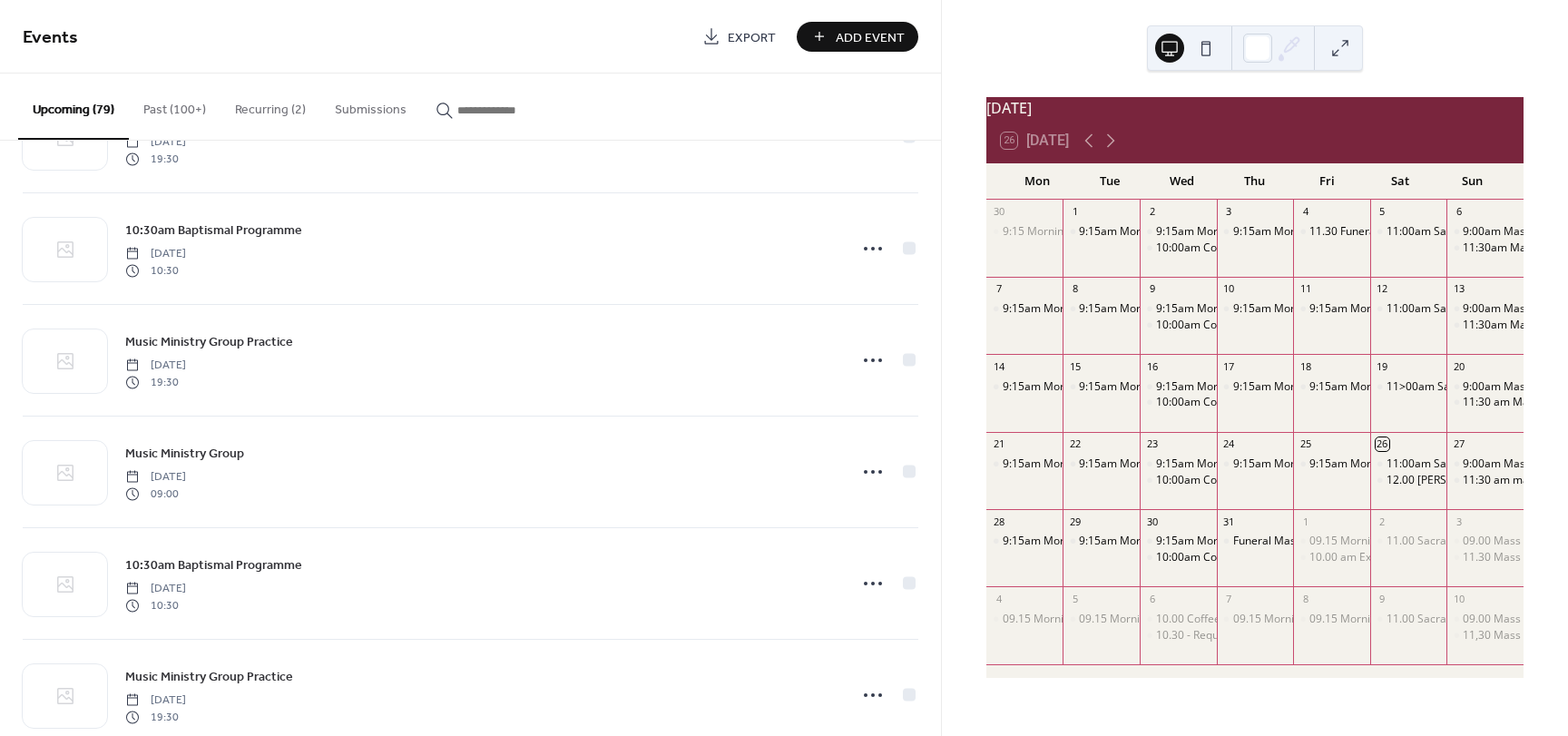 scroll, scrollTop: 6882, scrollLeft: 0, axis: vertical 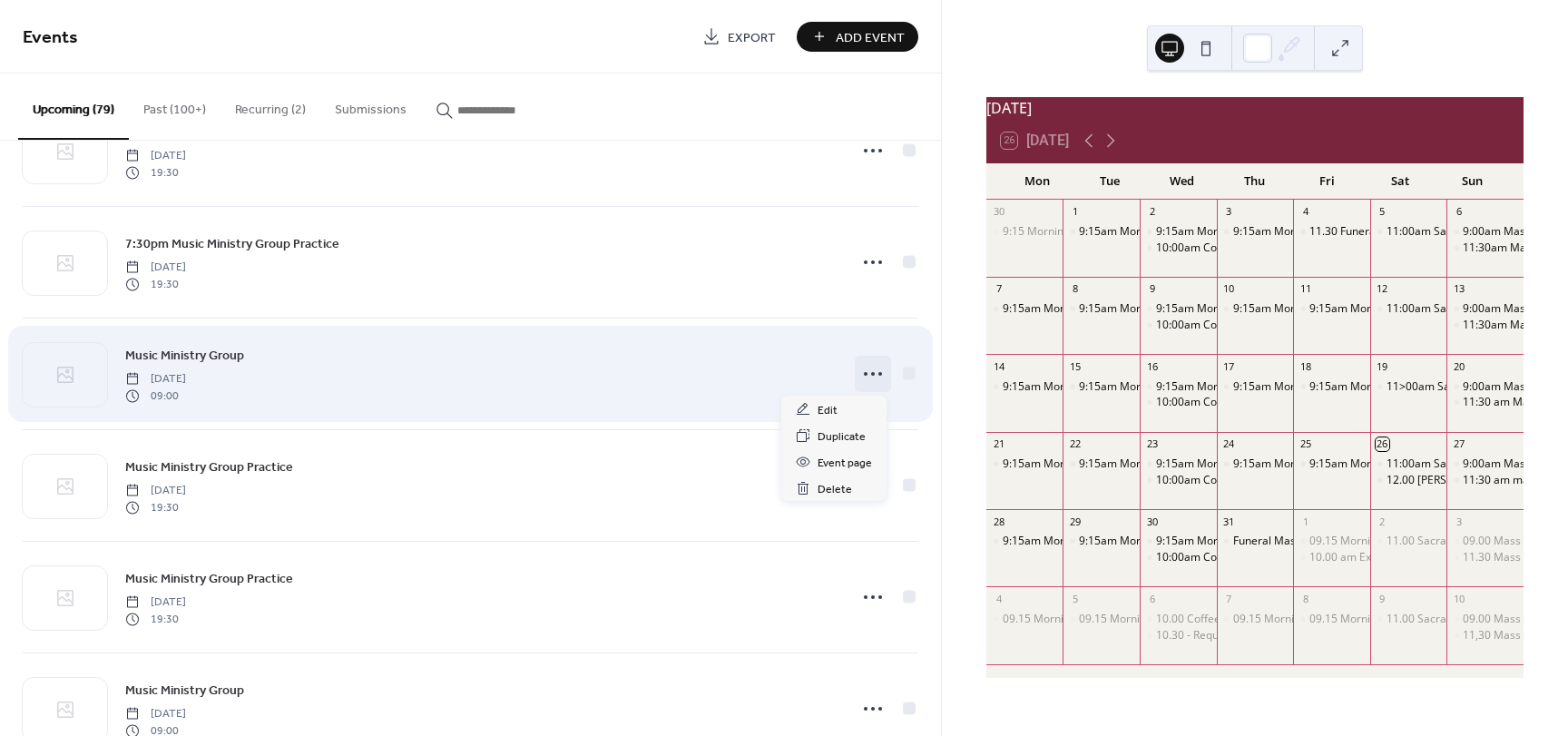 click 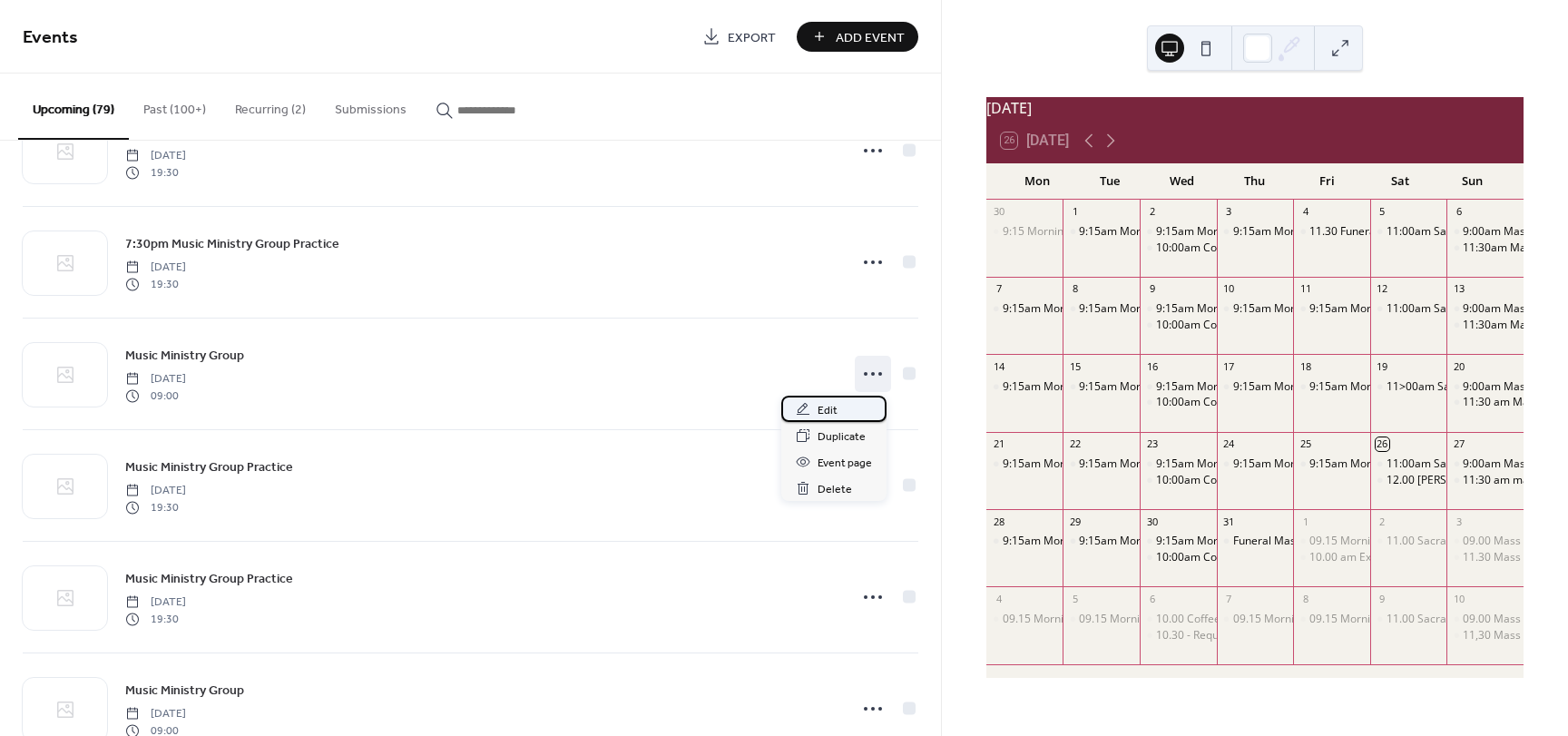 click on "Edit" at bounding box center [828, 410] 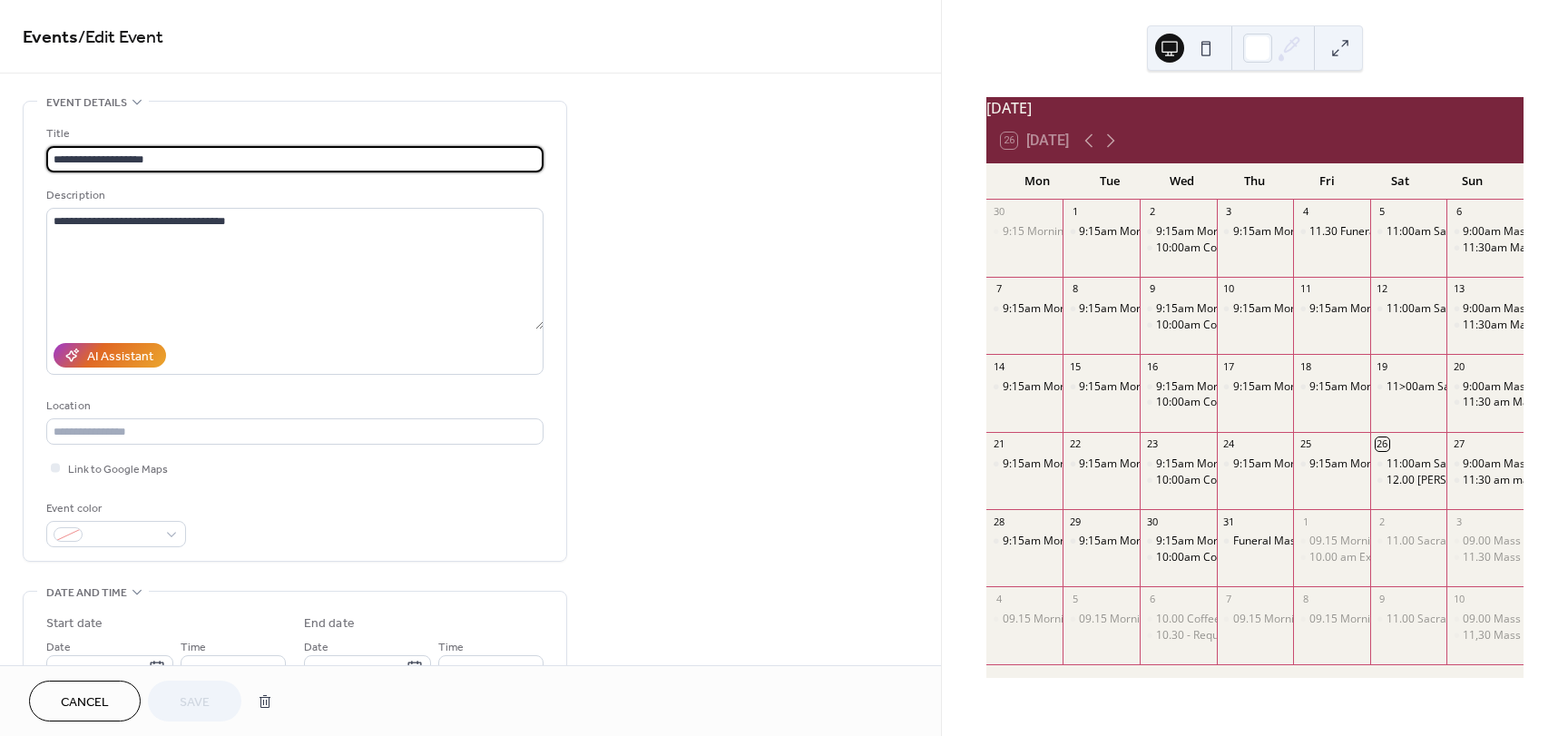 click on "**********" at bounding box center (295, 159) 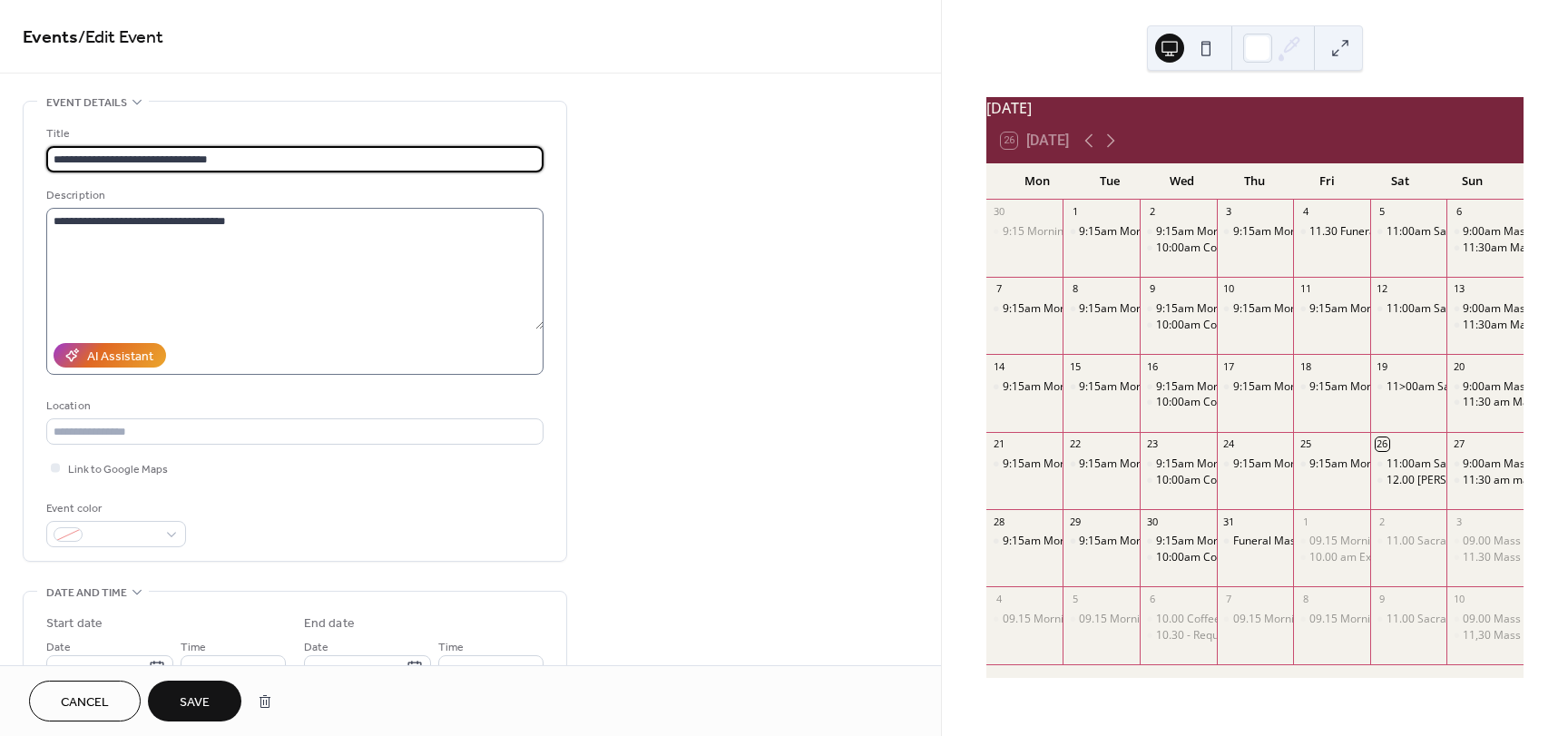 type on "**********" 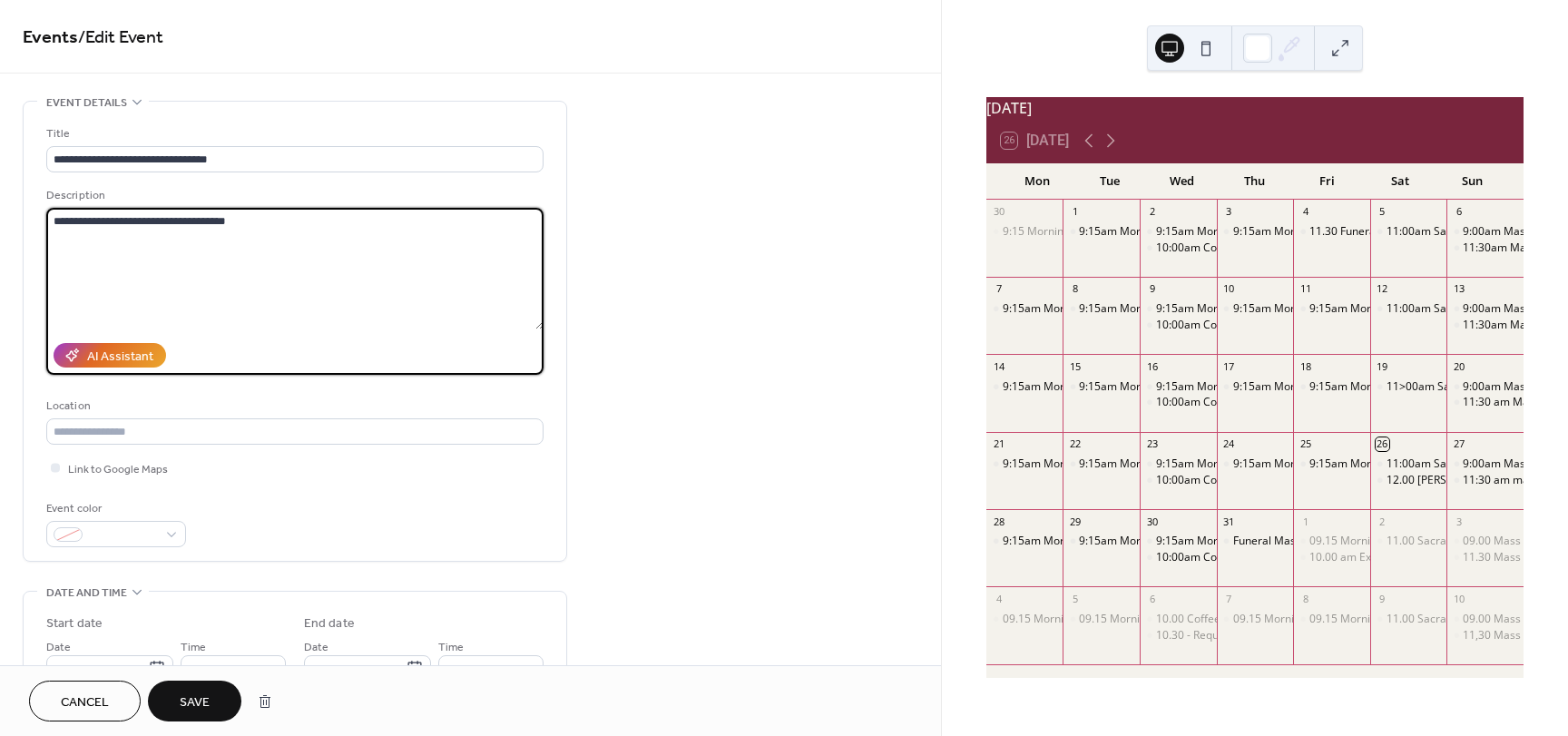 drag, startPoint x: 280, startPoint y: 222, endPoint x: -87, endPoint y: 247, distance: 367.85051 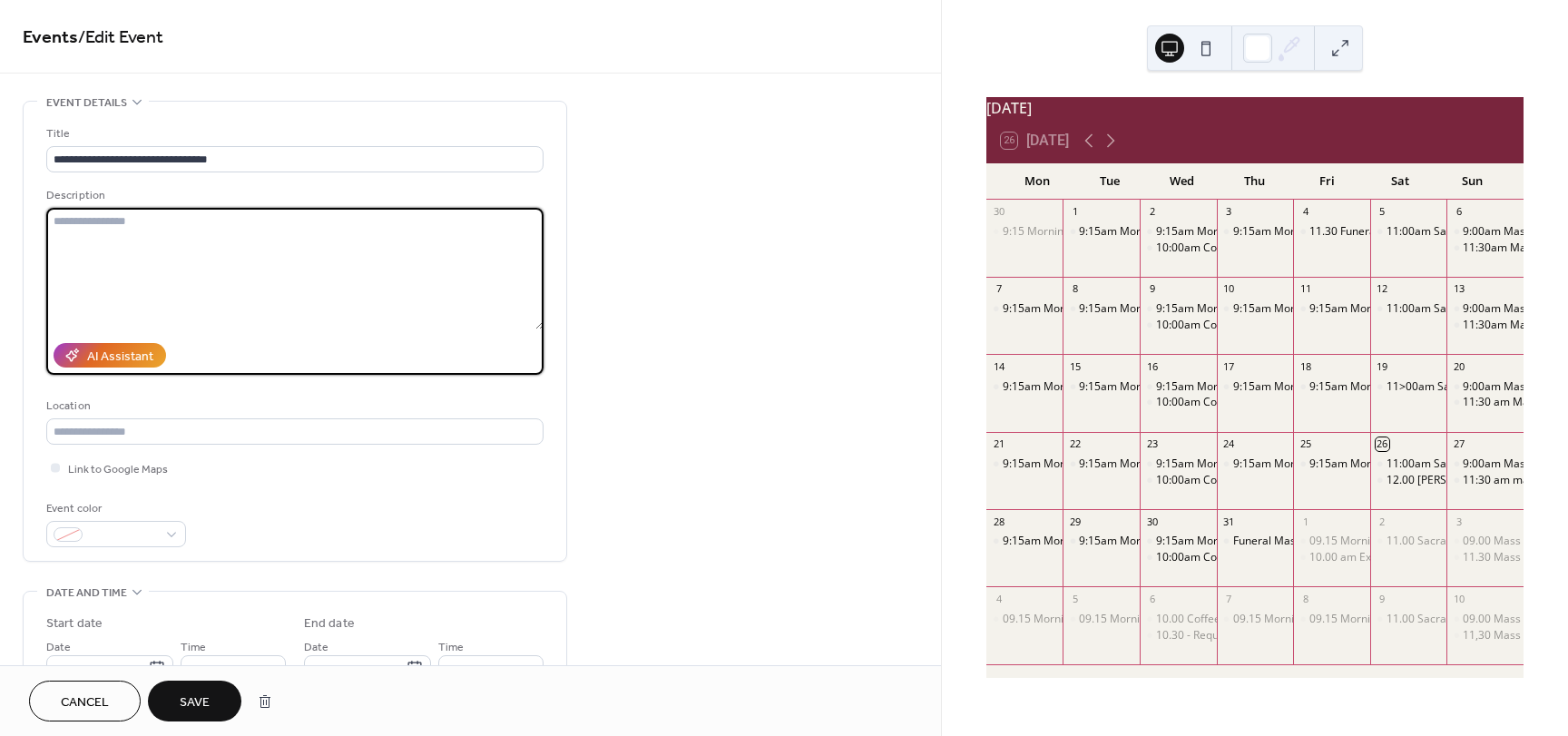 type 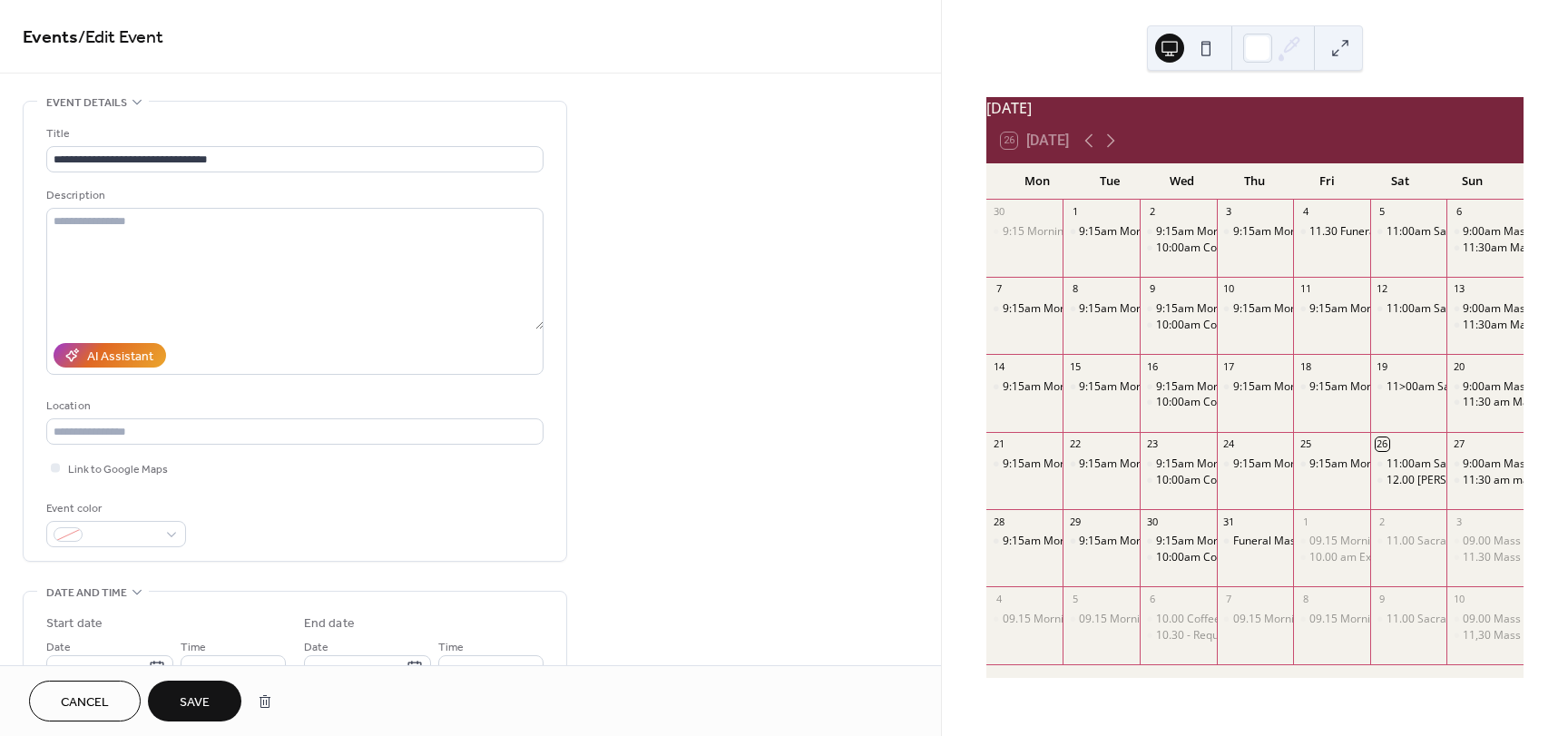 click on "Save" at bounding box center (194, 702) 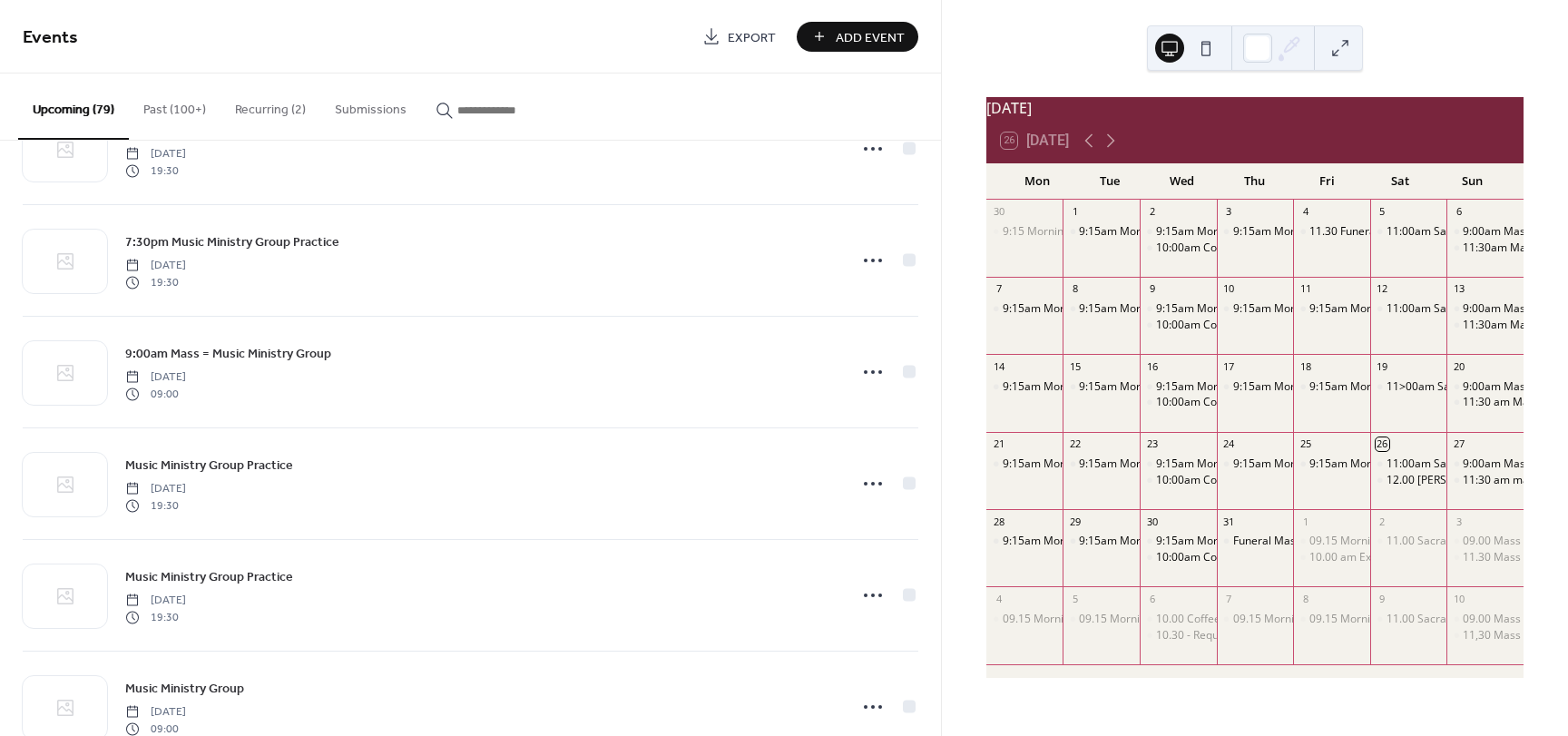scroll, scrollTop: 5856, scrollLeft: 0, axis: vertical 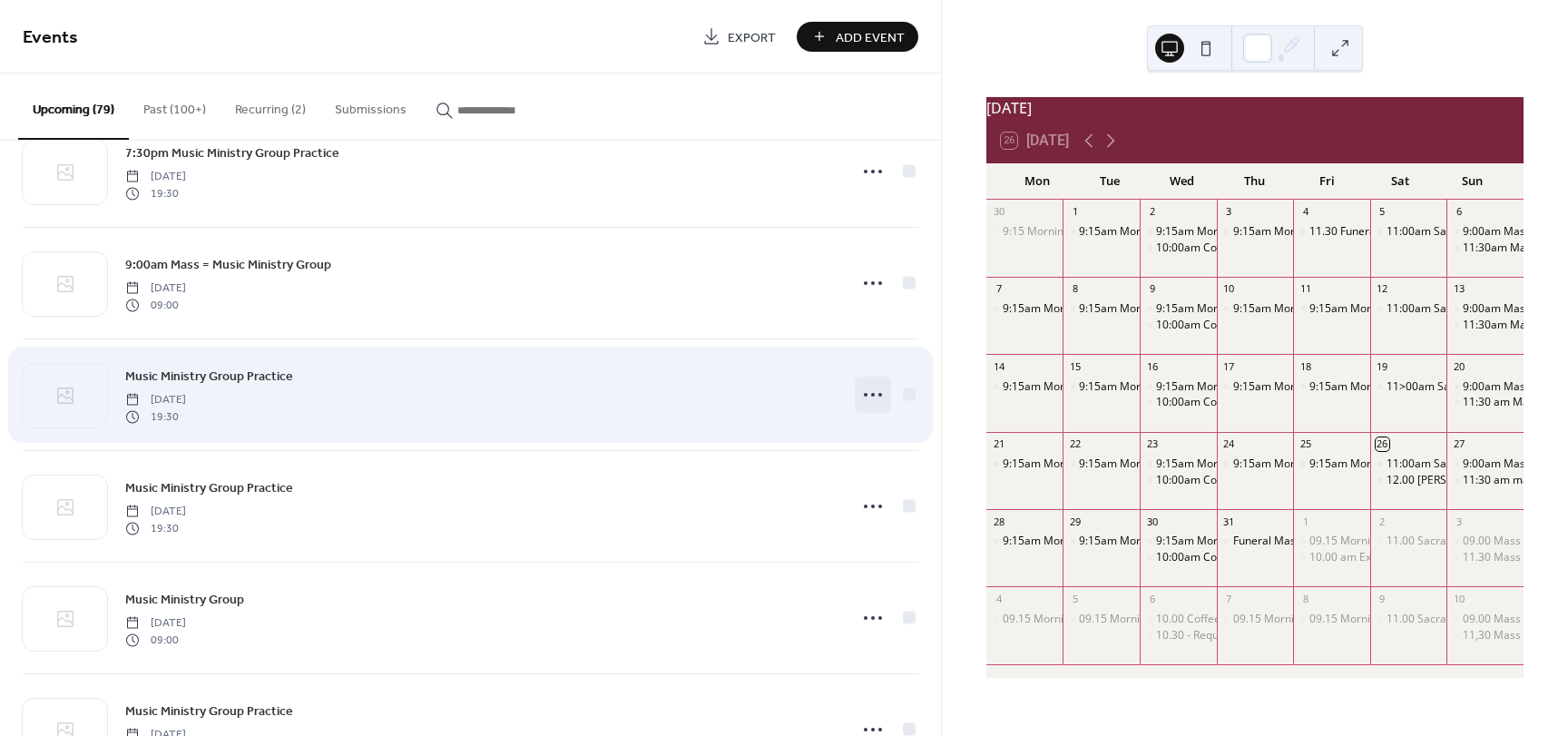 click 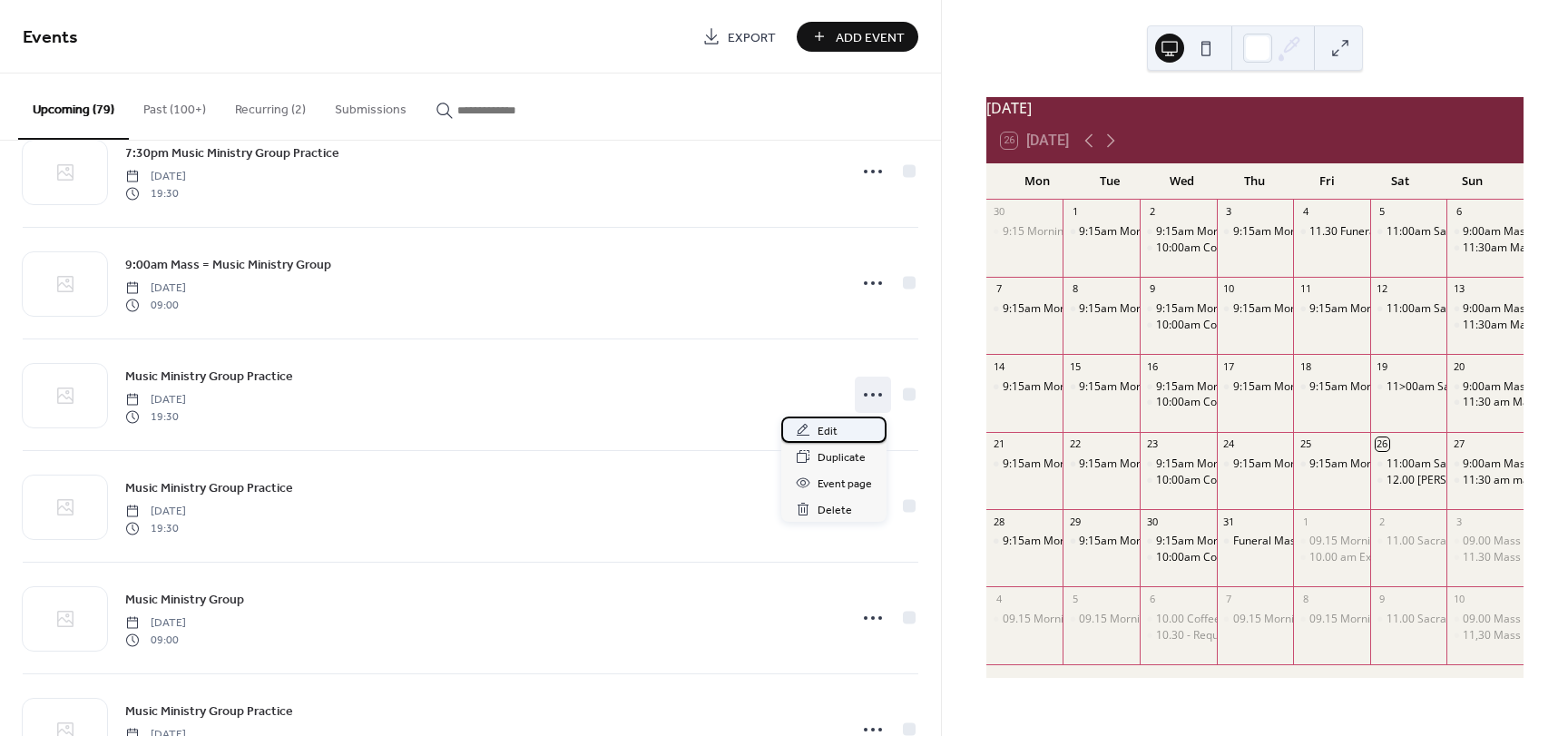 click on "Edit" at bounding box center (828, 431) 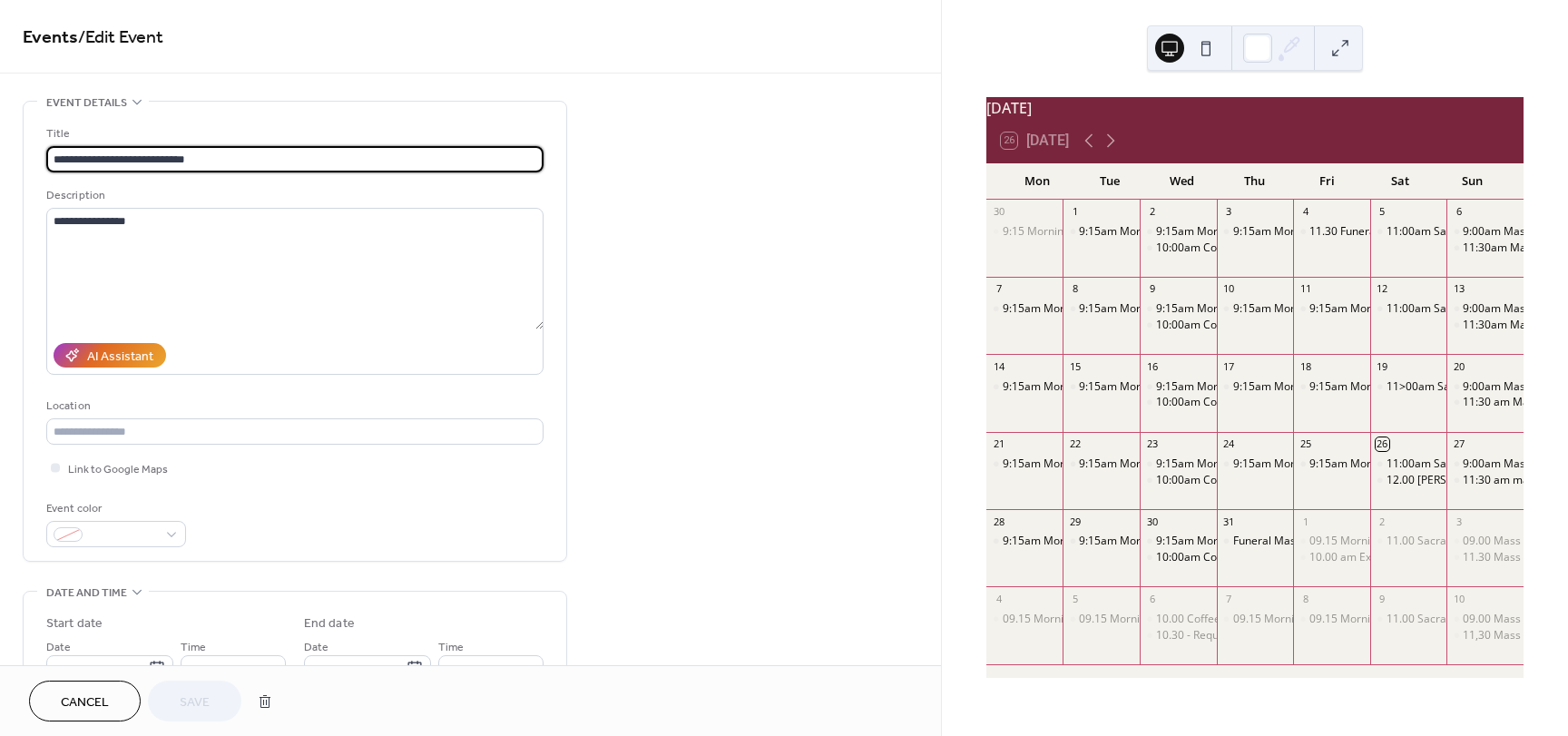 click on "**********" at bounding box center (295, 159) 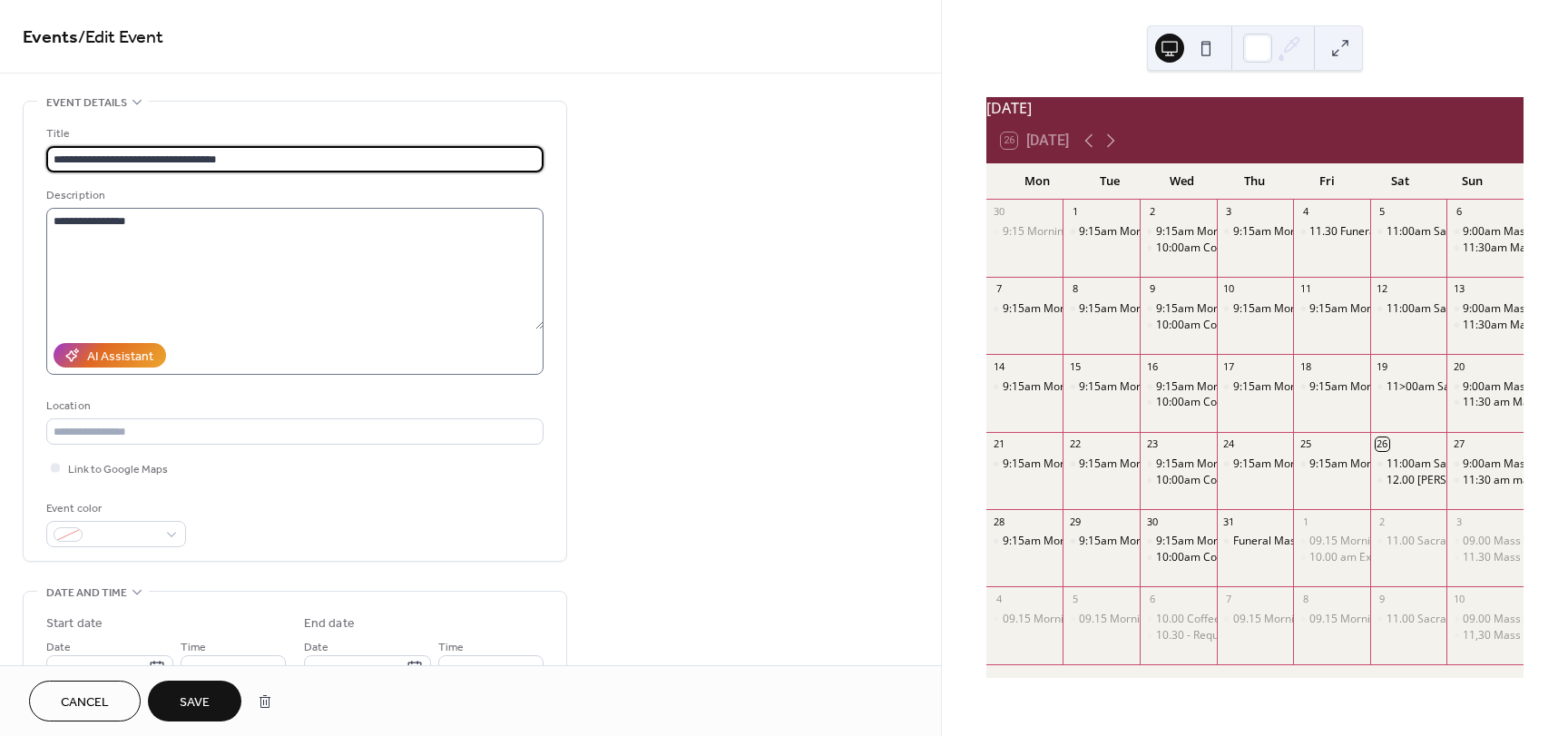 type on "**********" 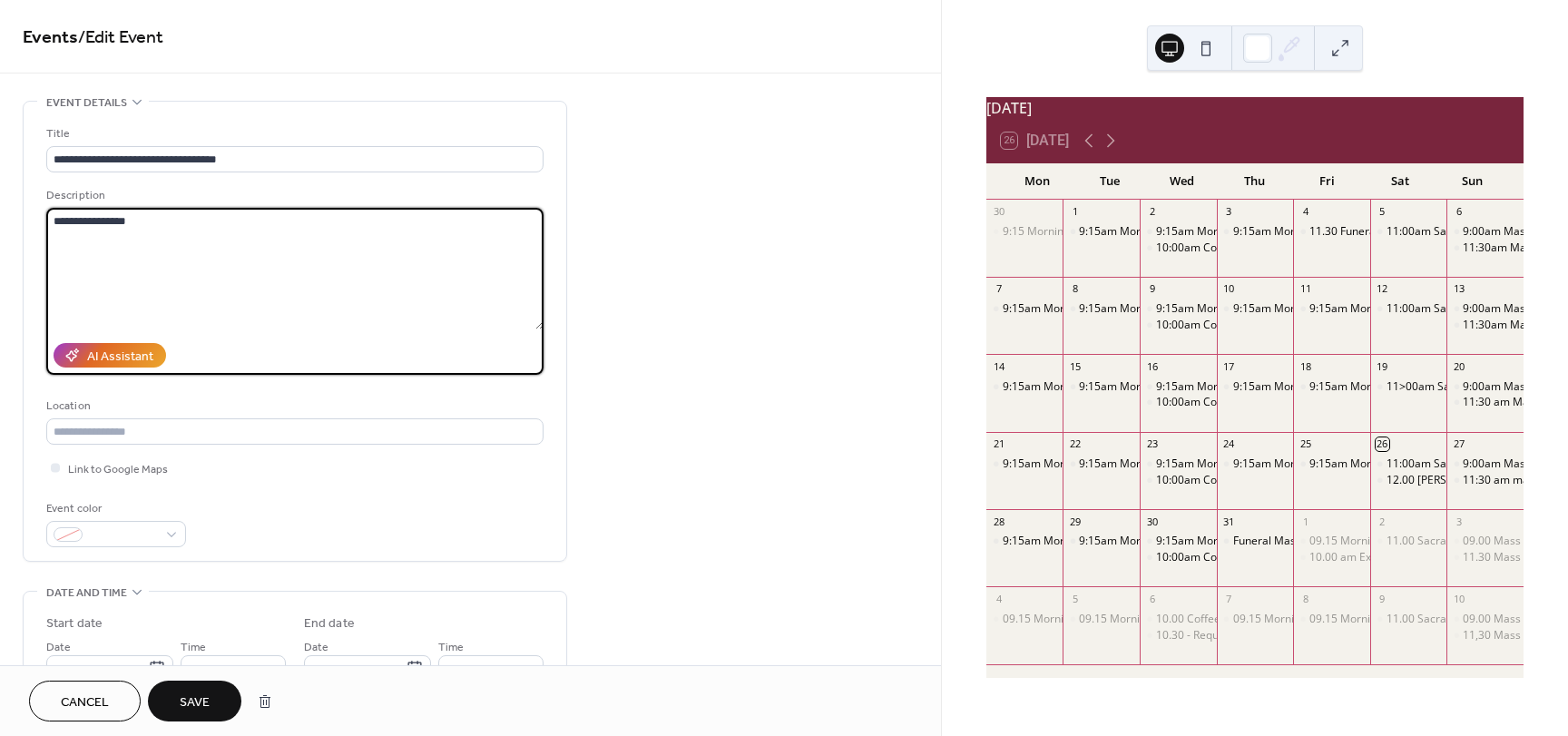 drag, startPoint x: 153, startPoint y: 224, endPoint x: -7, endPoint y: 225, distance: 160.00312 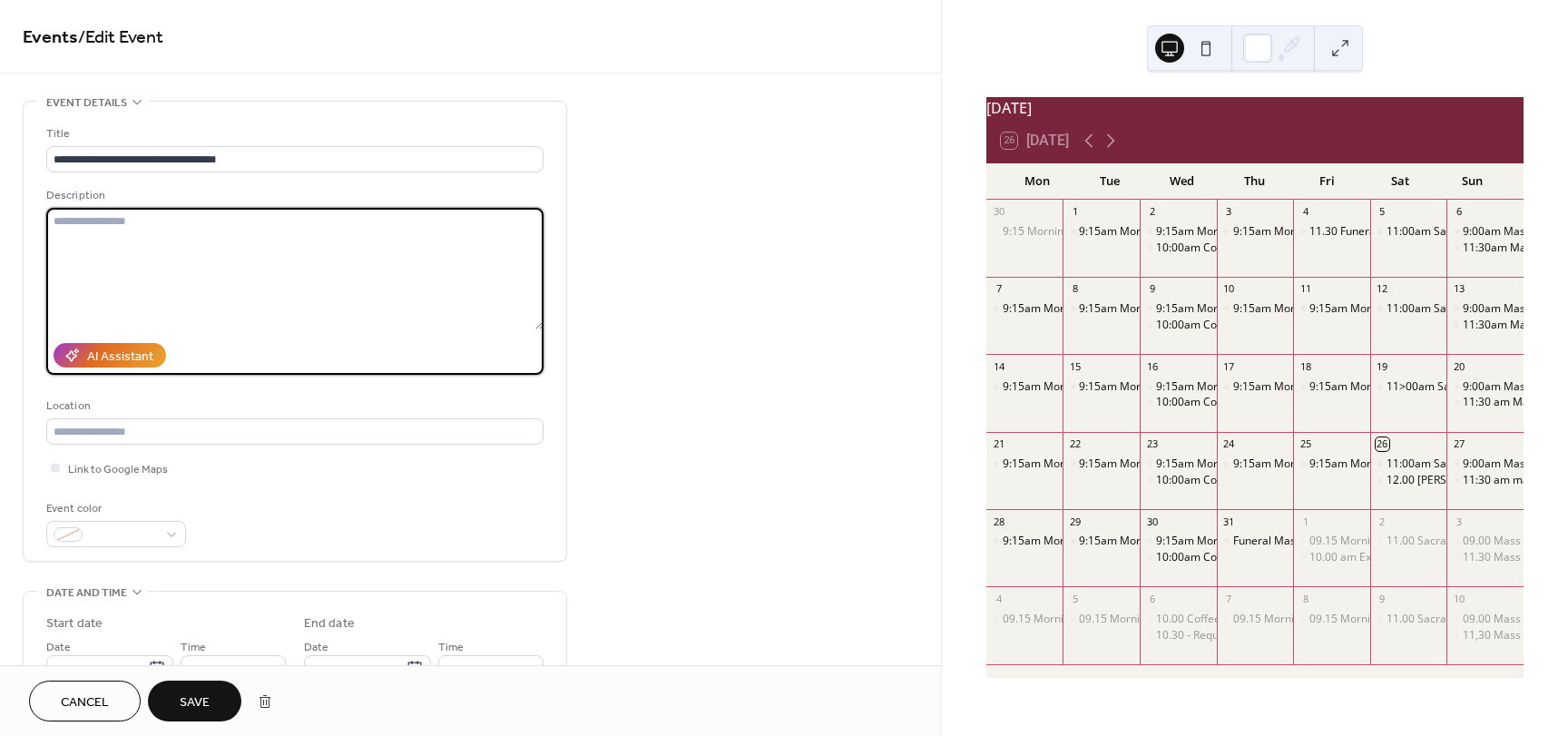 type 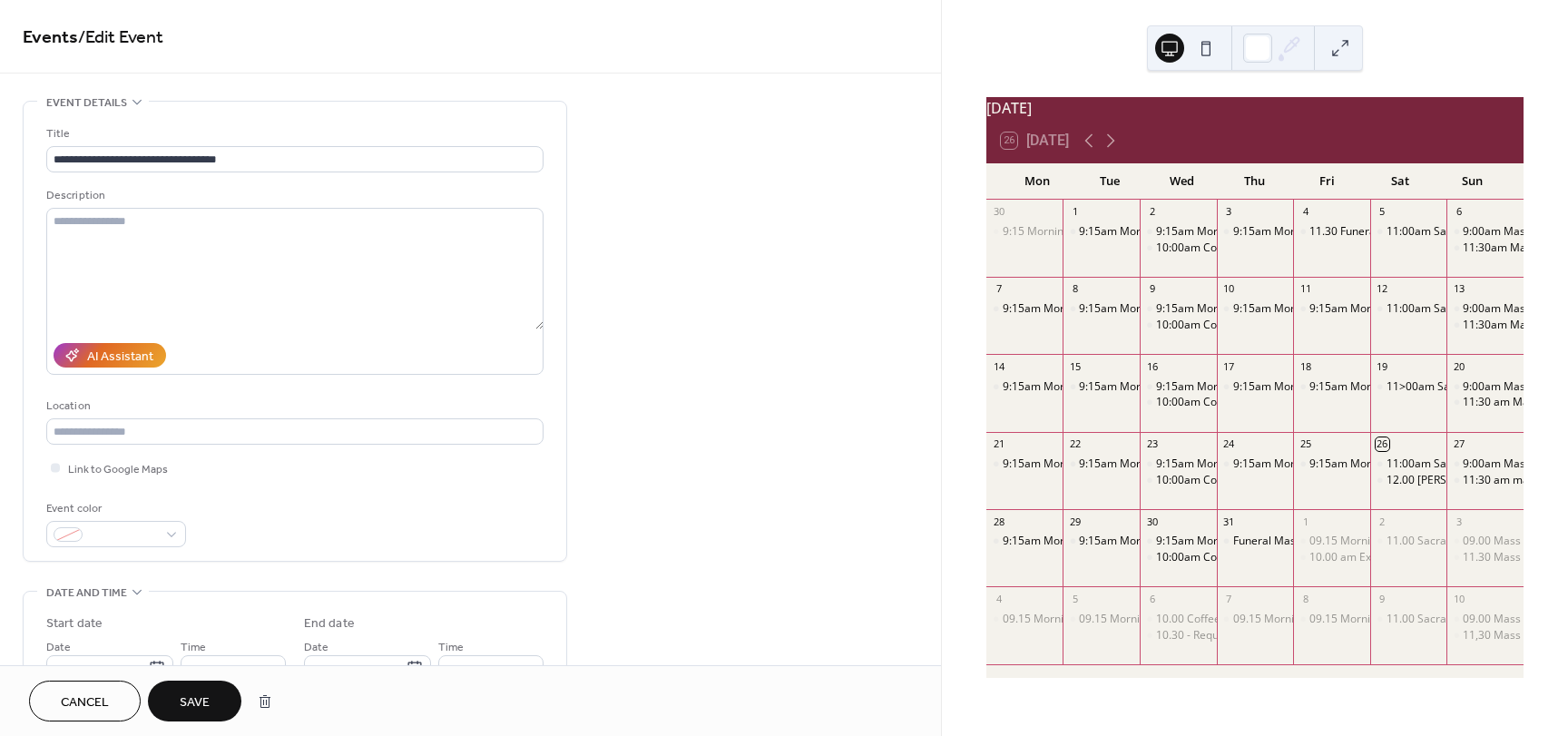 click on "Save" at bounding box center (194, 702) 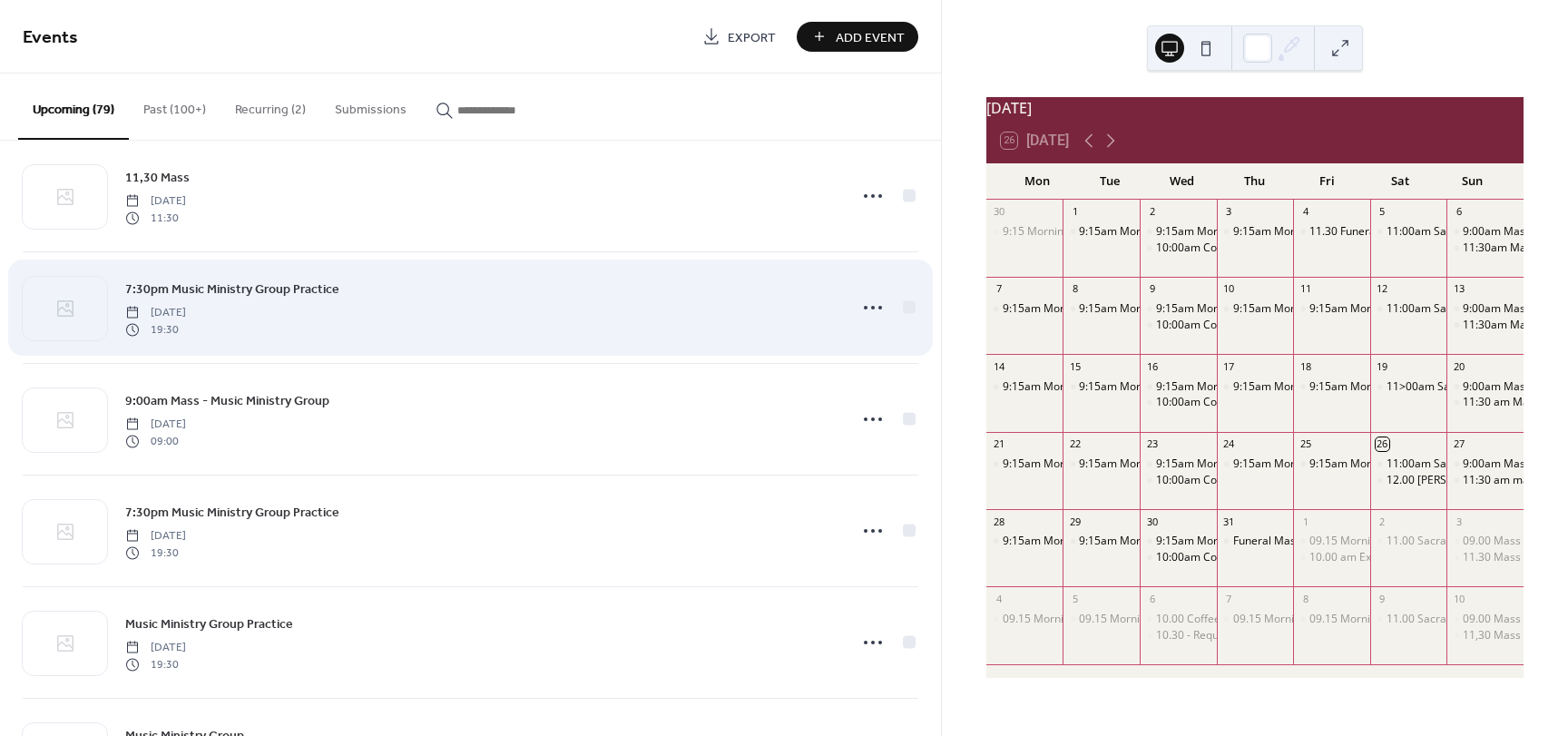 scroll, scrollTop: 5765, scrollLeft: 0, axis: vertical 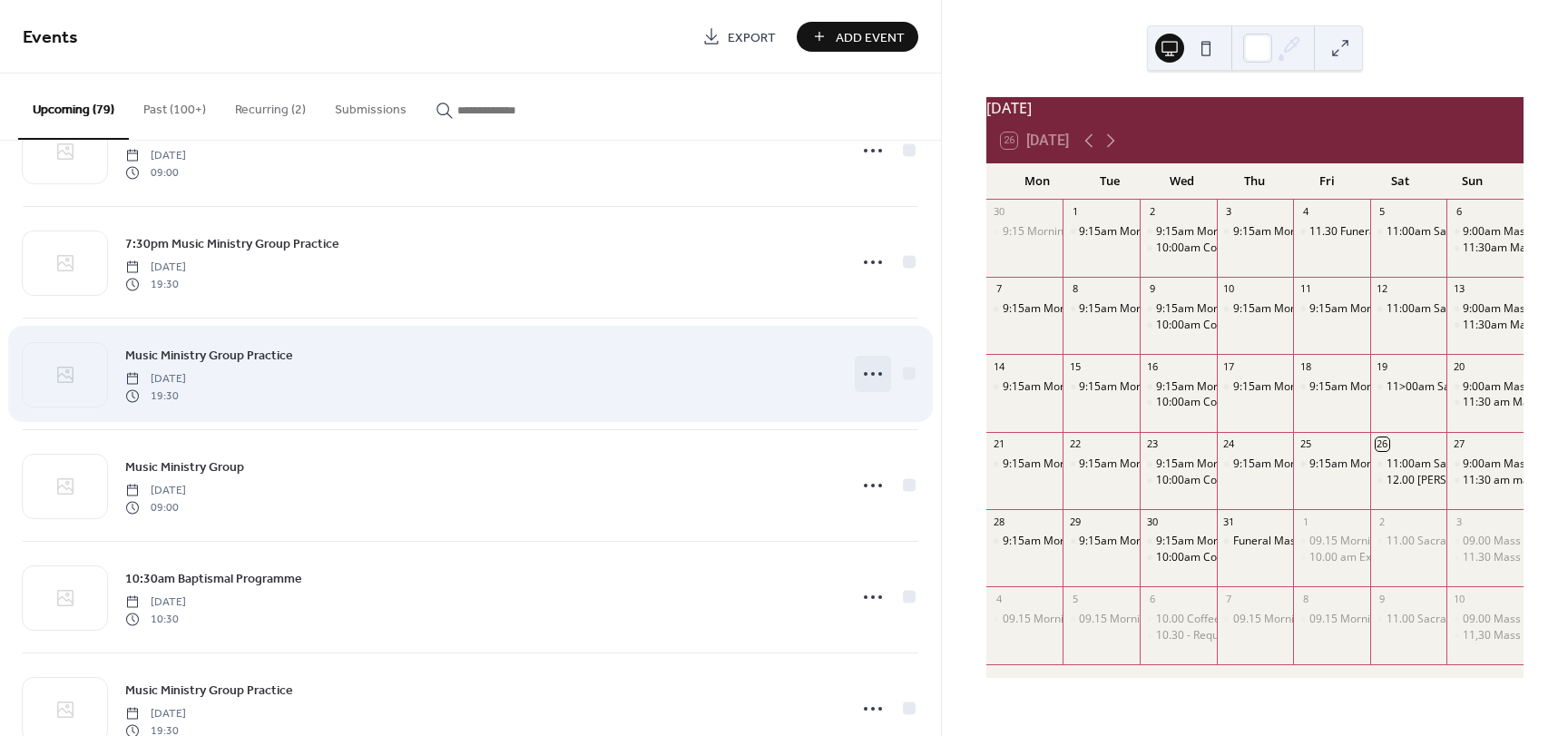 click 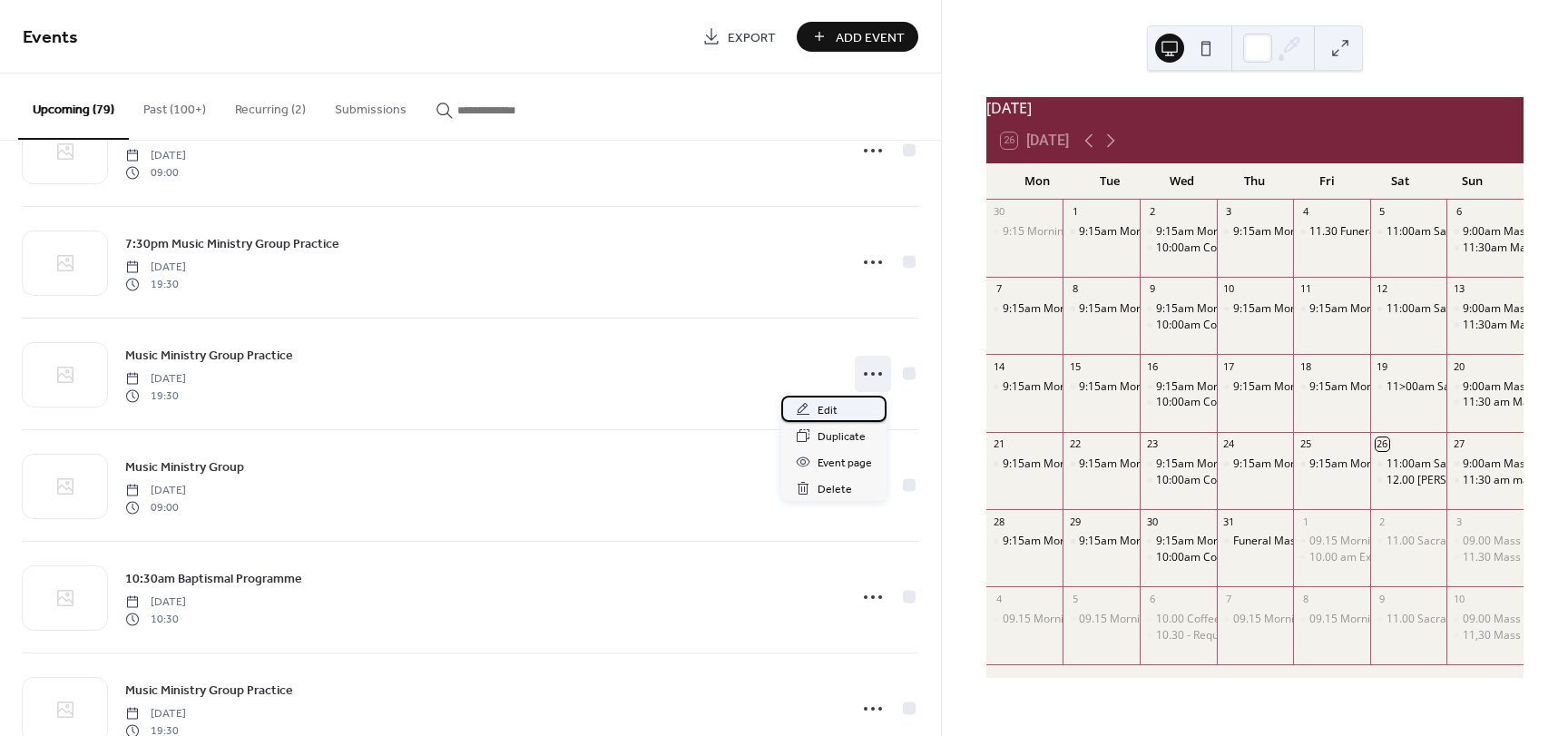 click on "Edit" at bounding box center [828, 410] 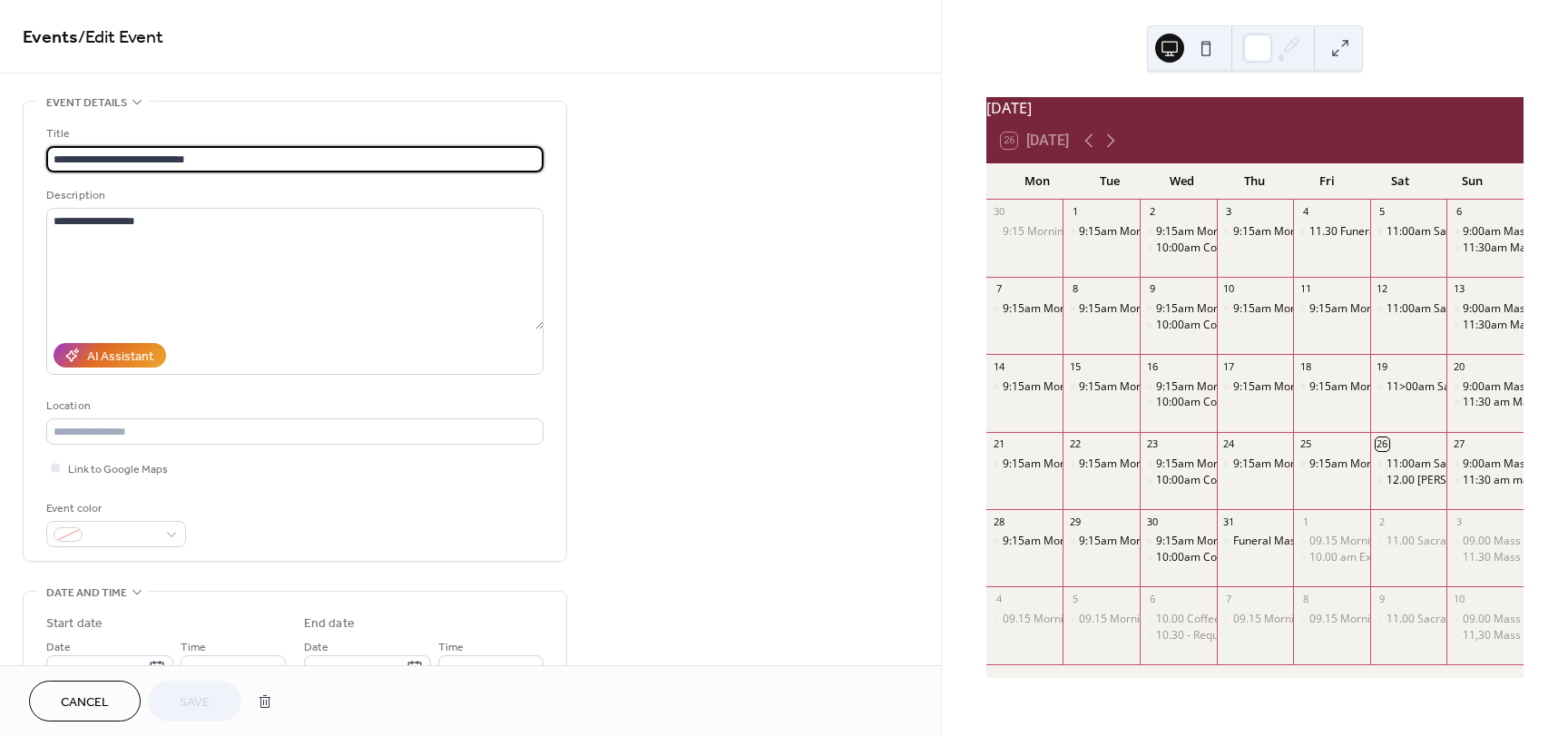 click on "**********" at bounding box center [295, 159] 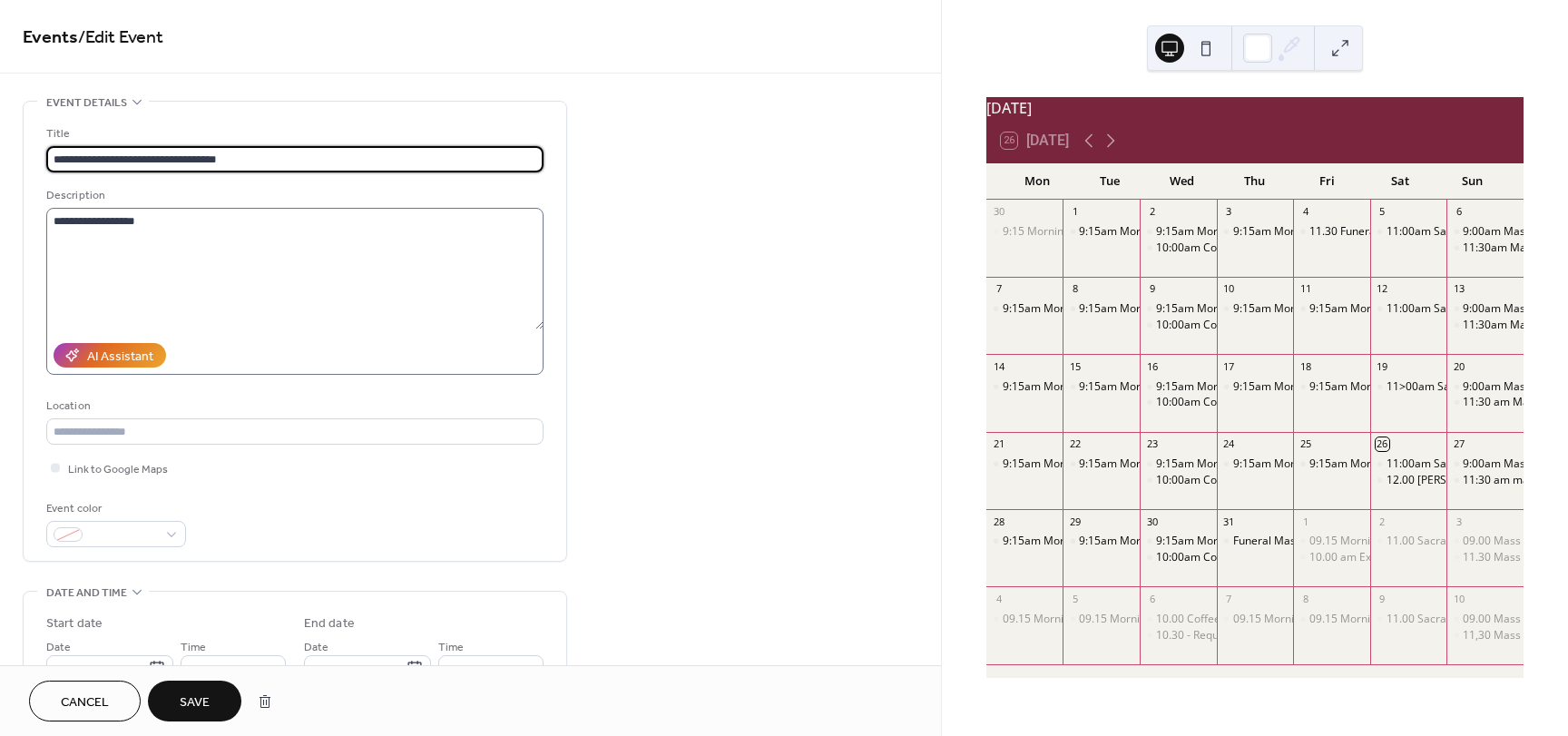 type on "**********" 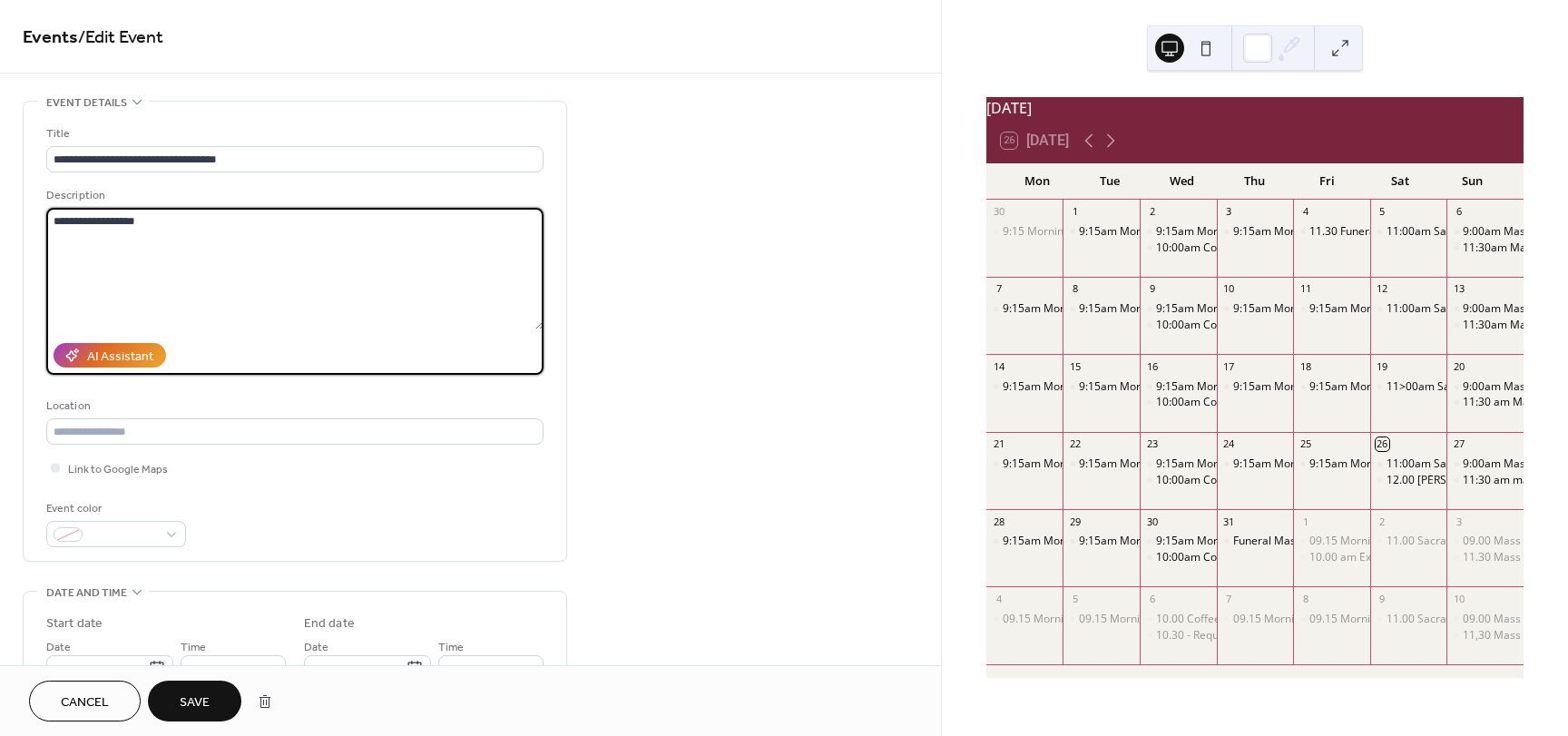 drag, startPoint x: 167, startPoint y: 223, endPoint x: 17, endPoint y: 241, distance: 151.0761 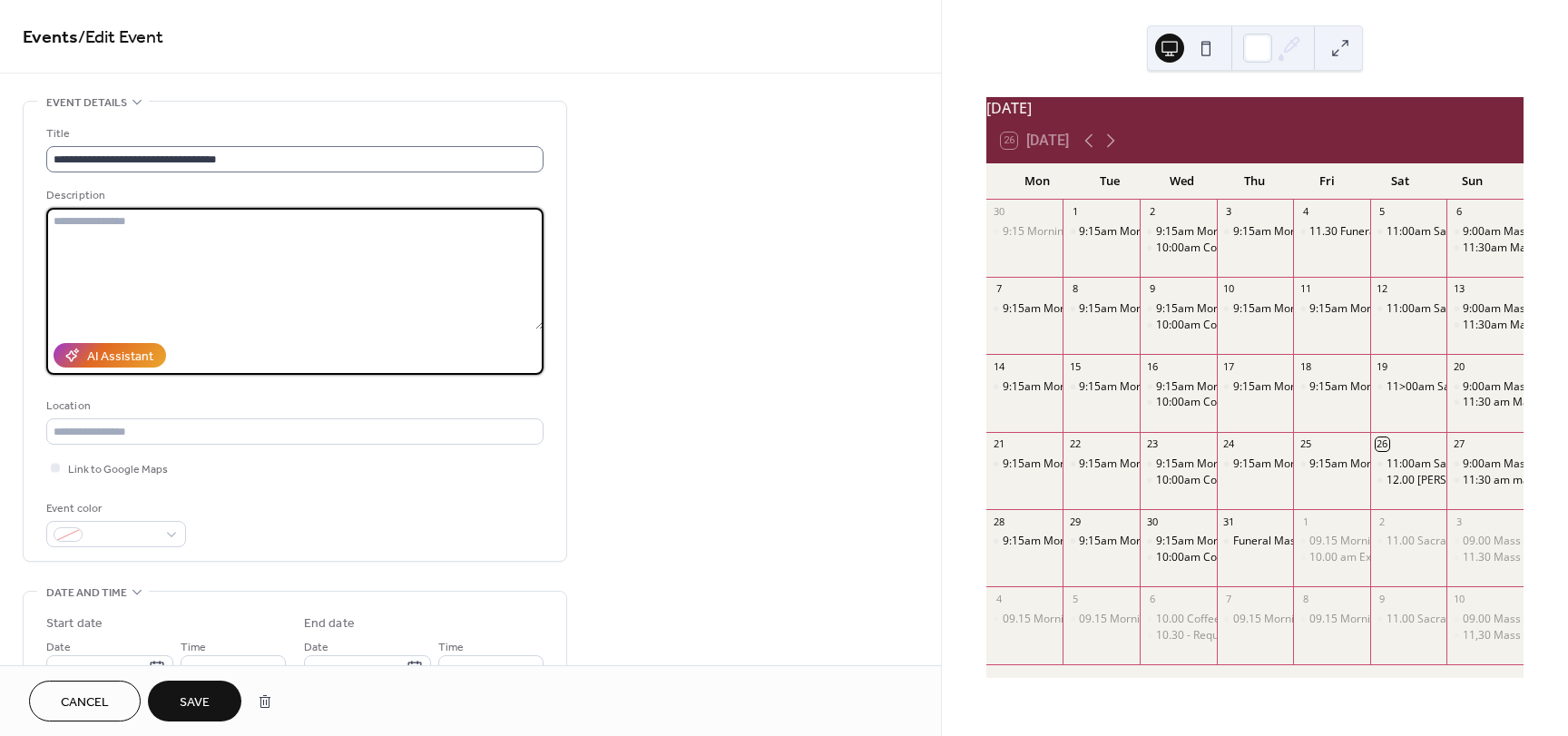 type 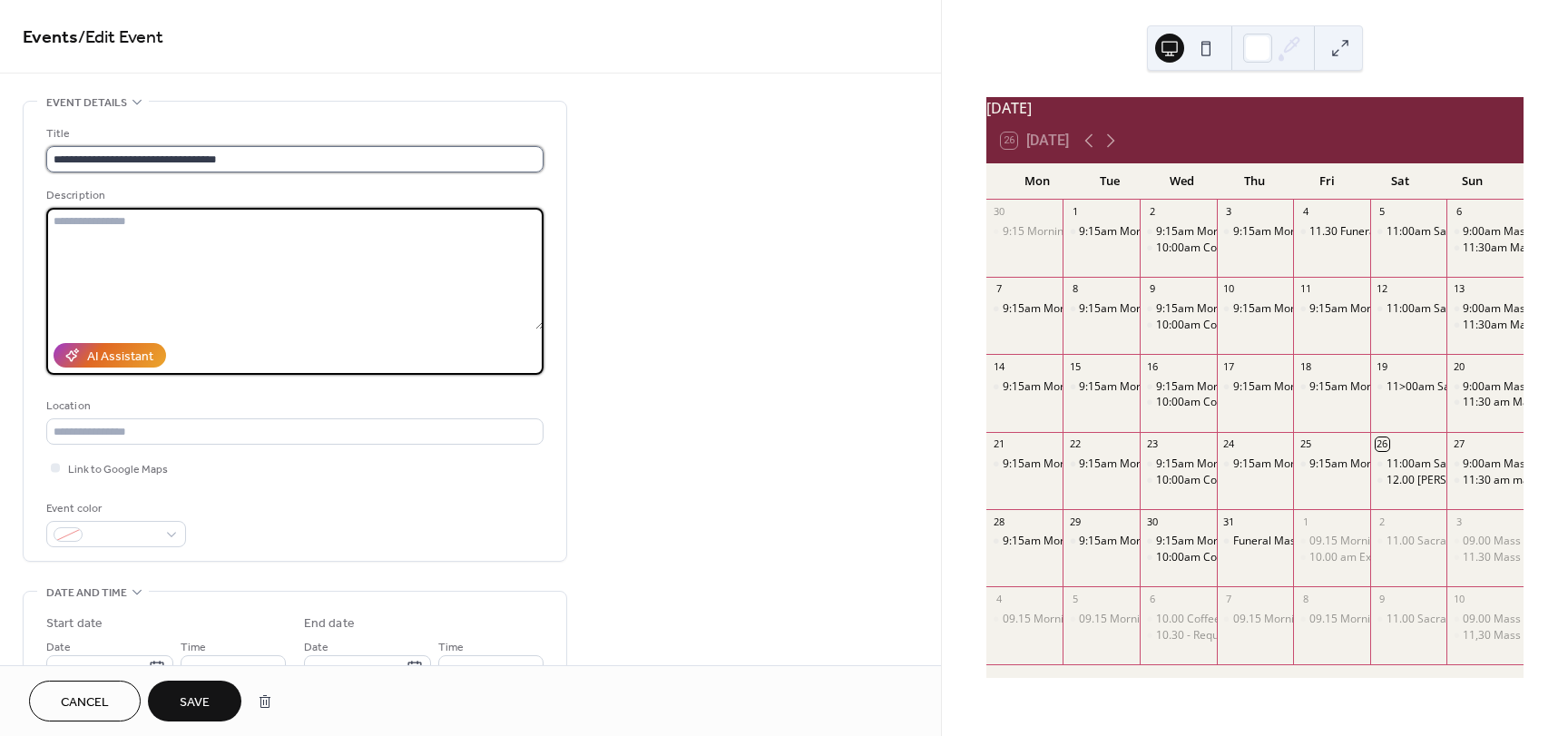 click on "**********" at bounding box center [295, 159] 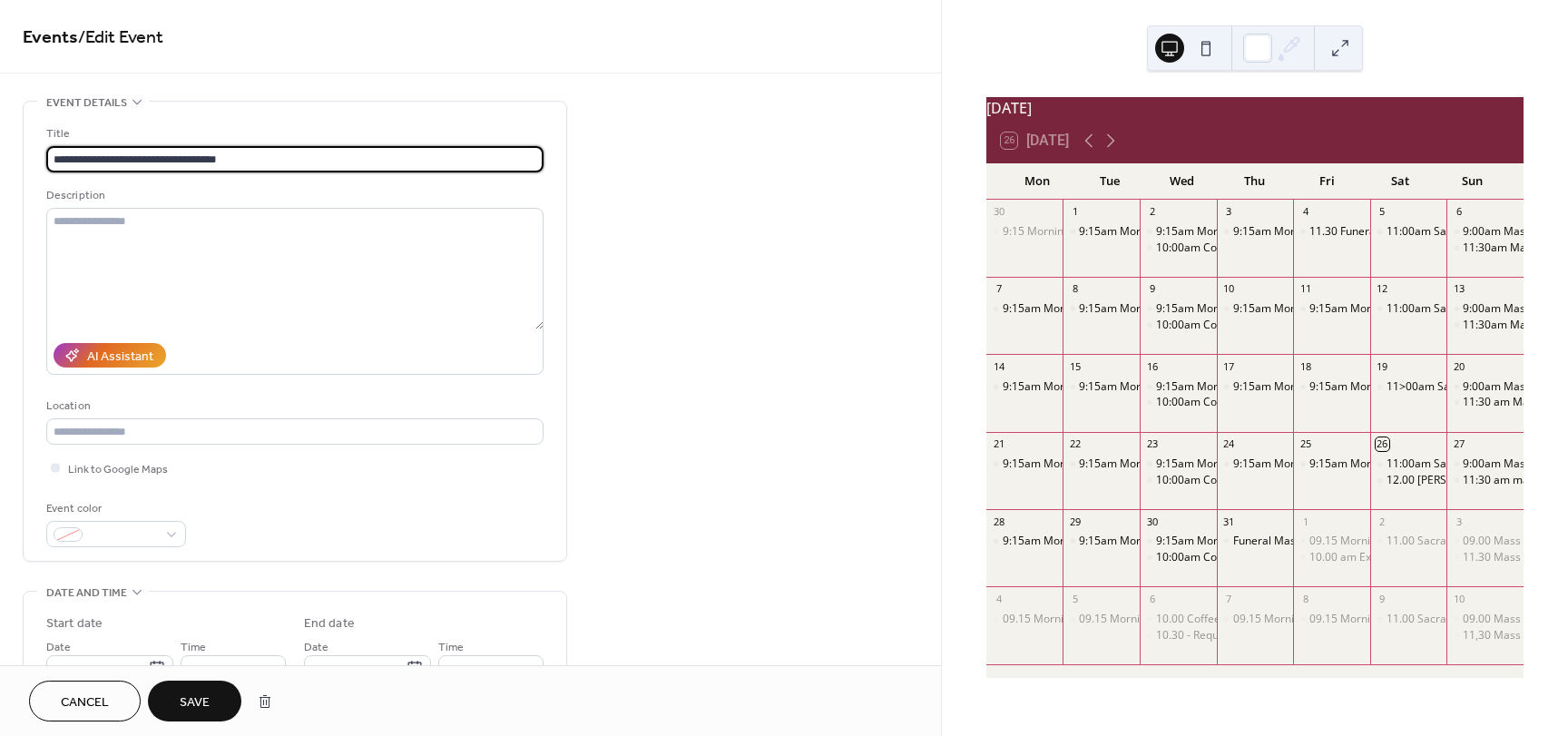 type on "**********" 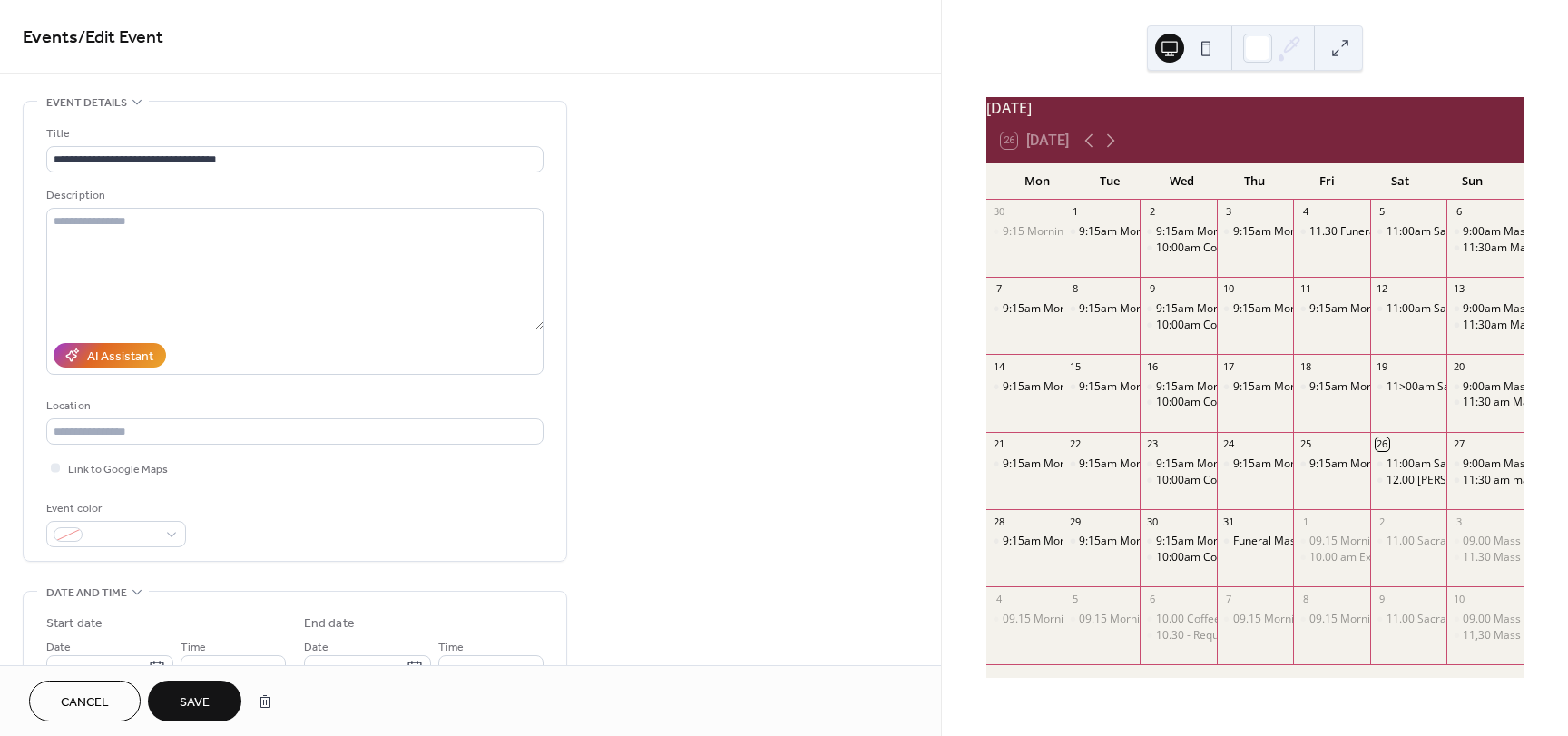 click on "Save" at bounding box center [194, 702] 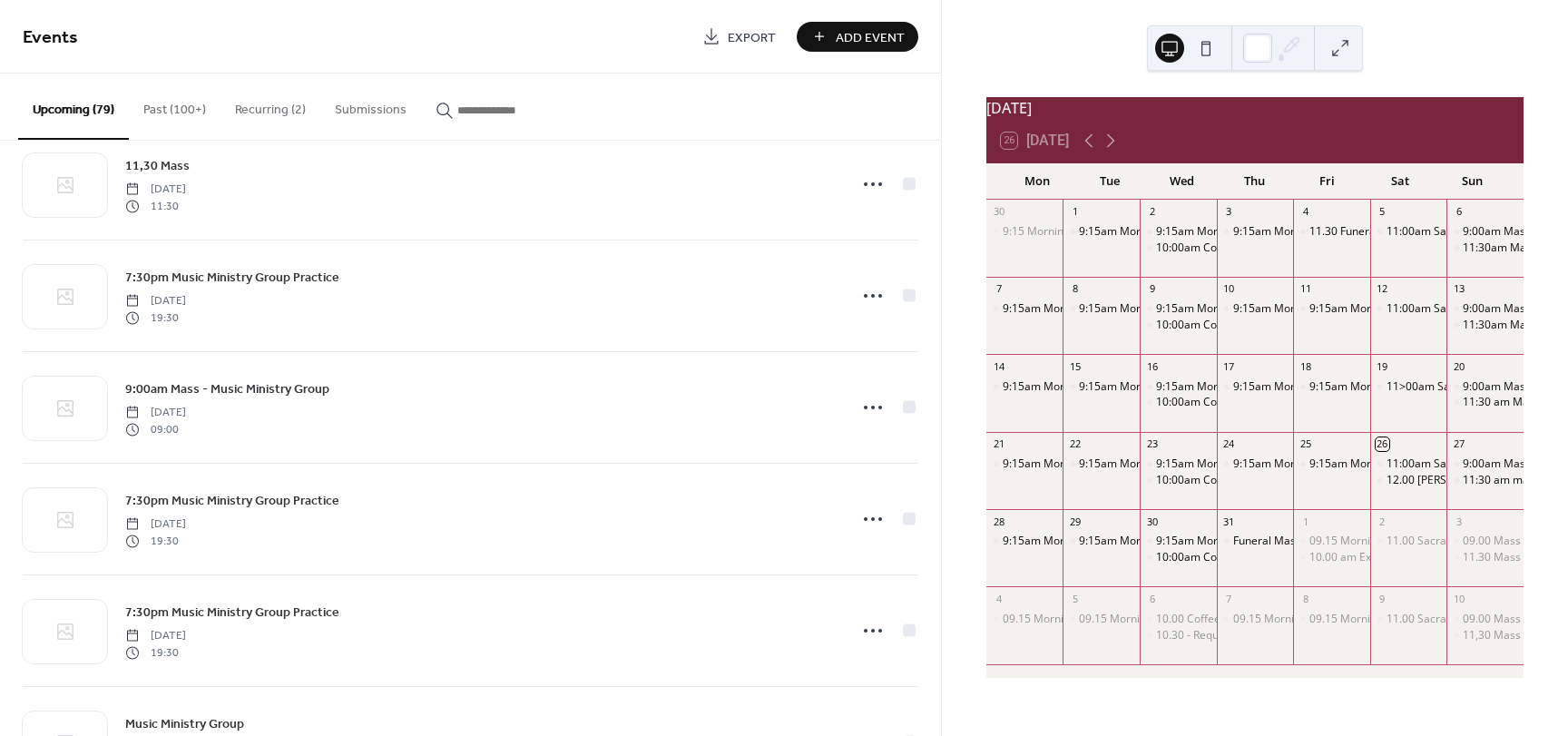 scroll, scrollTop: 5765, scrollLeft: 0, axis: vertical 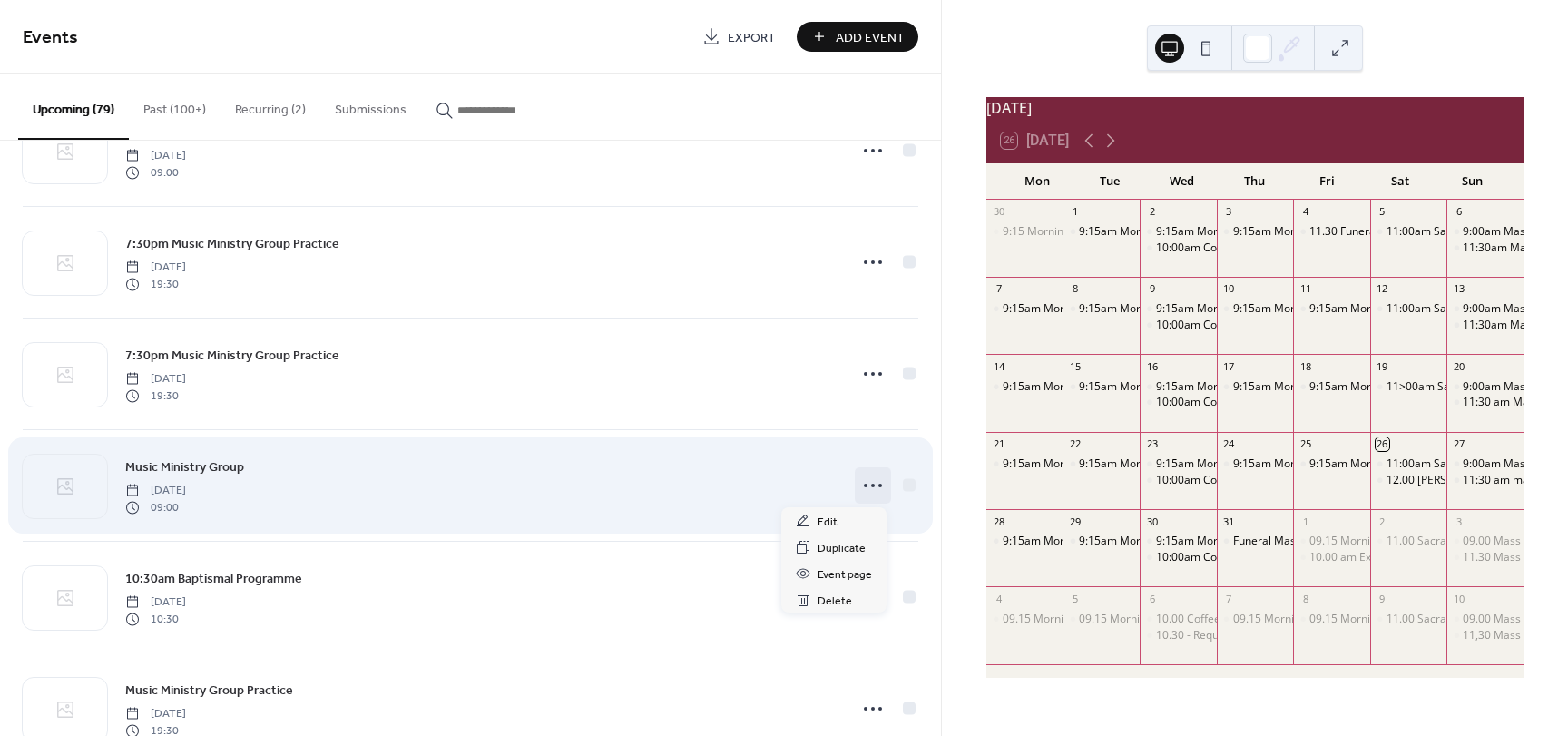 click 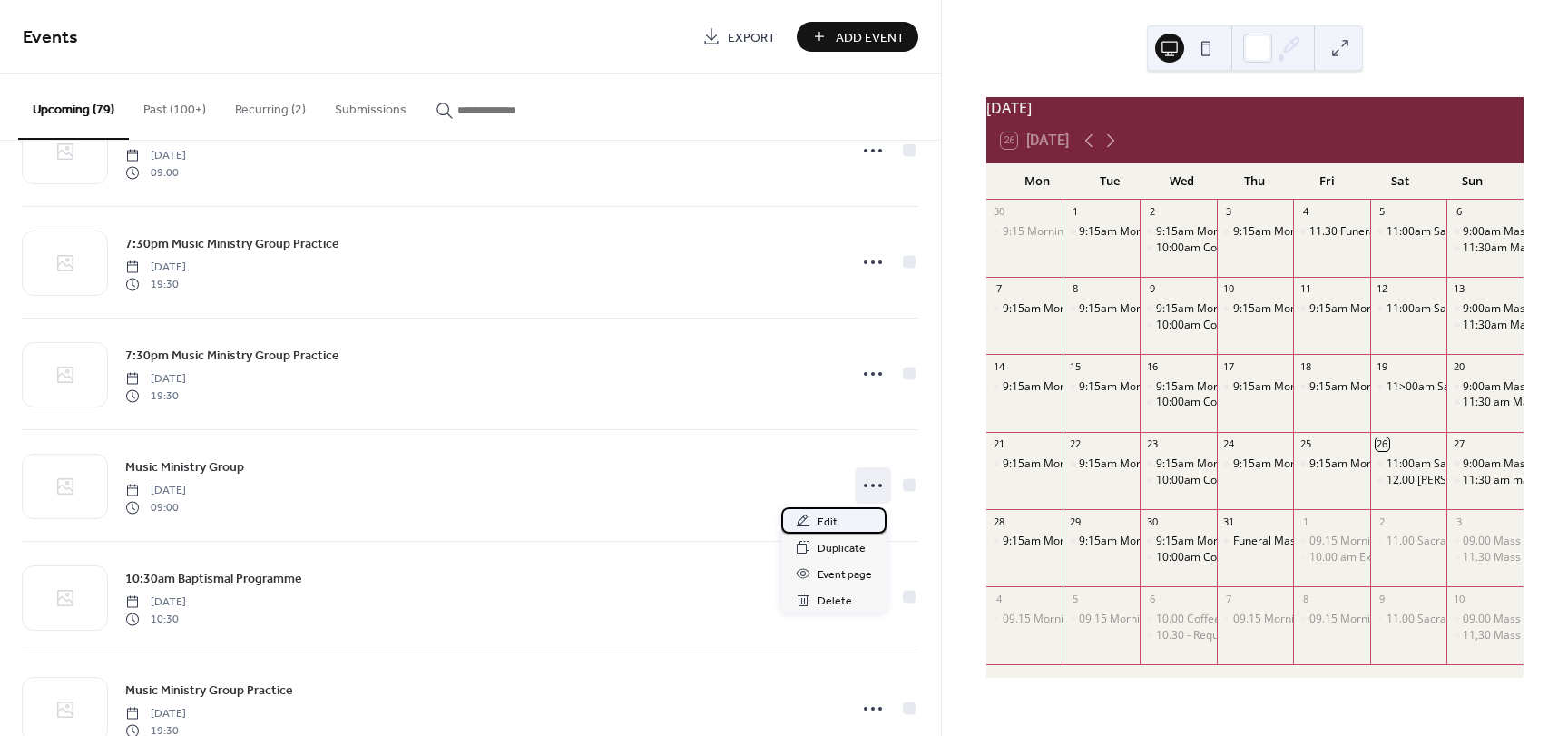 click on "Edit" at bounding box center (834, 520) 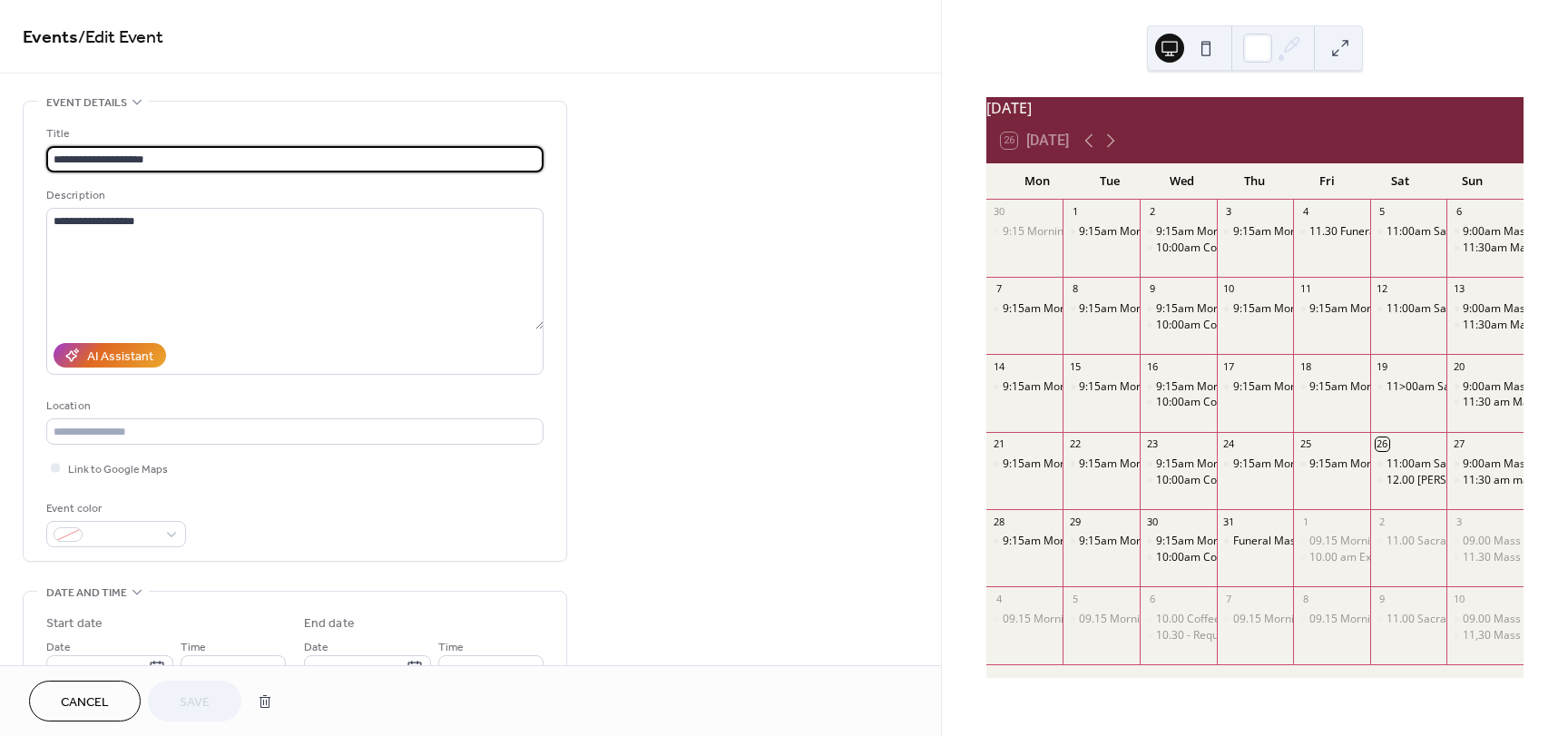 click on "**********" at bounding box center [295, 159] 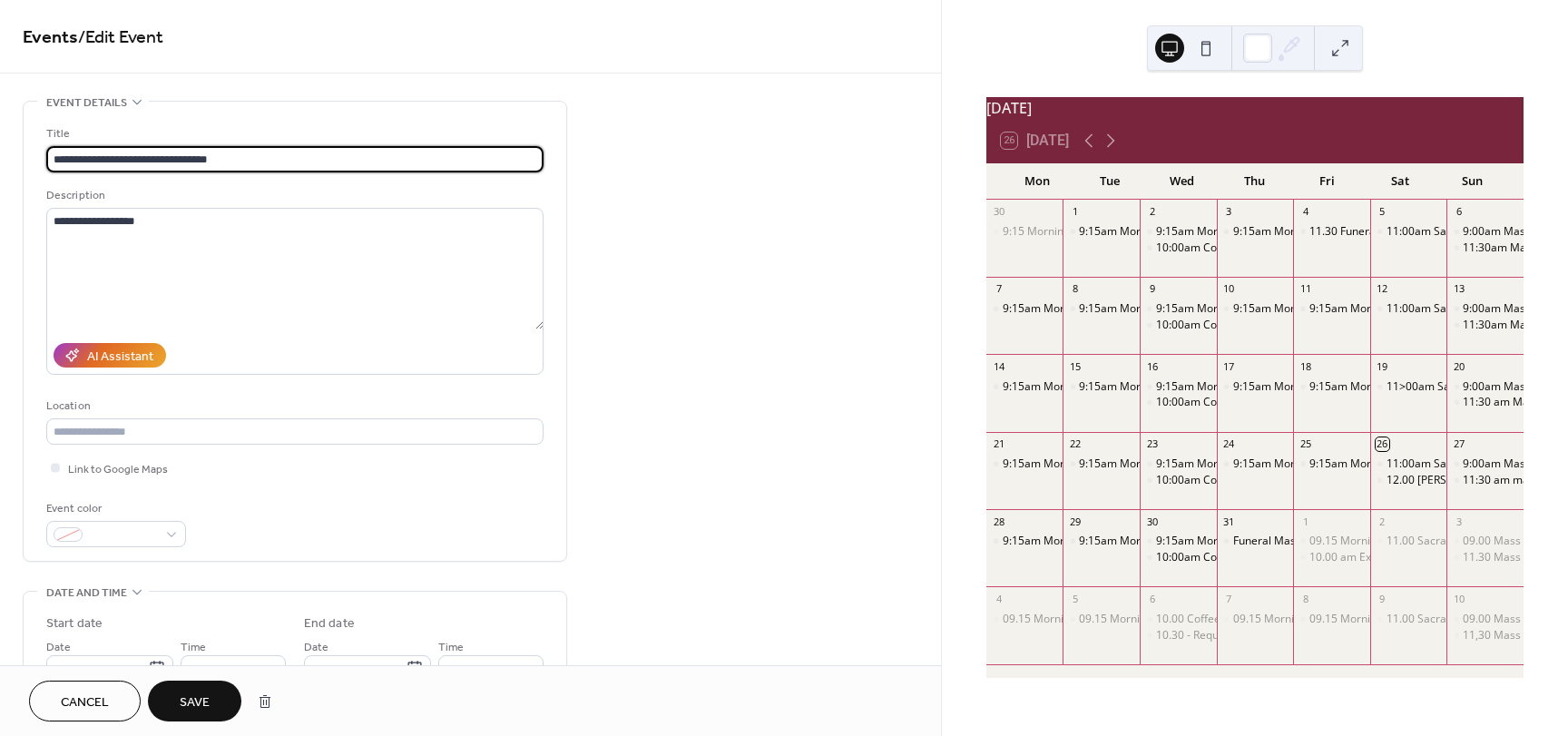 type on "**********" 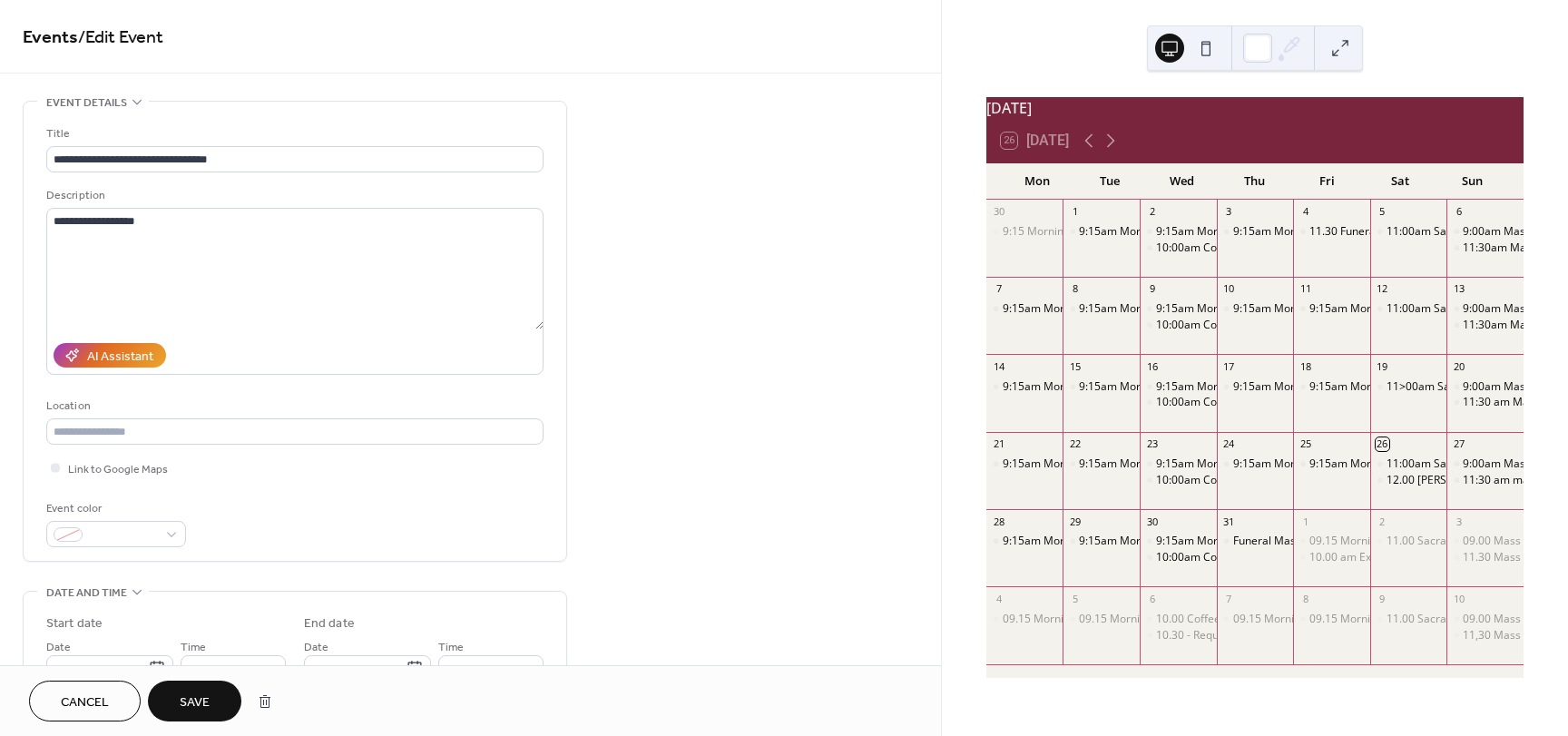 click on "Save" at bounding box center (194, 702) 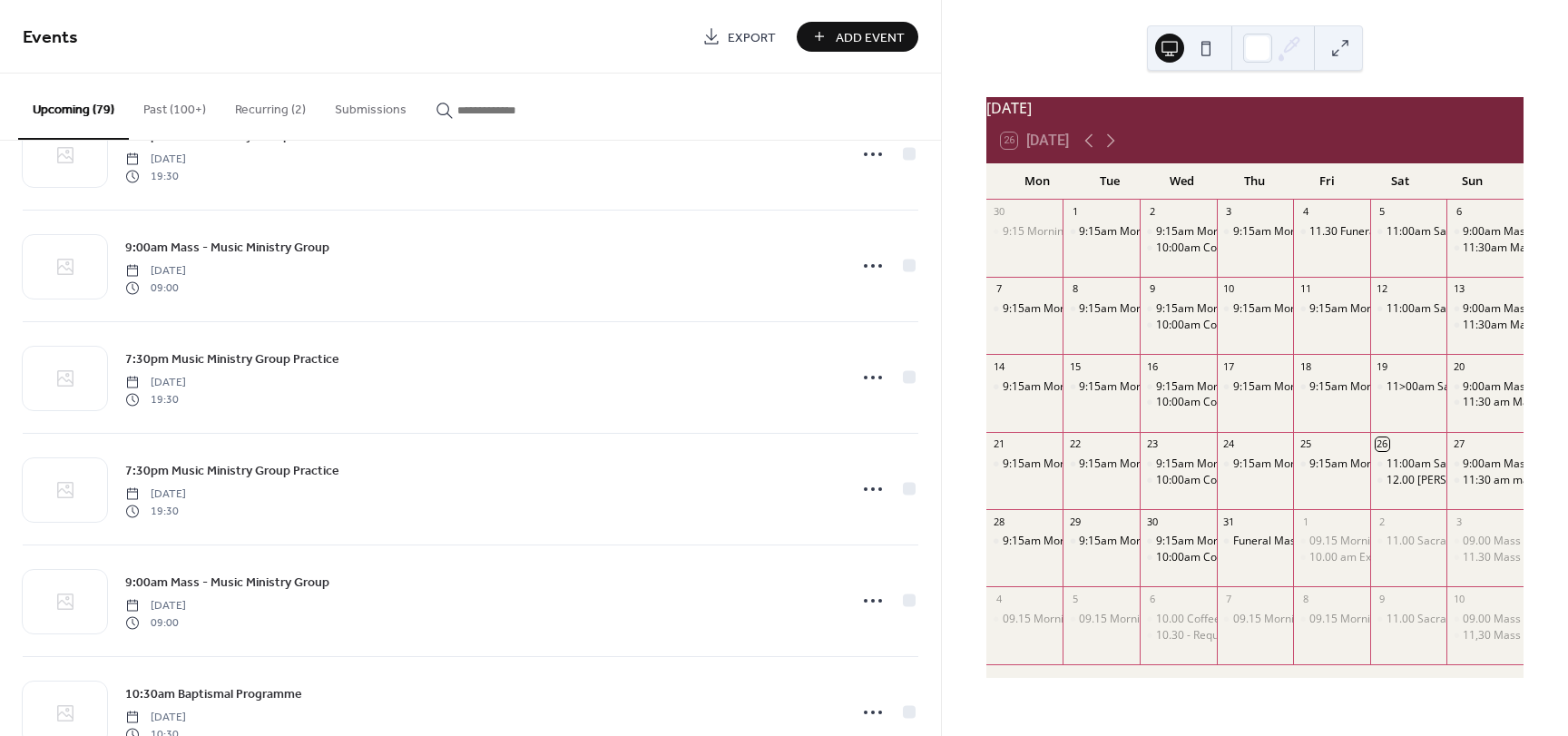 scroll, scrollTop: 6038, scrollLeft: 0, axis: vertical 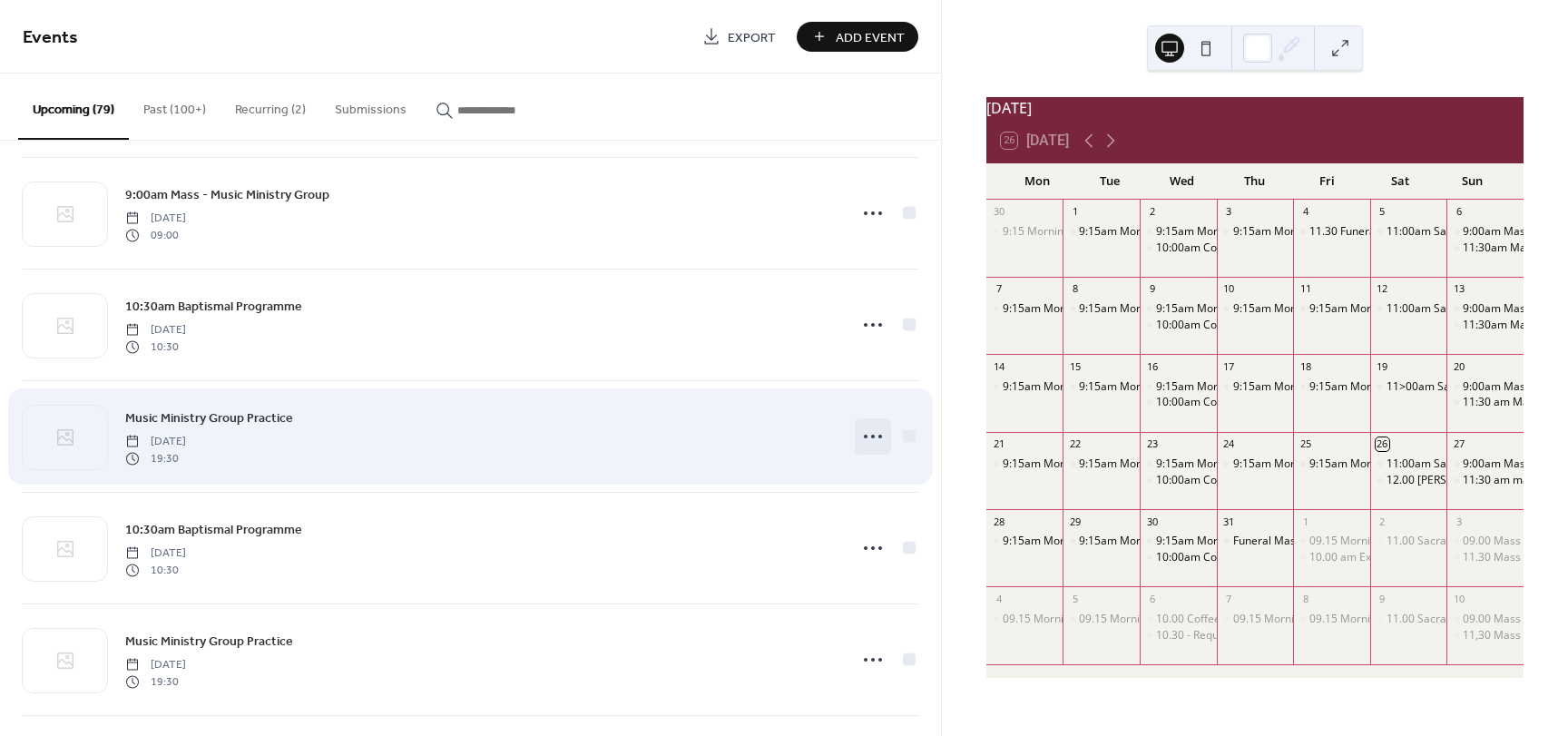 click 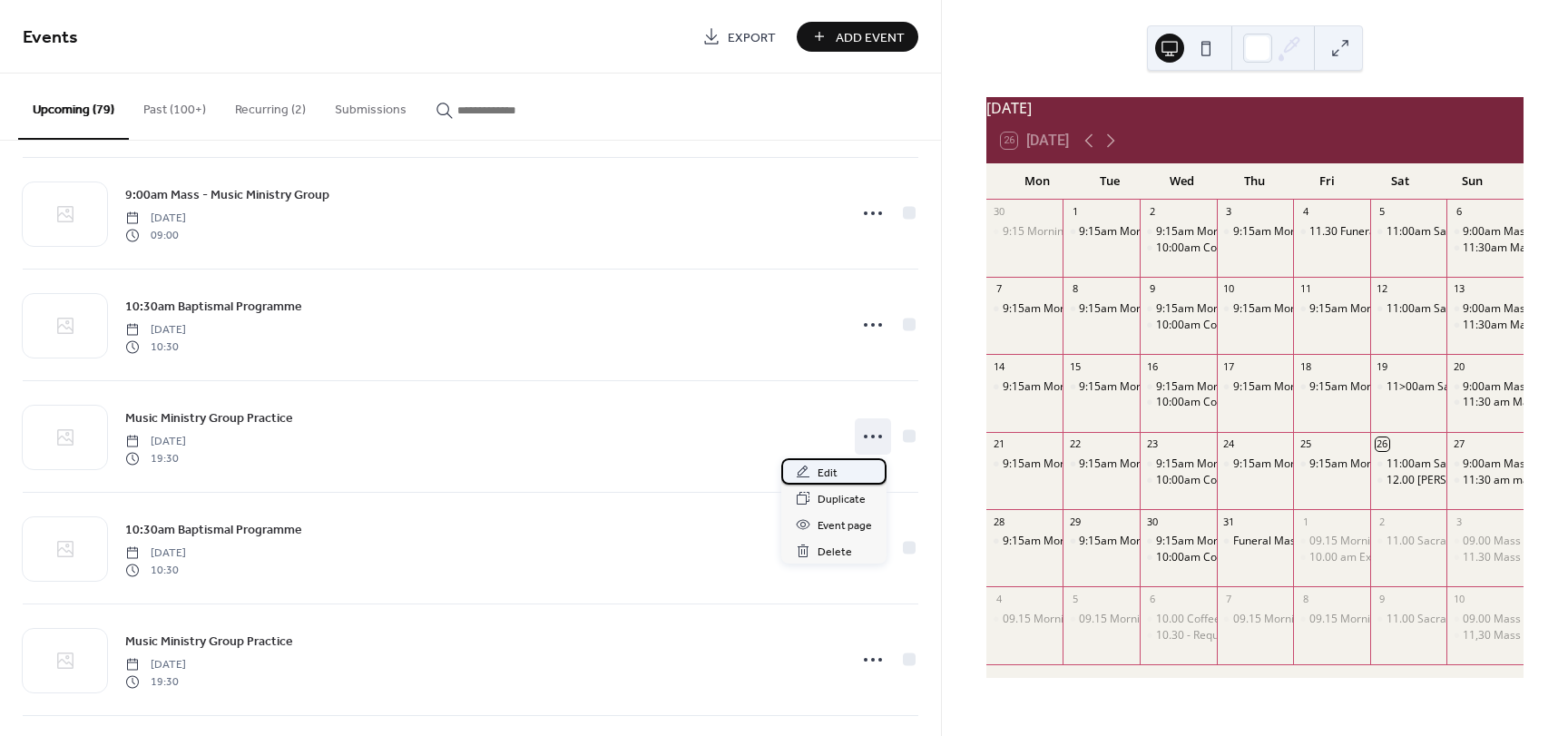 click on "Edit" at bounding box center (828, 473) 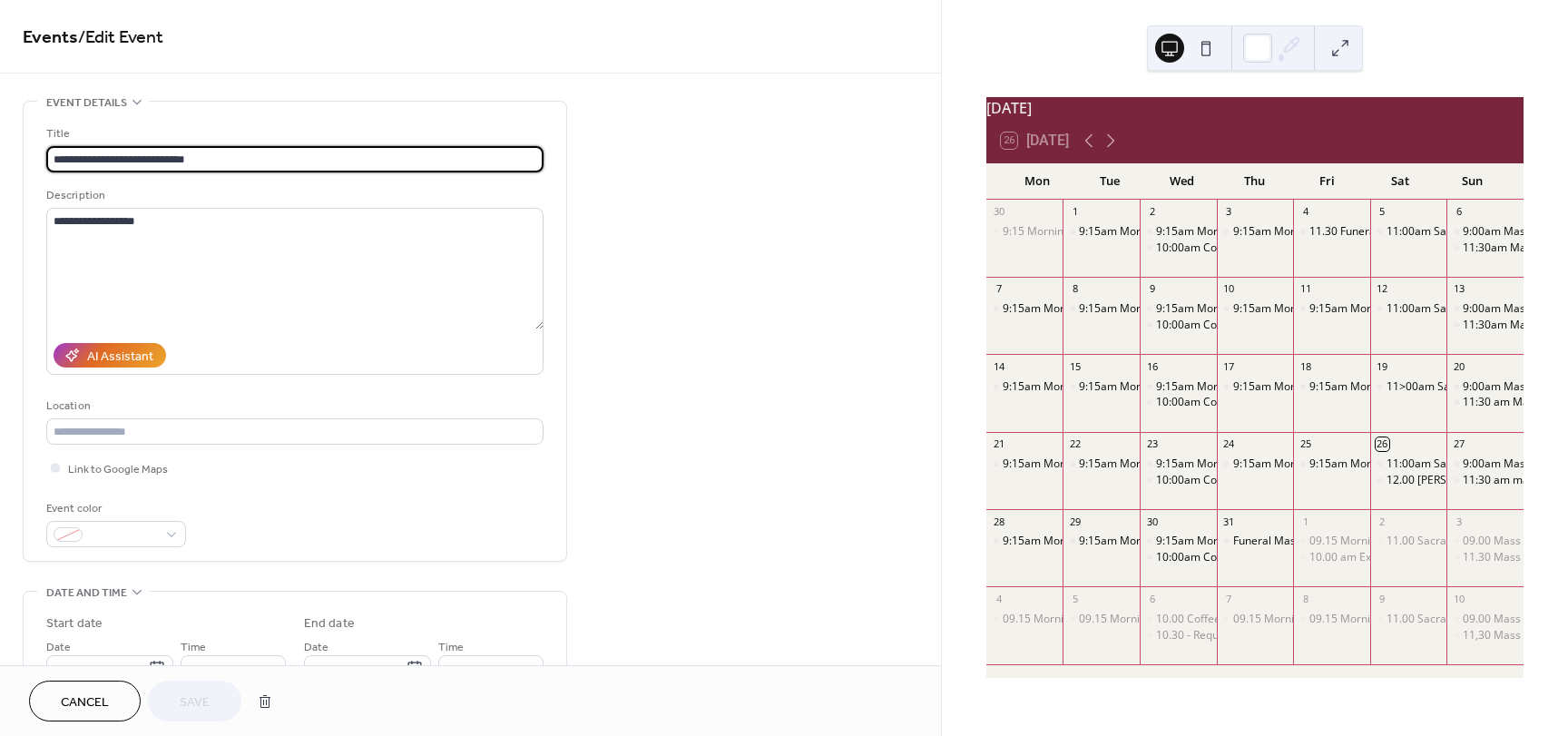 click on "**********" at bounding box center [295, 159] 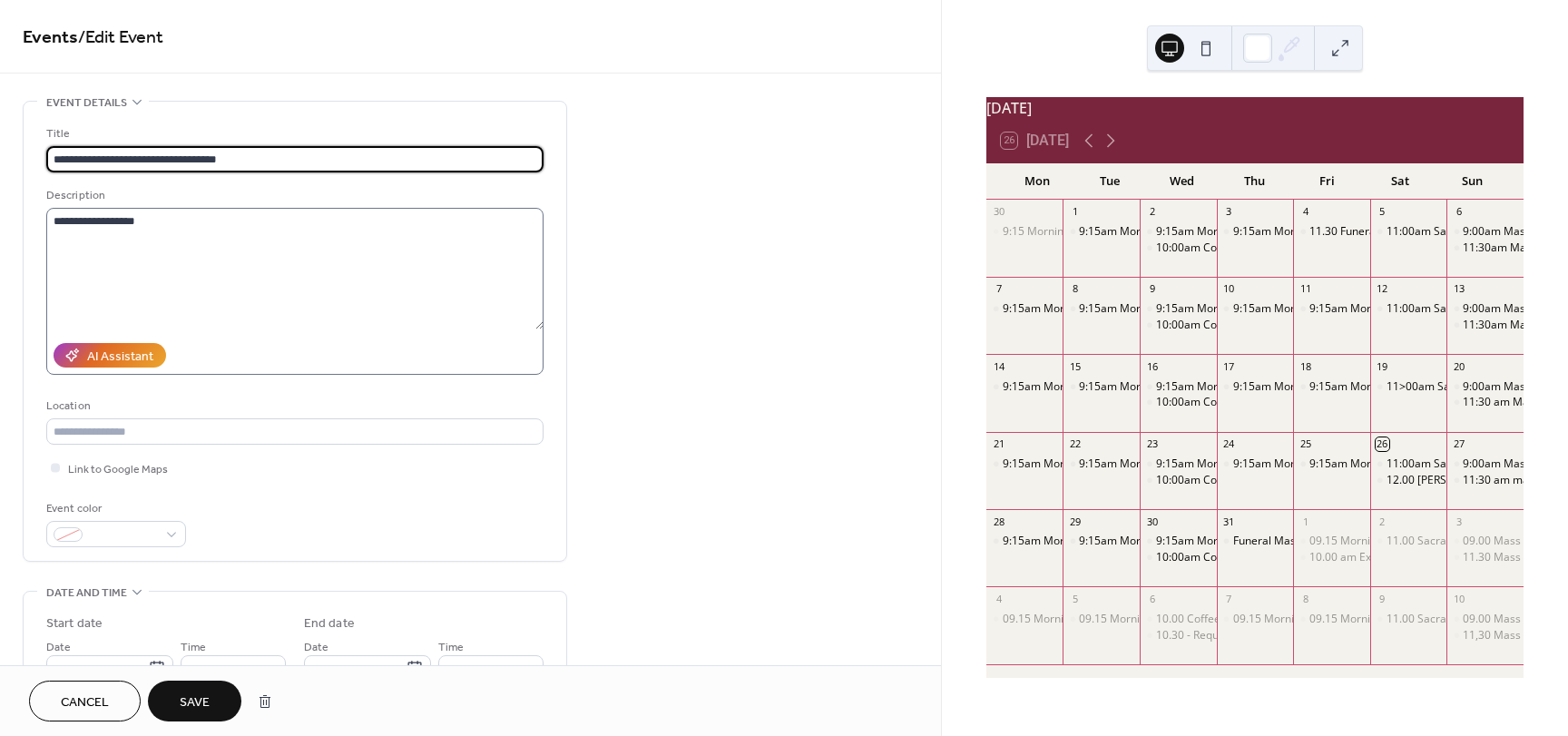type on "**********" 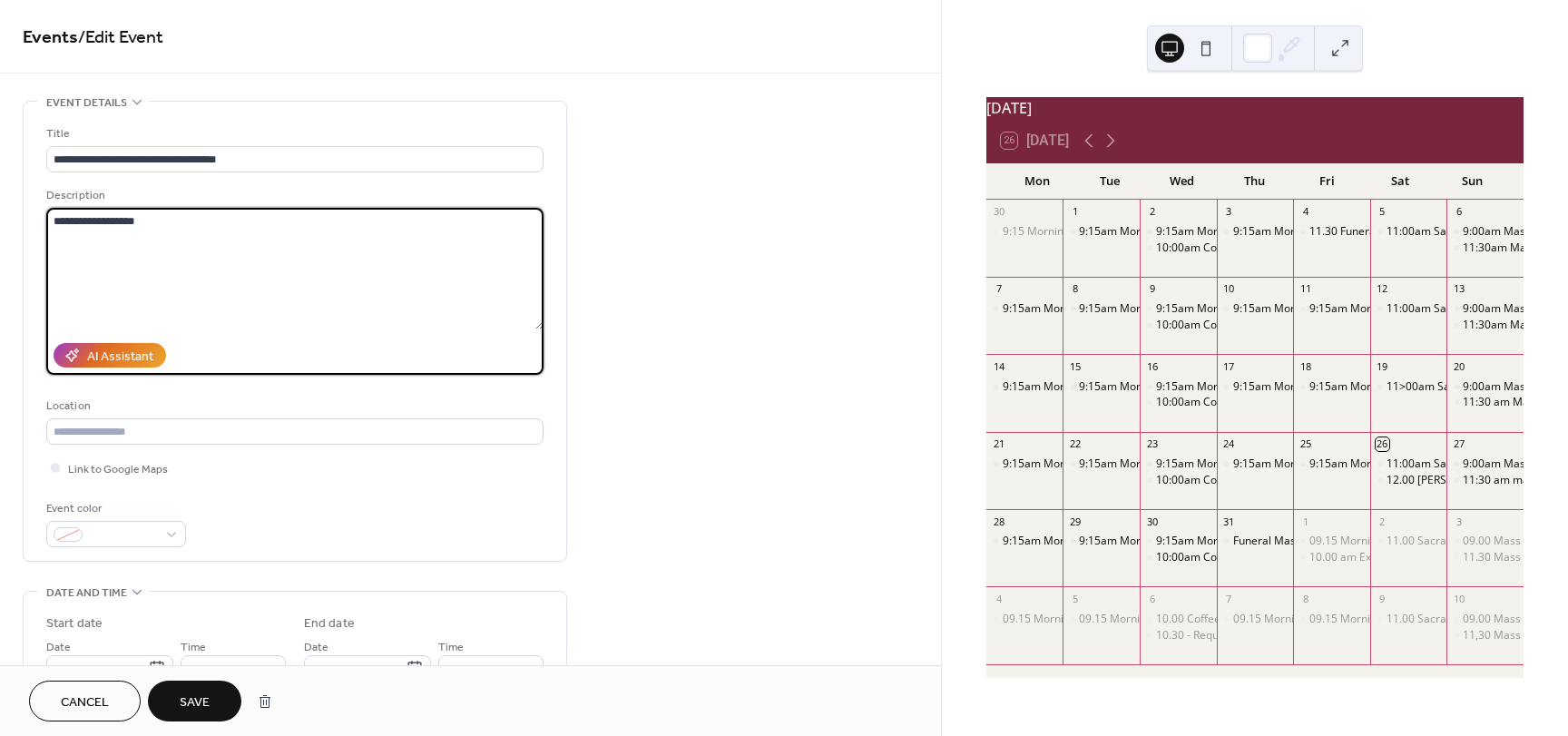drag, startPoint x: 154, startPoint y: 229, endPoint x: -32, endPoint y: 229, distance: 186 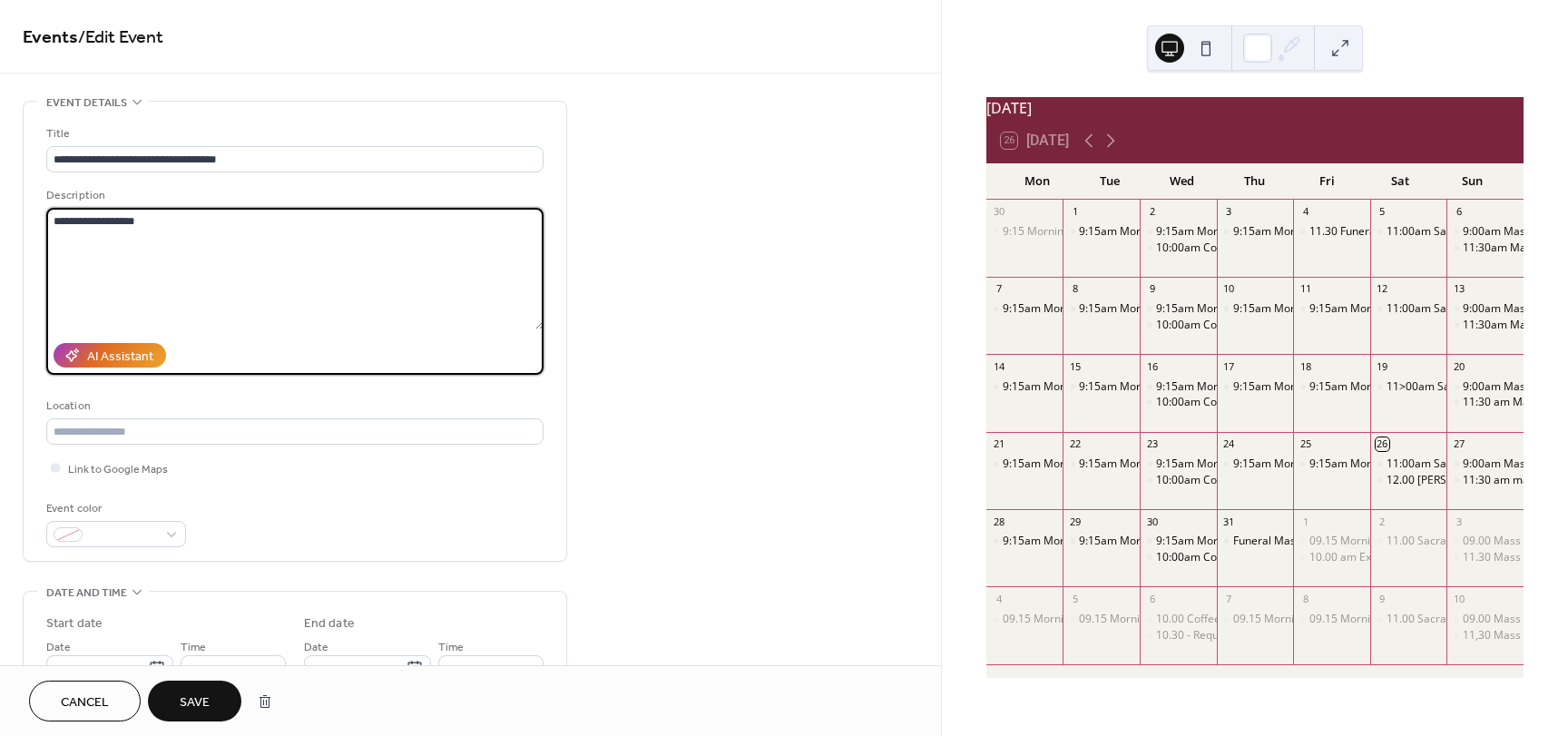 click on "**********" at bounding box center (784, 368) 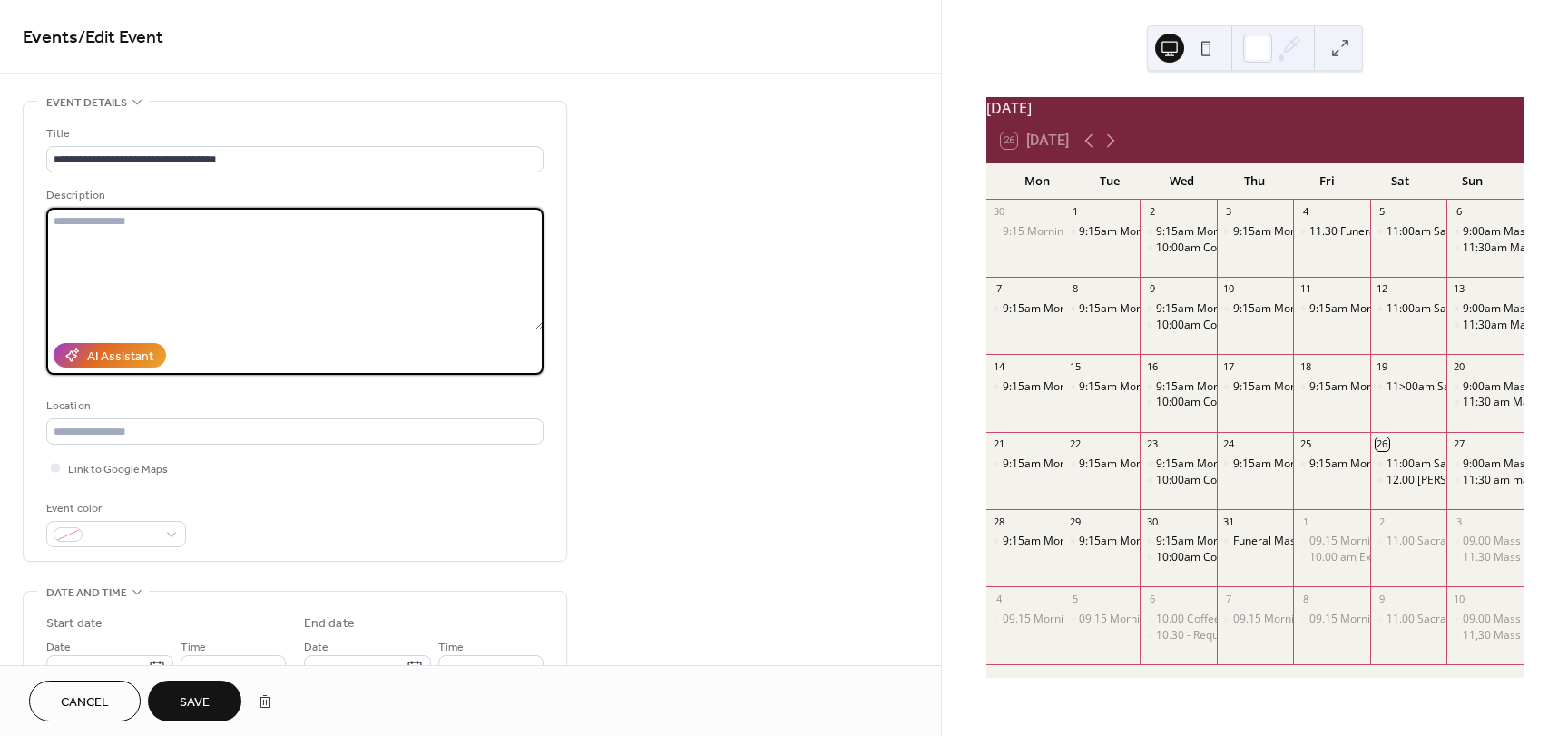 type 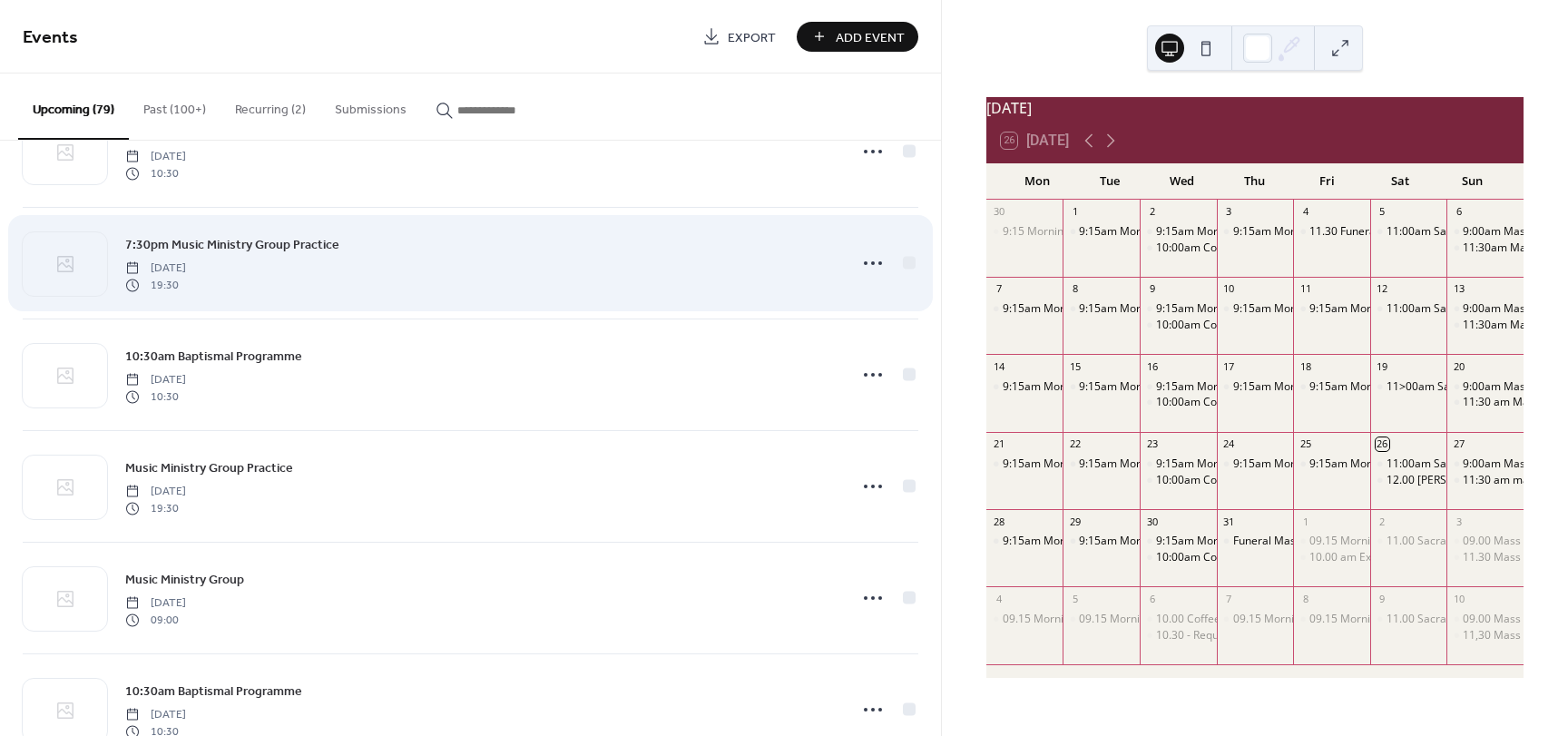 scroll, scrollTop: 6246, scrollLeft: 0, axis: vertical 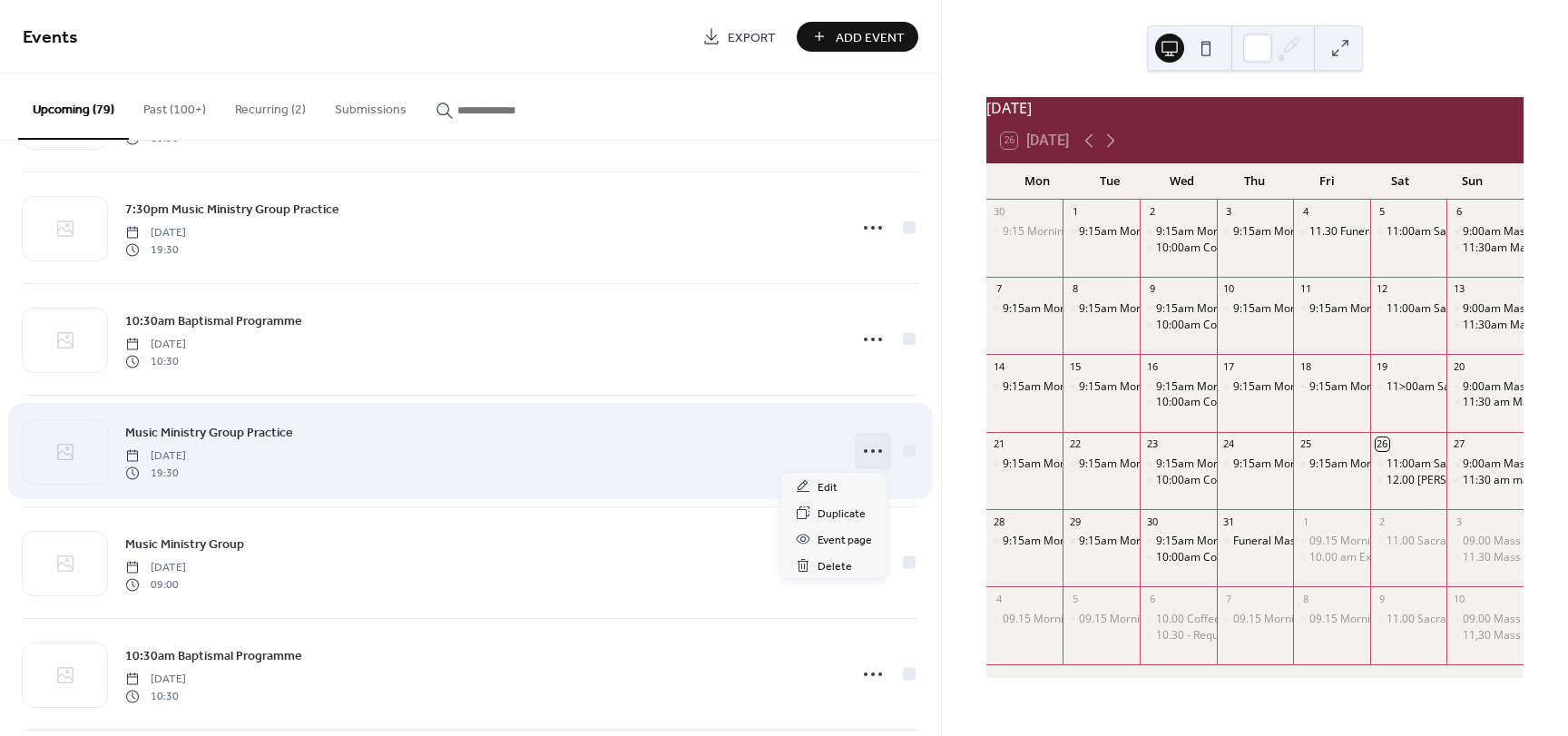 click 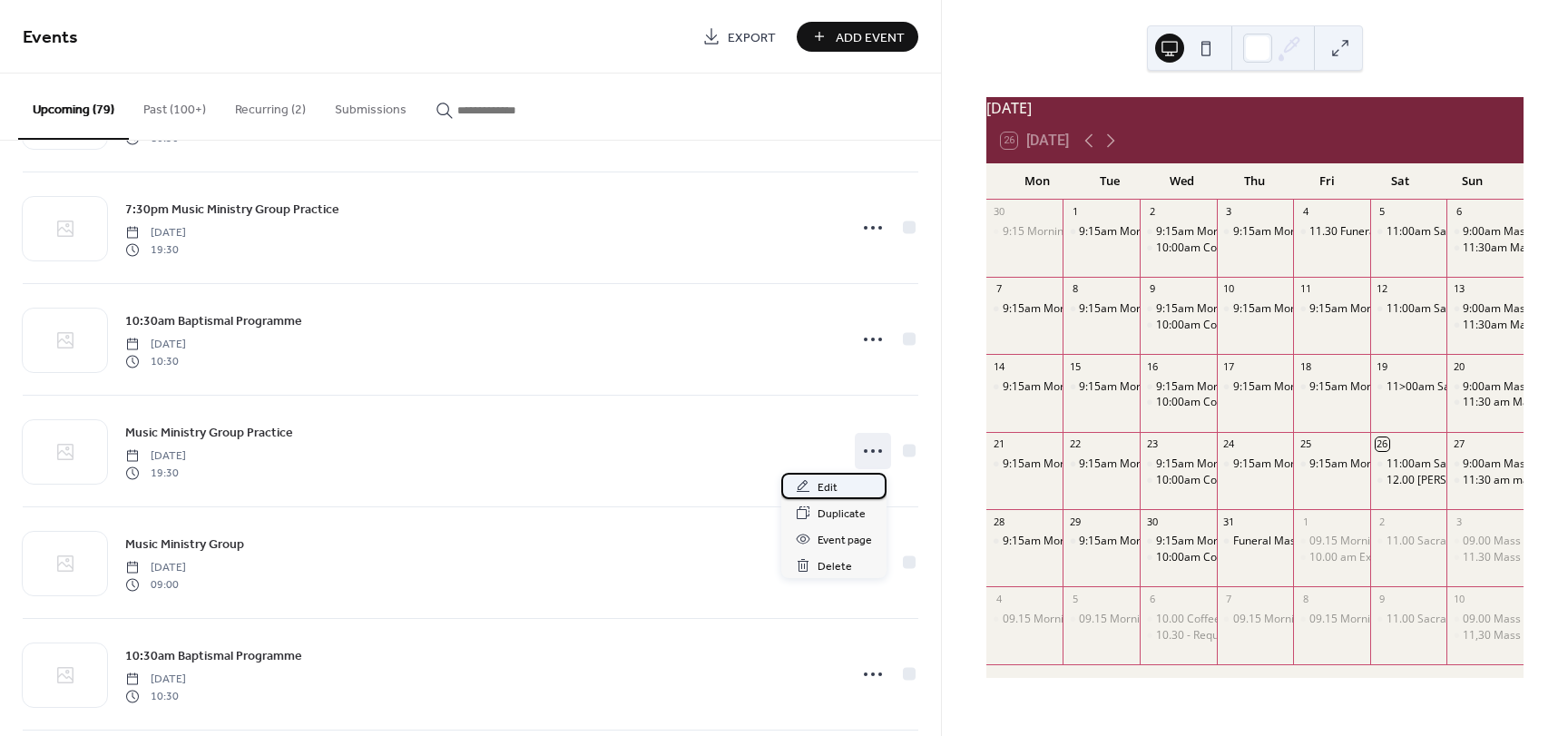 click on "Edit" at bounding box center [828, 487] 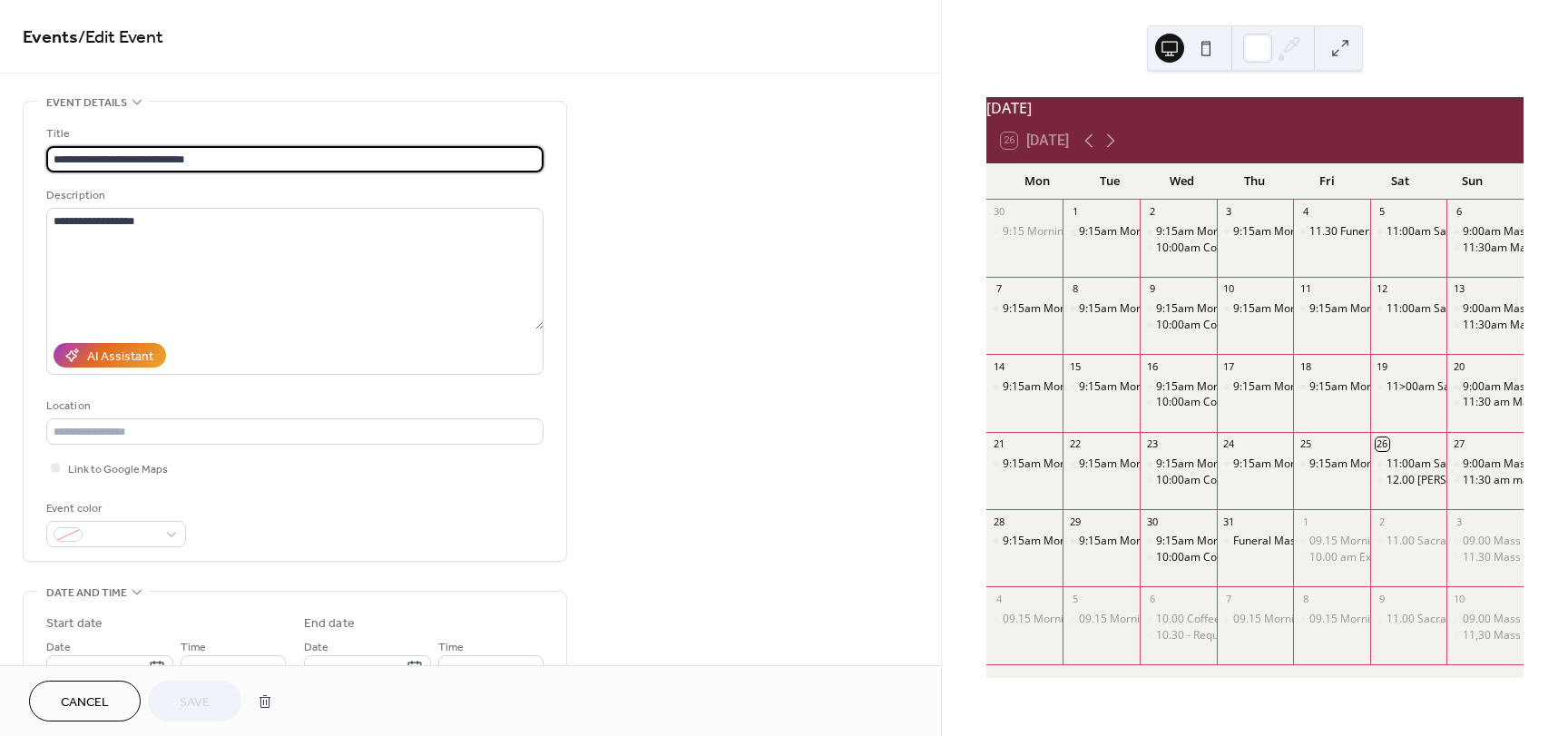 click on "**********" at bounding box center [295, 159] 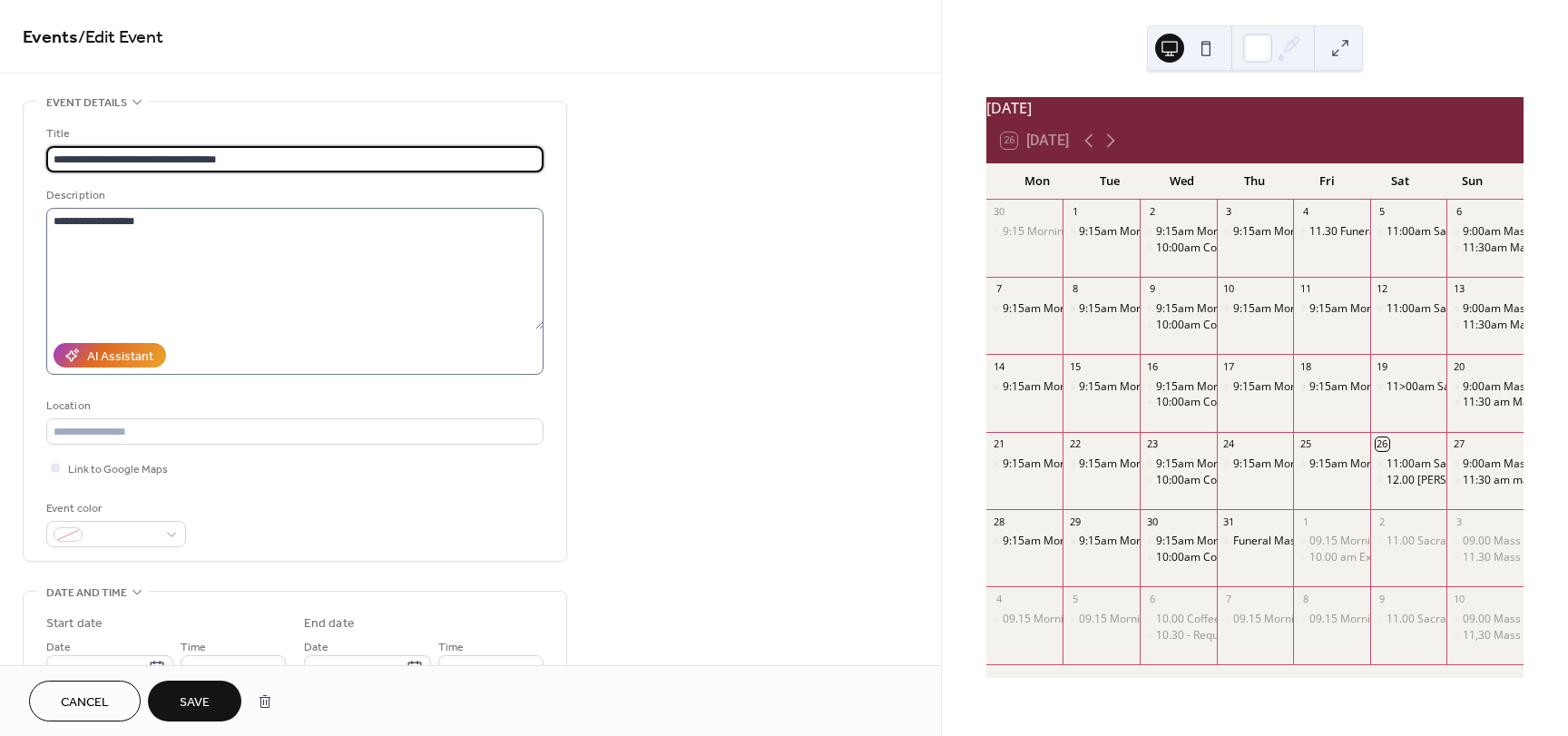 type on "**********" 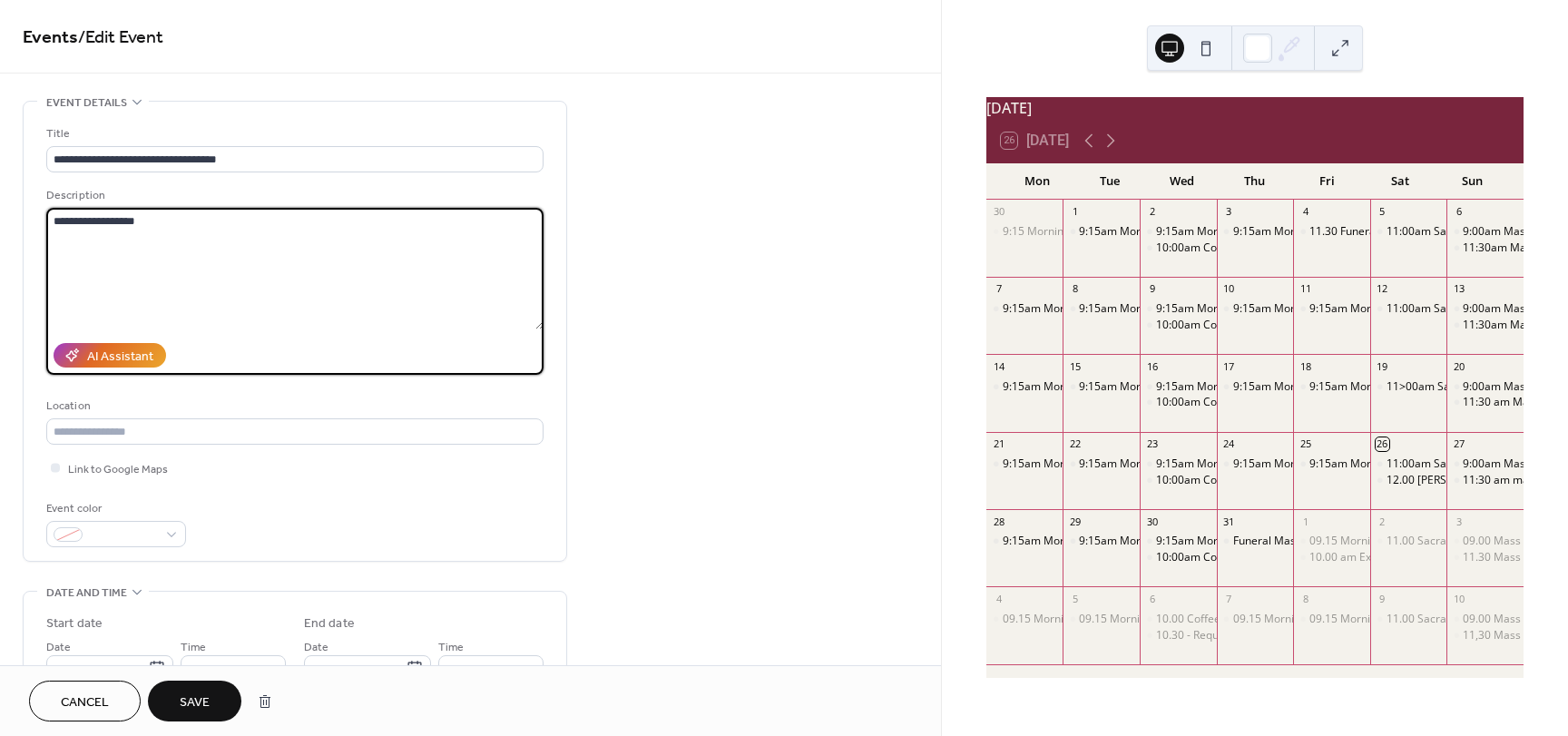 drag, startPoint x: 165, startPoint y: 226, endPoint x: -7, endPoint y: 226, distance: 172 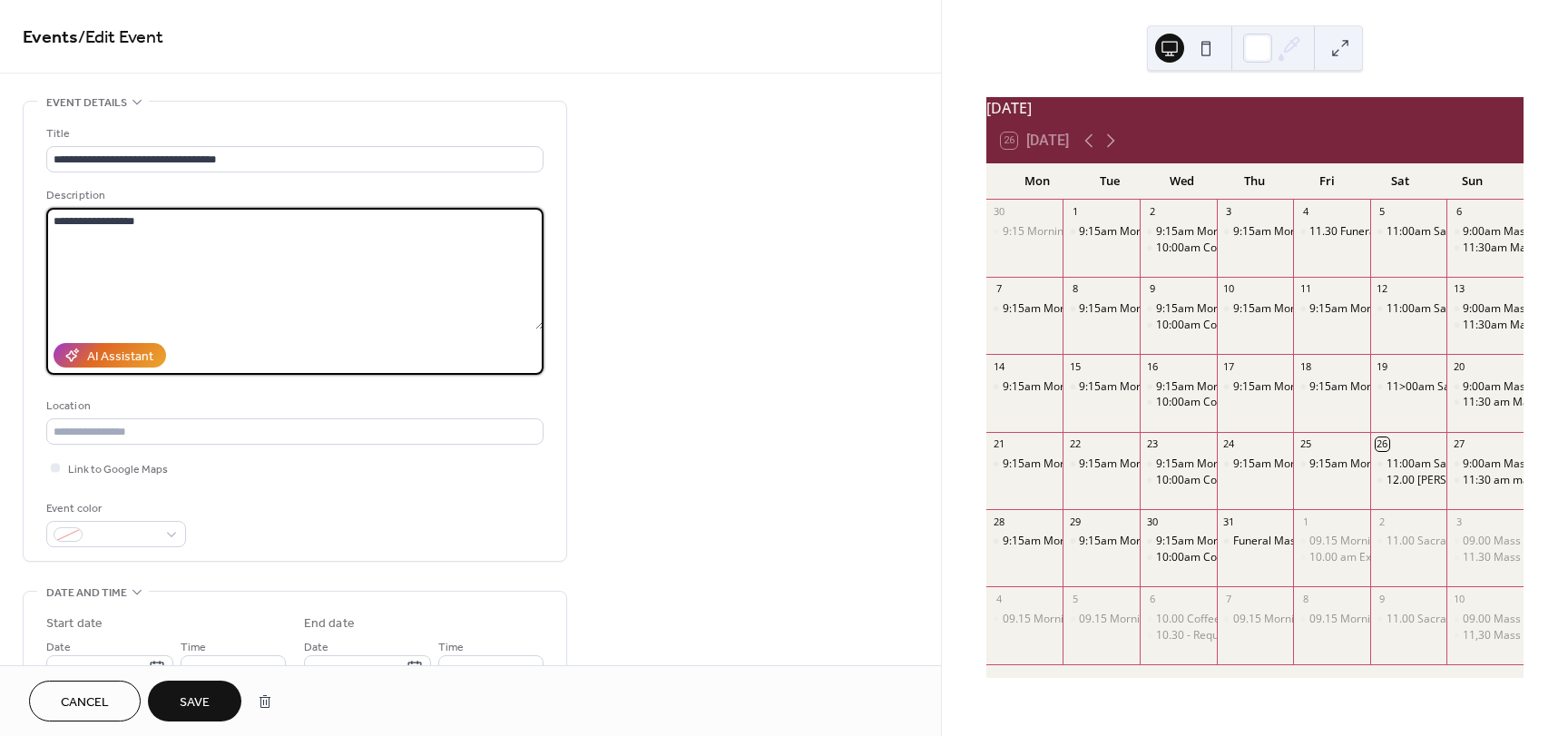 click on "**********" at bounding box center (784, 368) 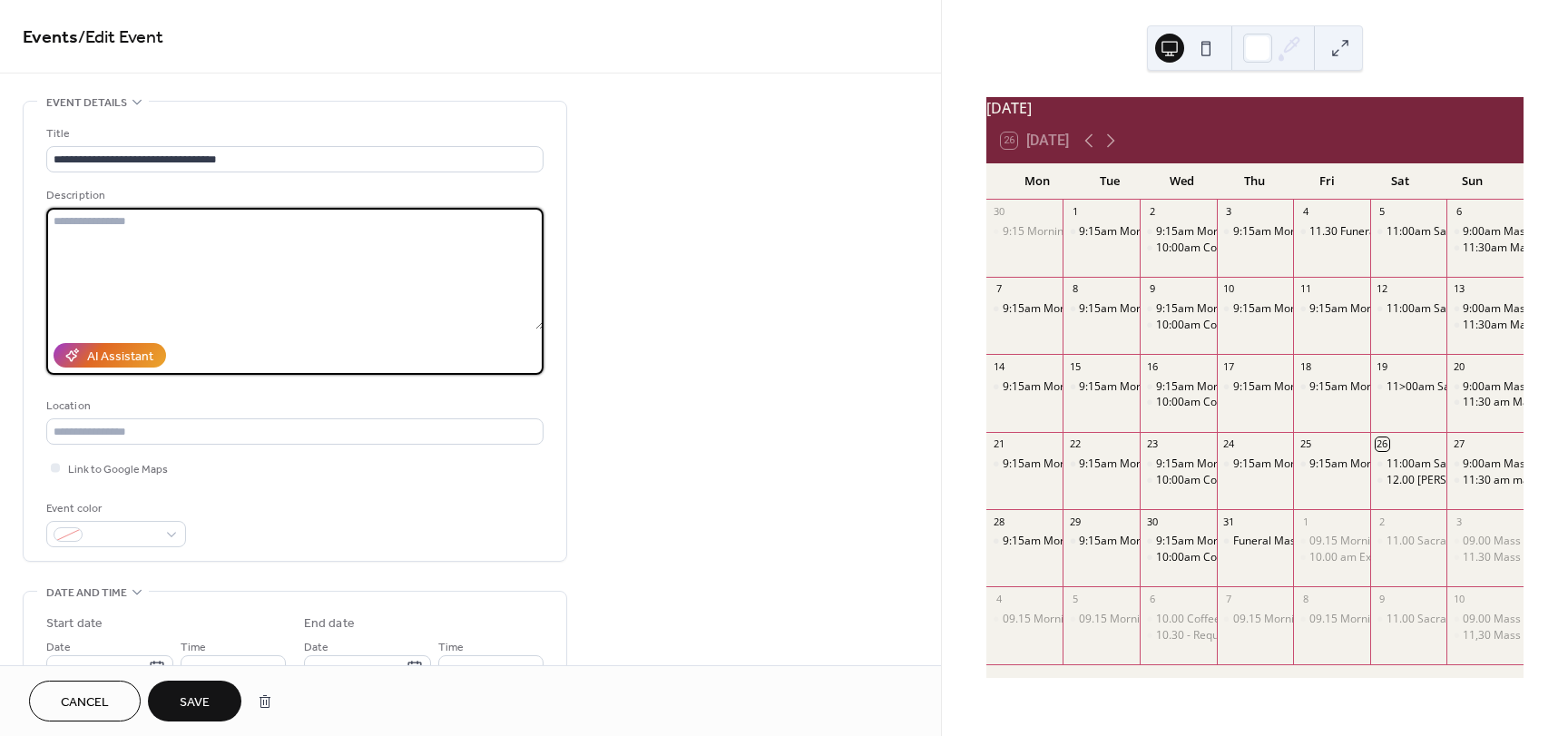 type 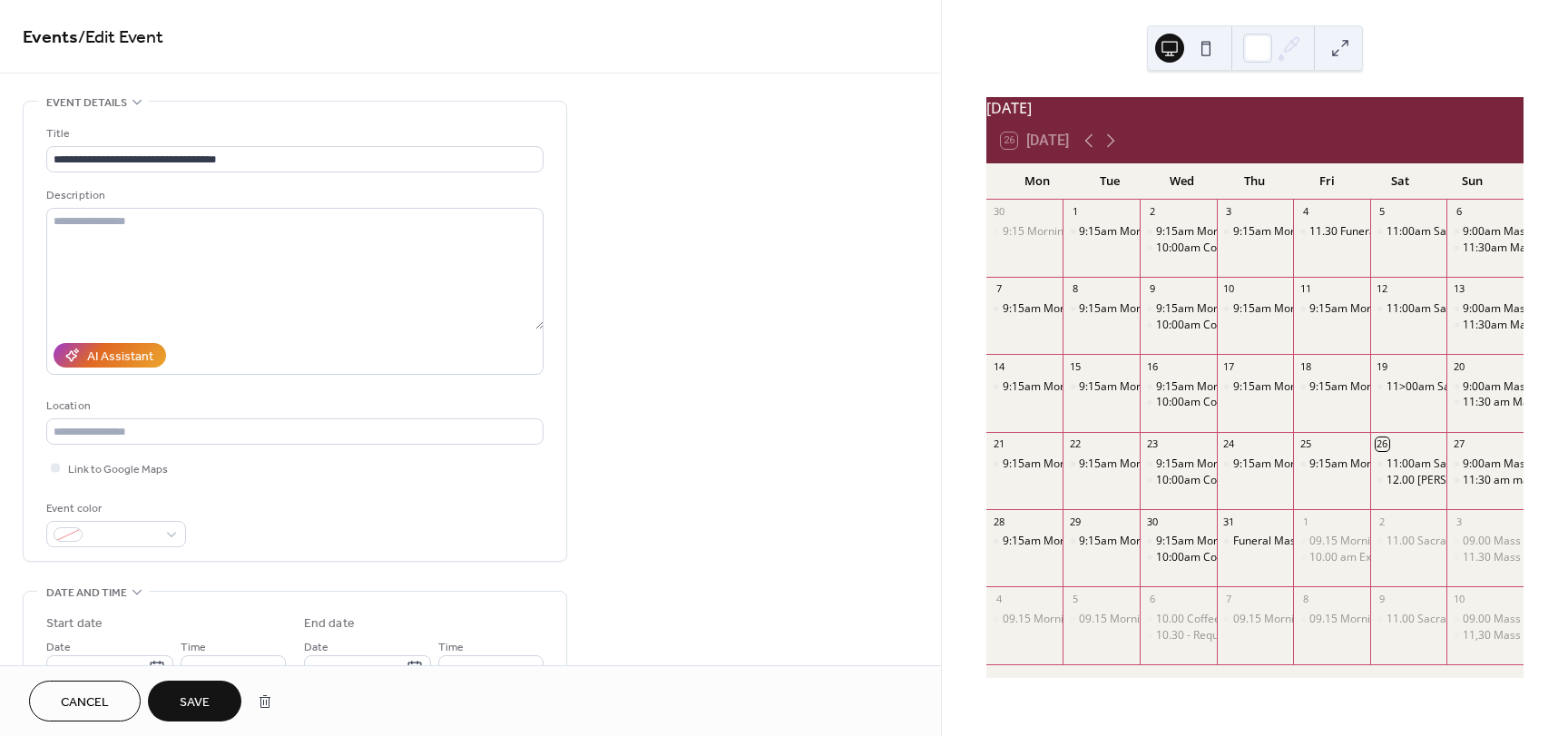 click on "Save" at bounding box center [194, 702] 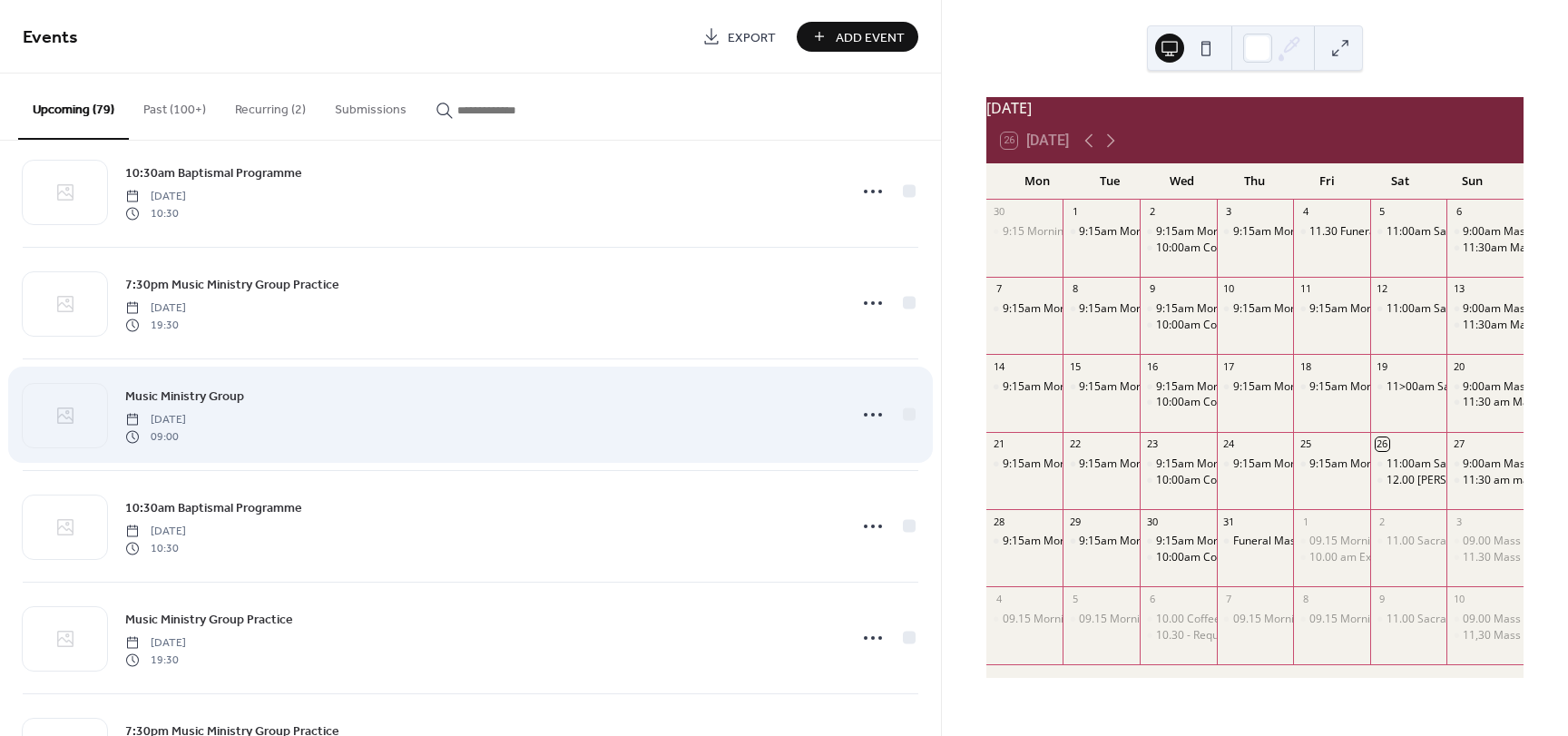scroll, scrollTop: 6428, scrollLeft: 0, axis: vertical 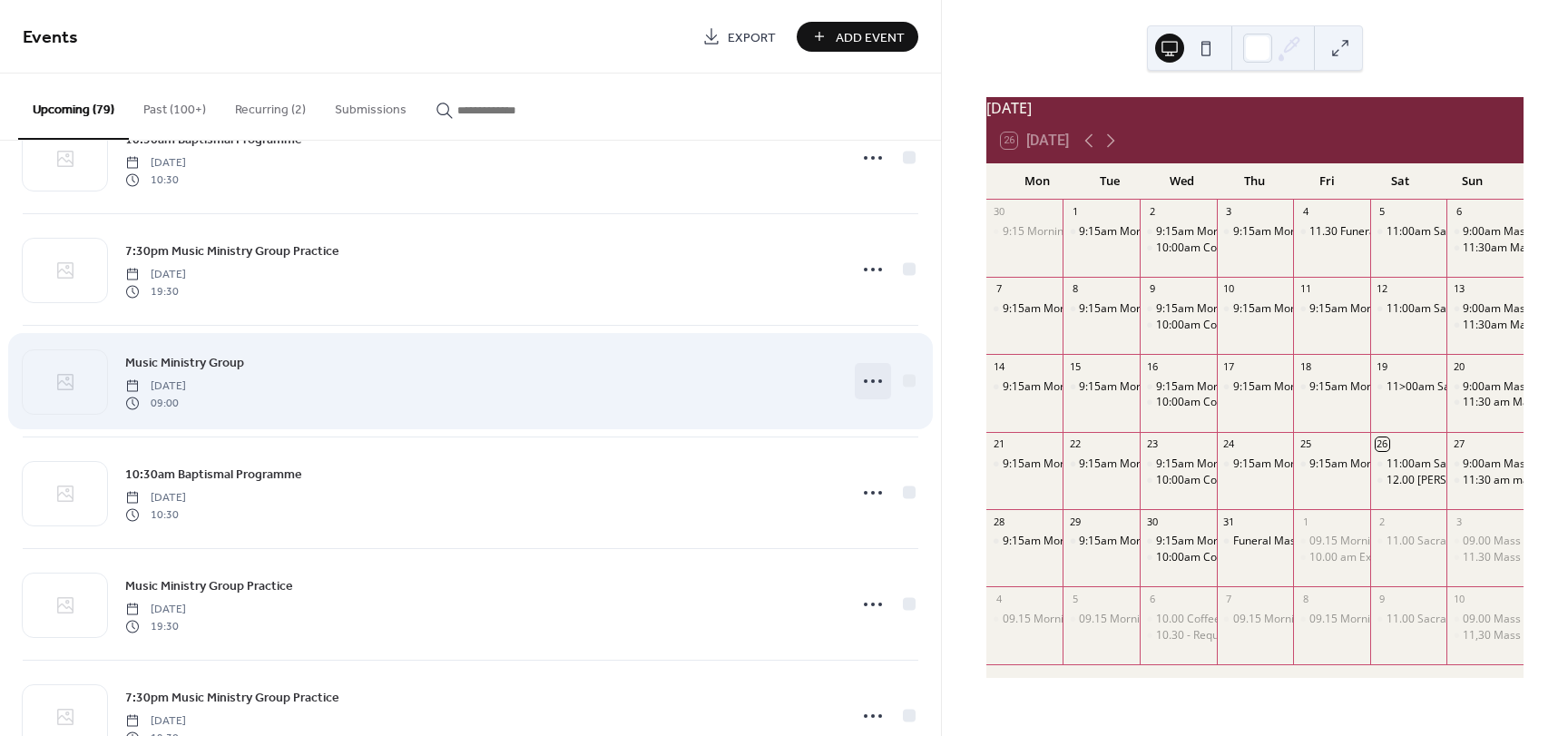click 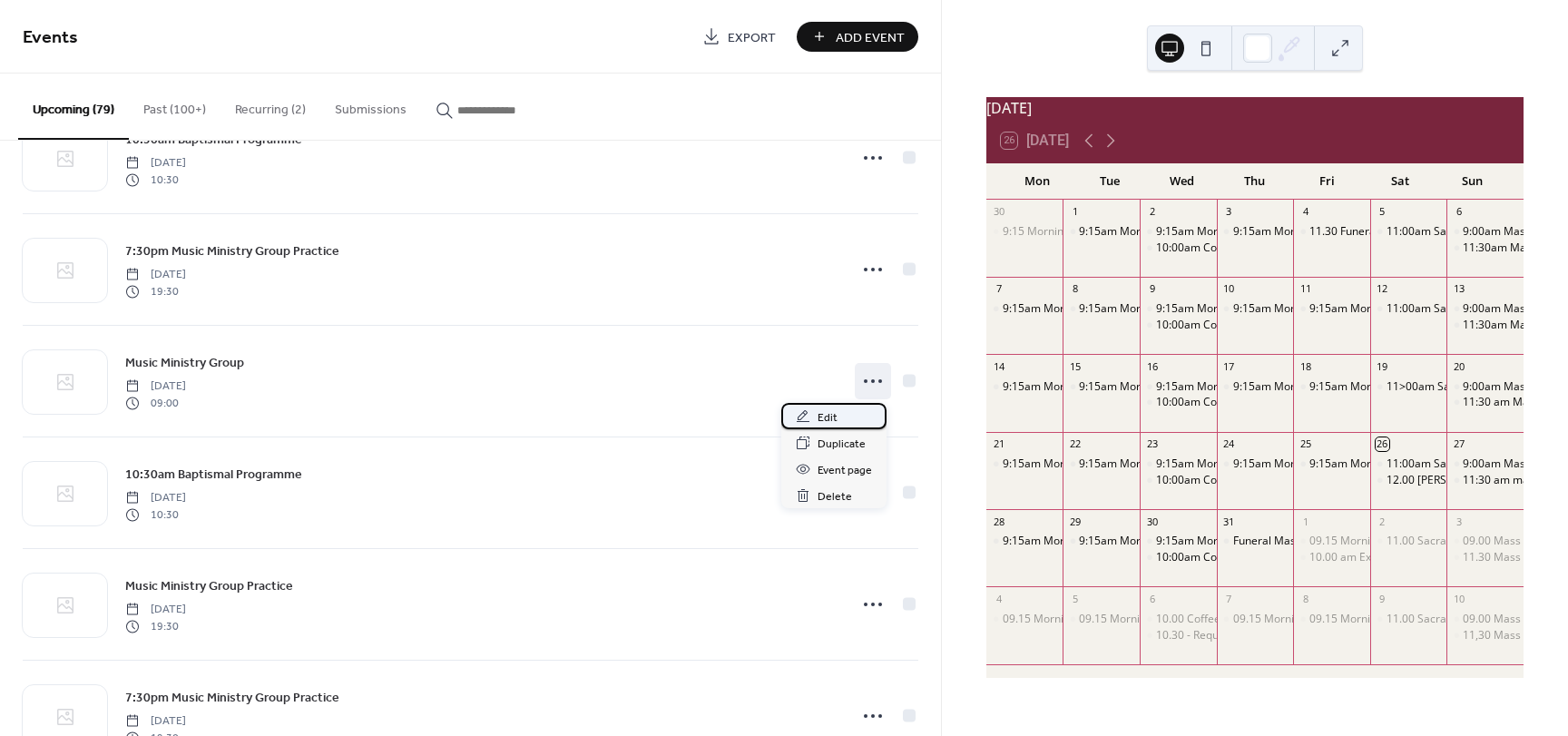click on "Edit" at bounding box center [828, 417] 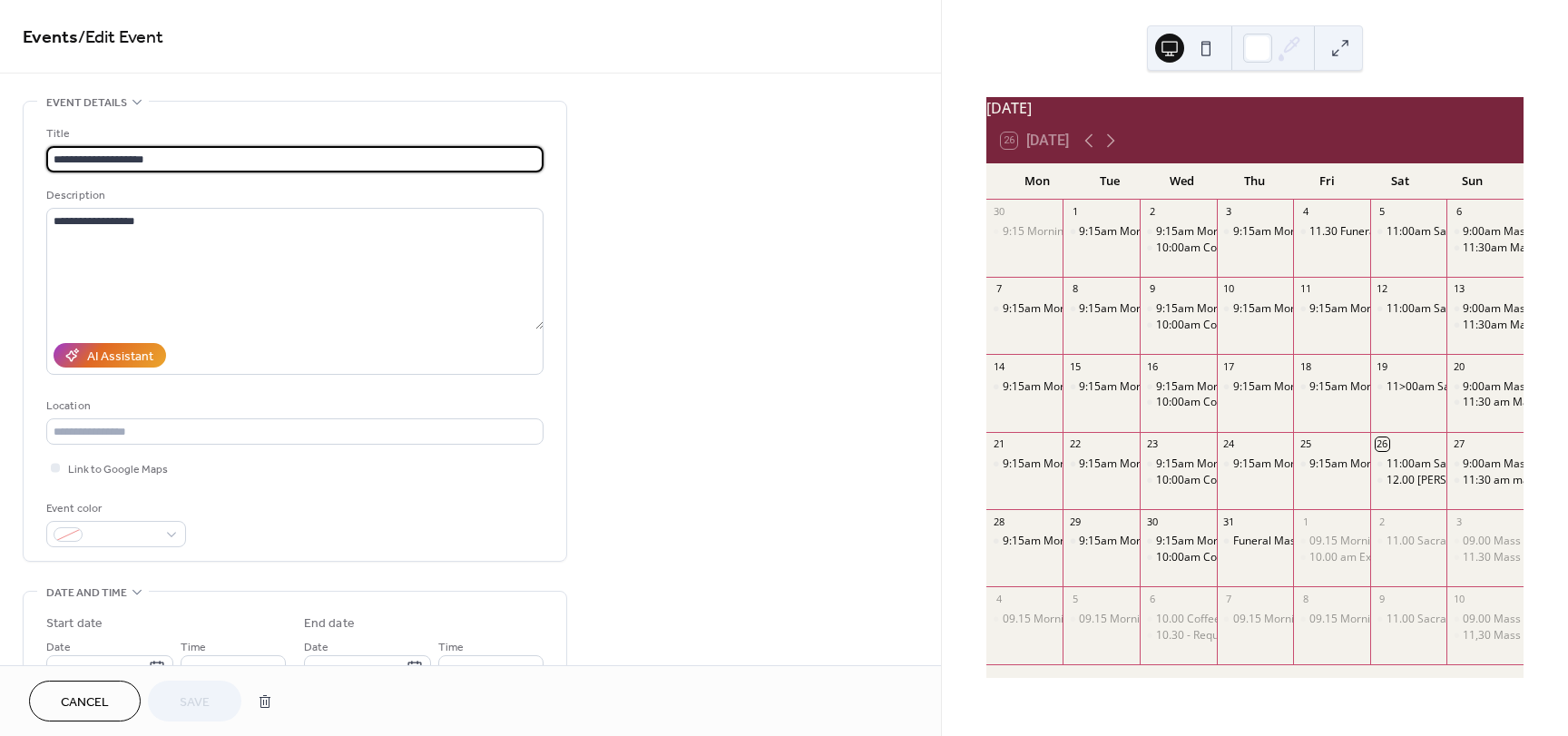 click on "**********" at bounding box center (295, 159) 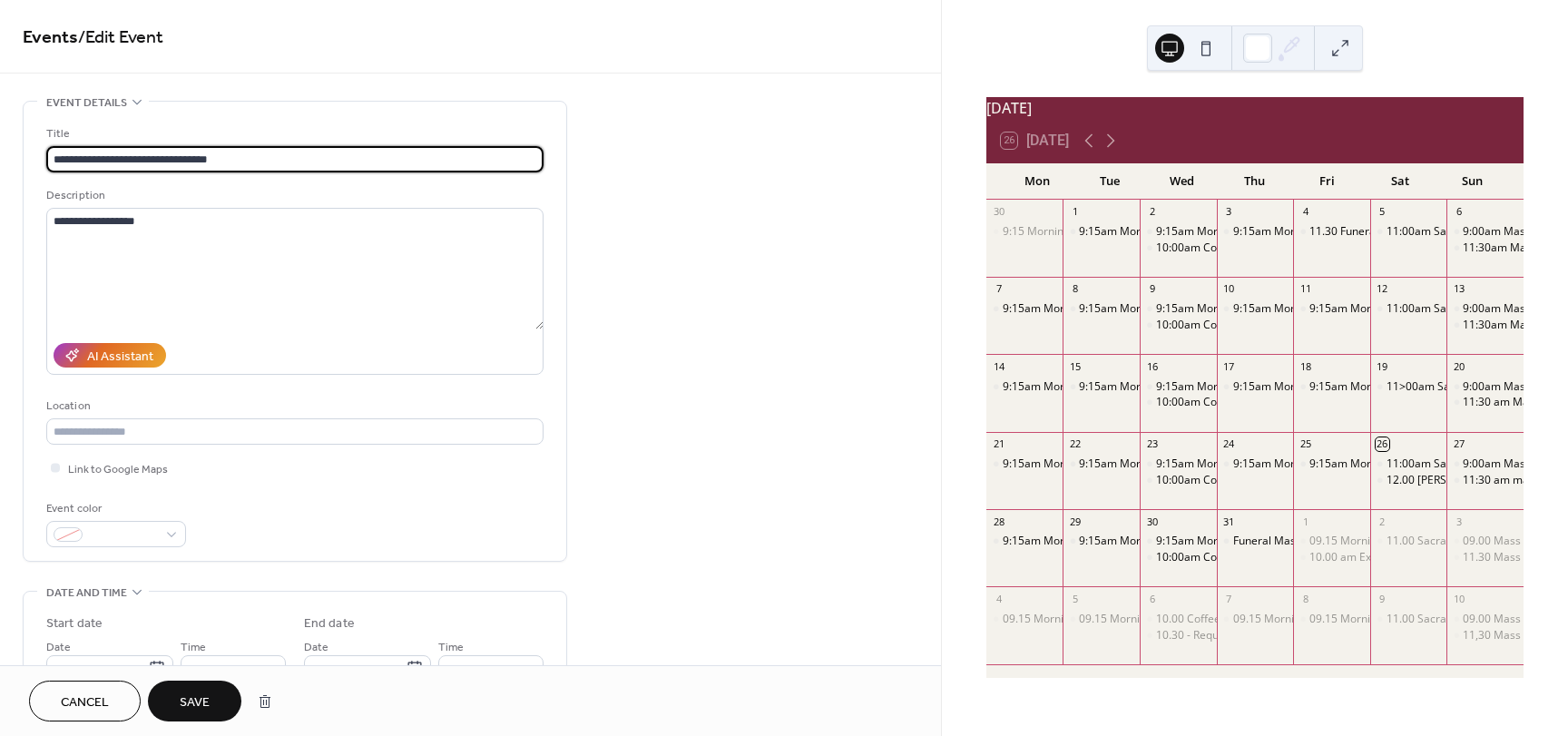 type on "**********" 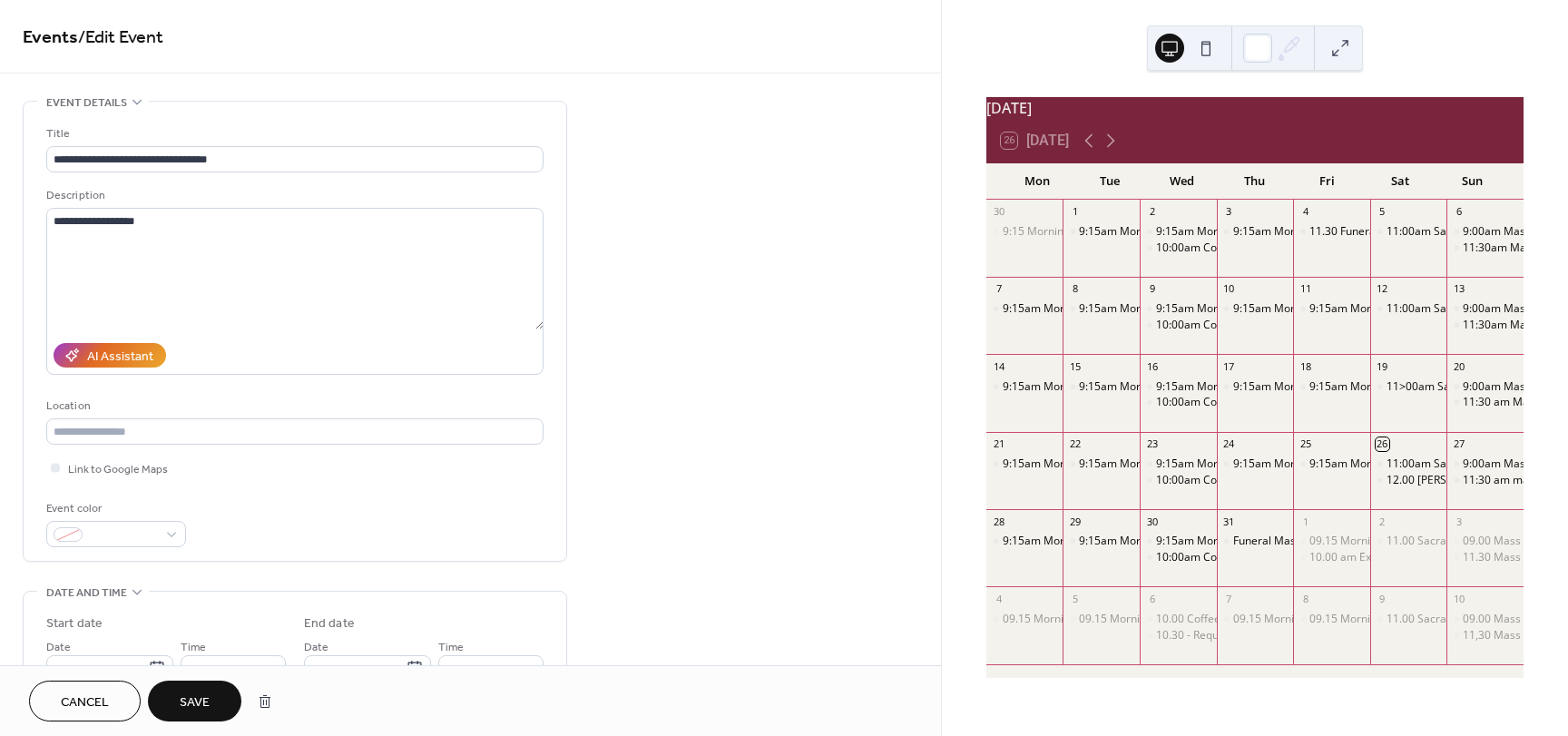 click on "Save" at bounding box center (194, 702) 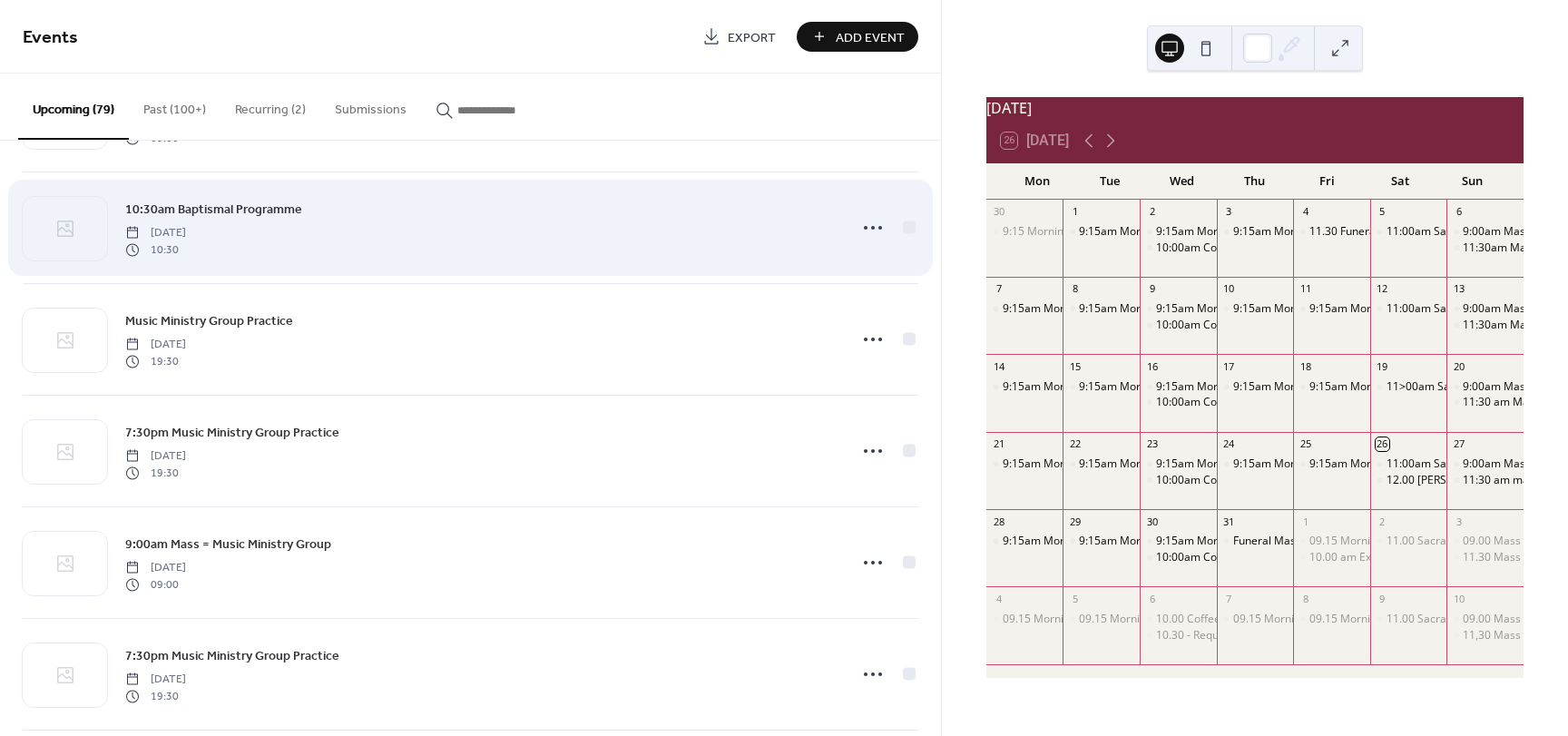 scroll, scrollTop: 6700, scrollLeft: 0, axis: vertical 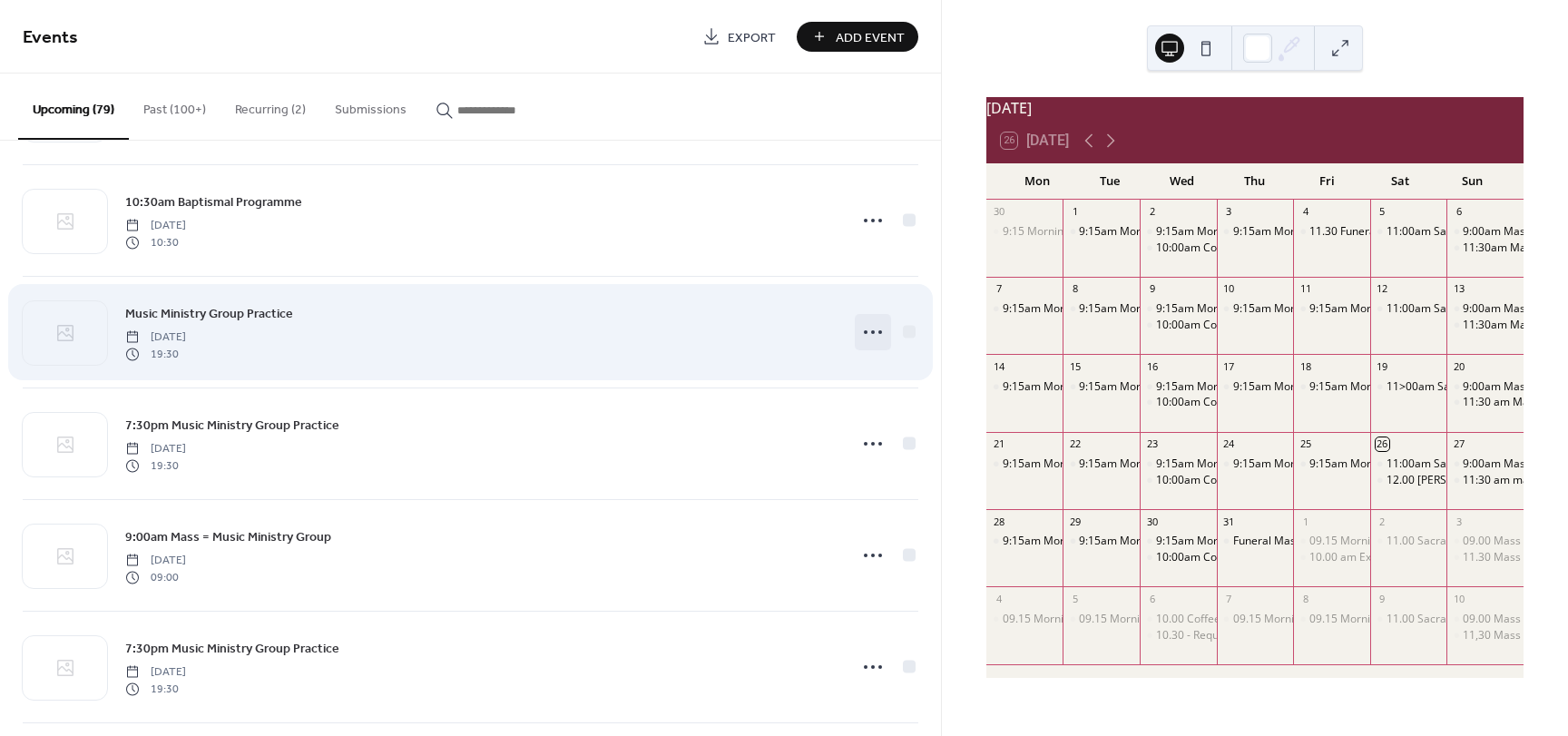 click 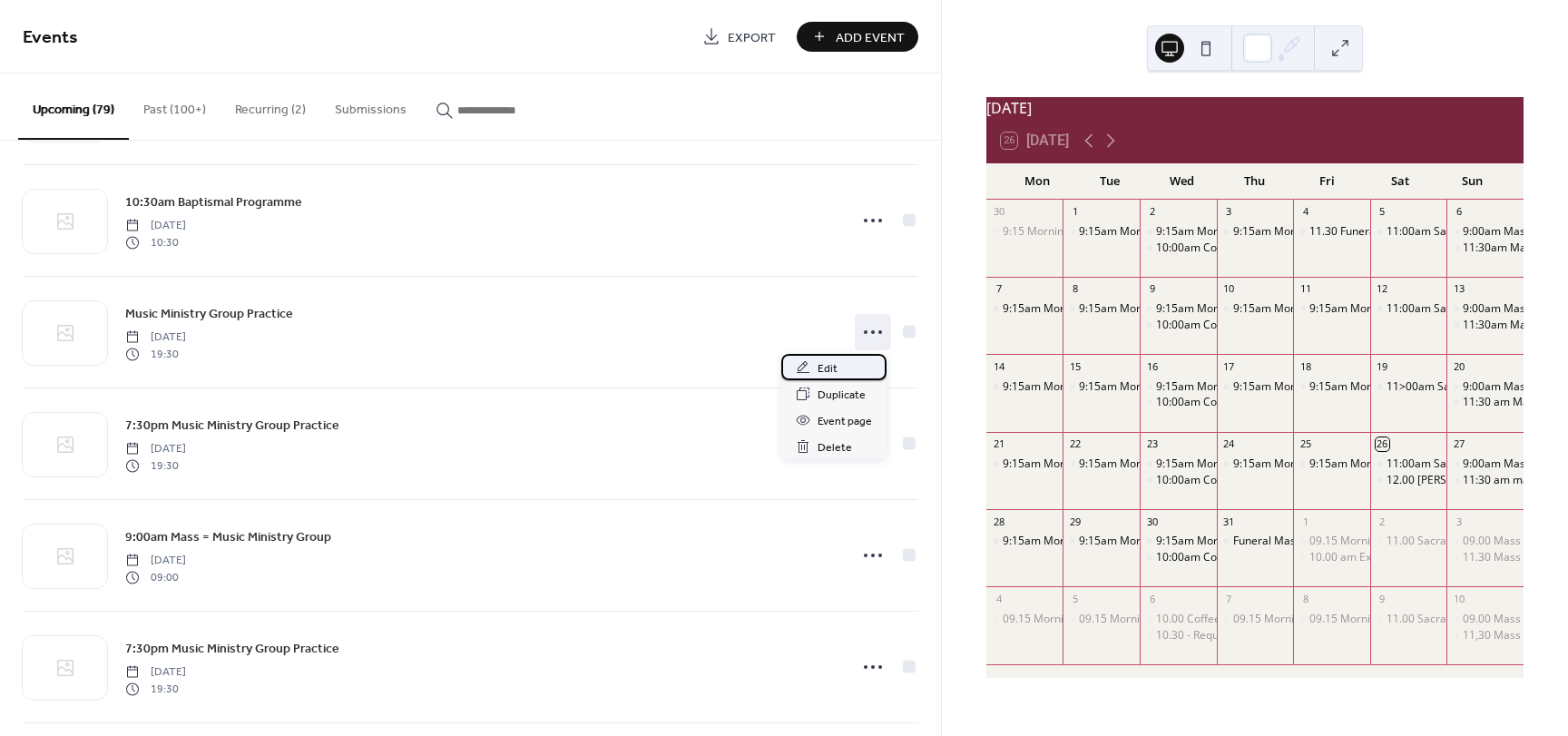 click on "Edit" at bounding box center [828, 368] 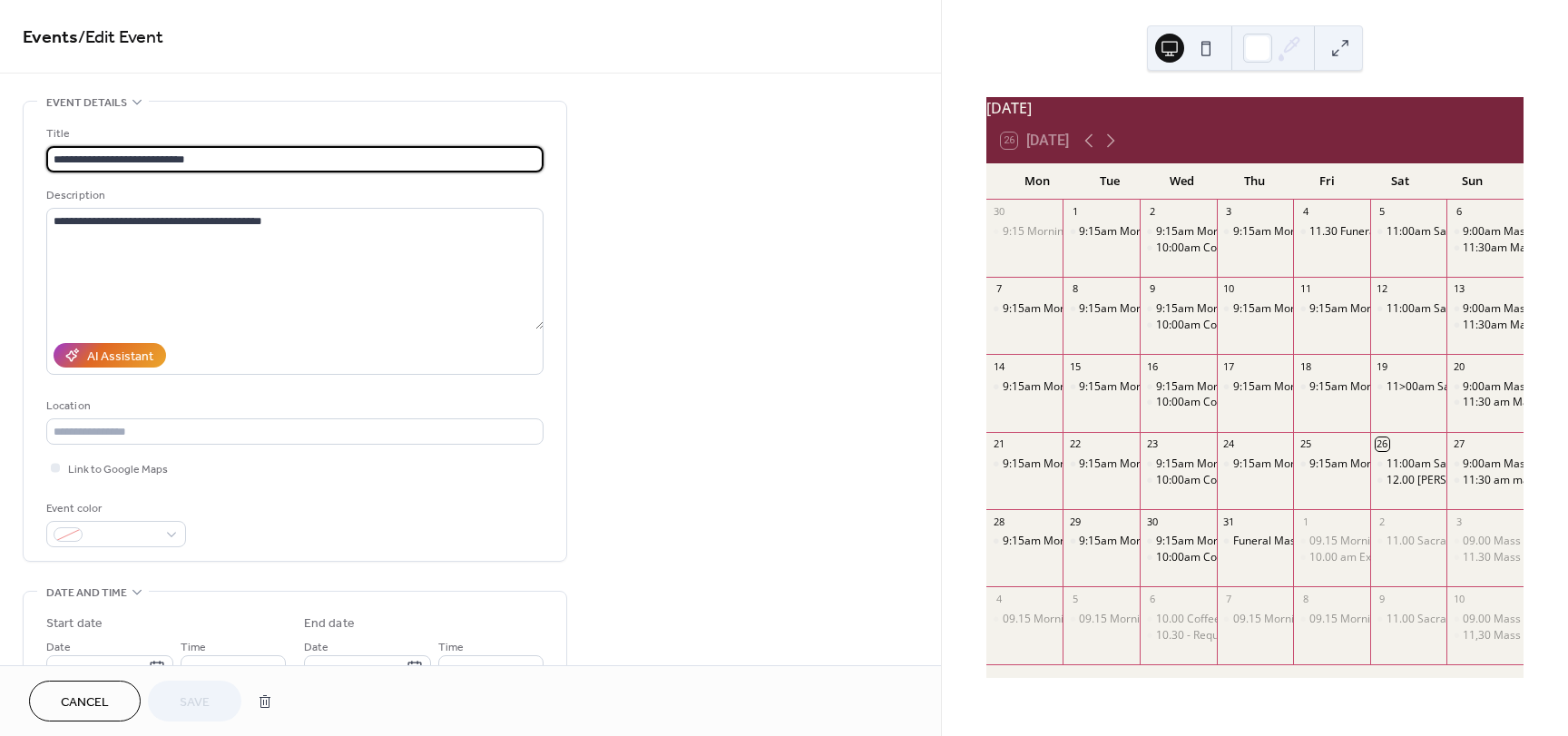 click on "**********" at bounding box center [295, 159] 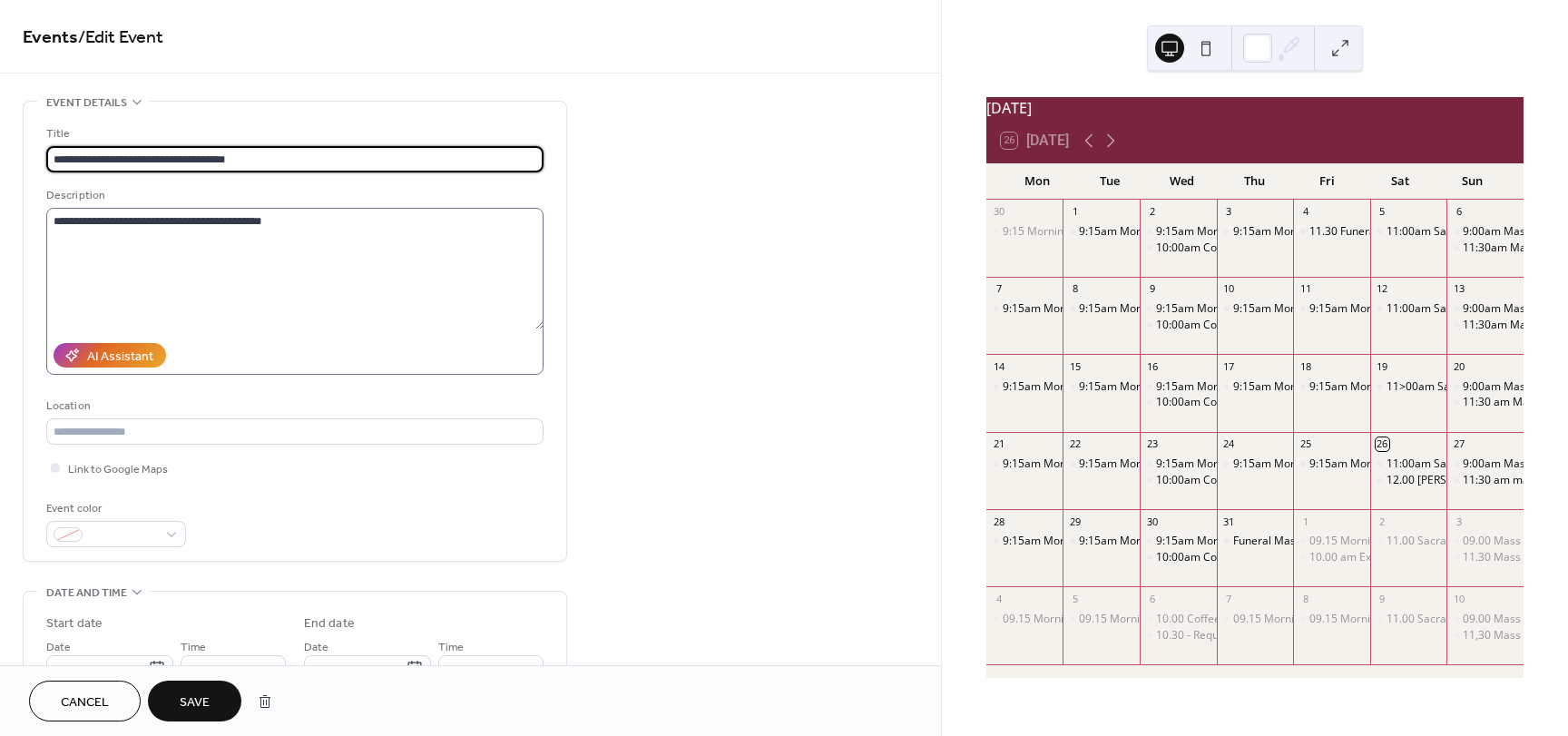 type on "**********" 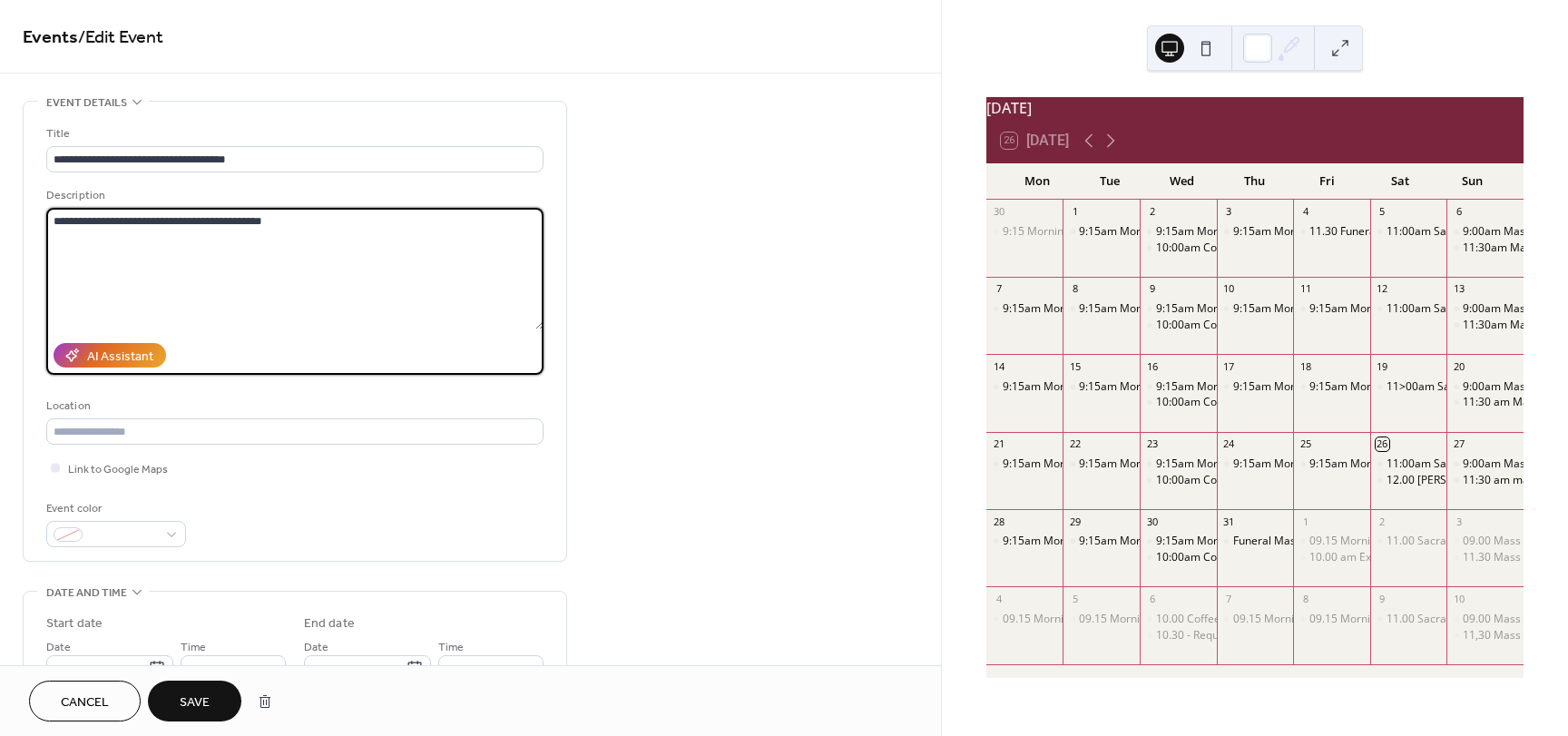 click on "**********" at bounding box center [295, 269] 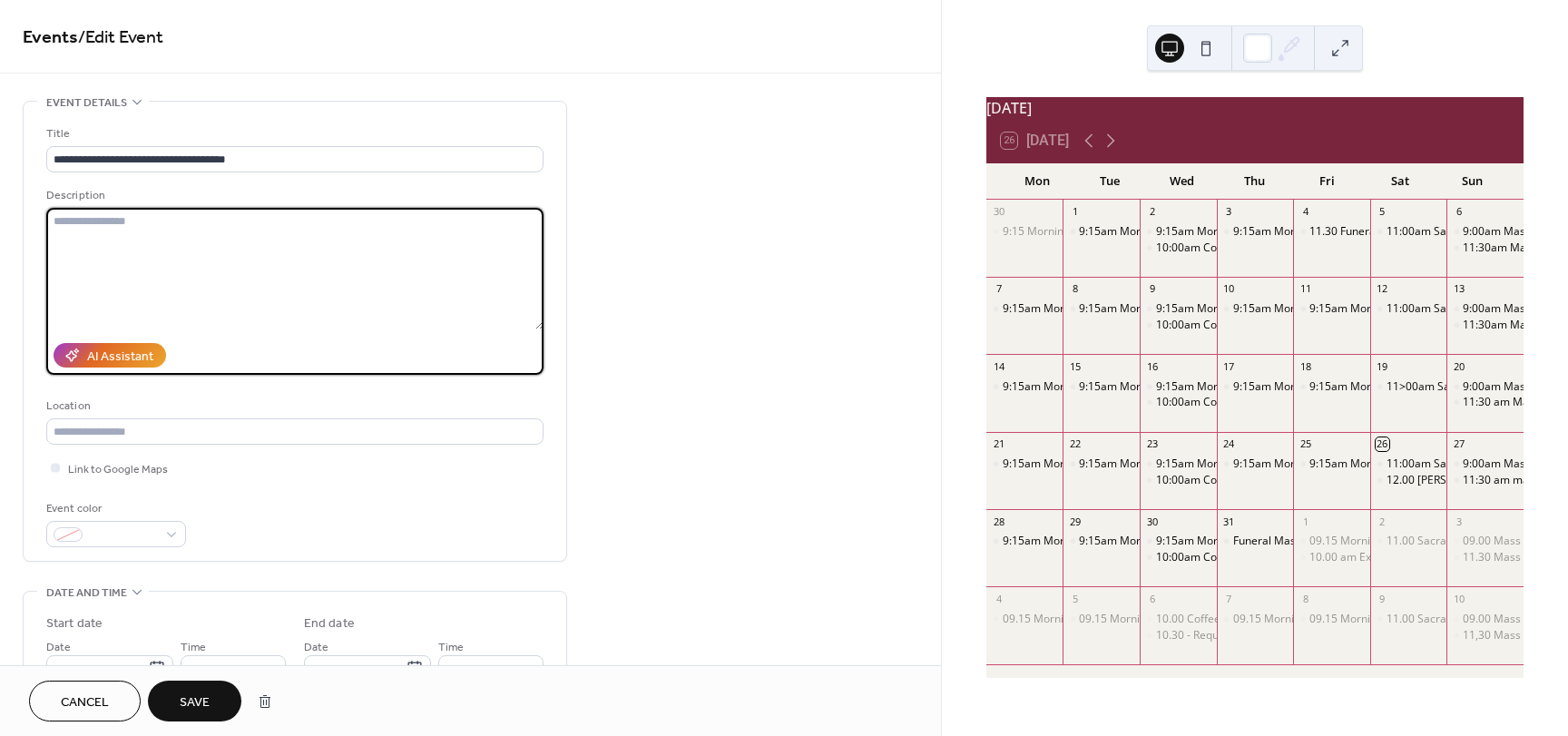 type 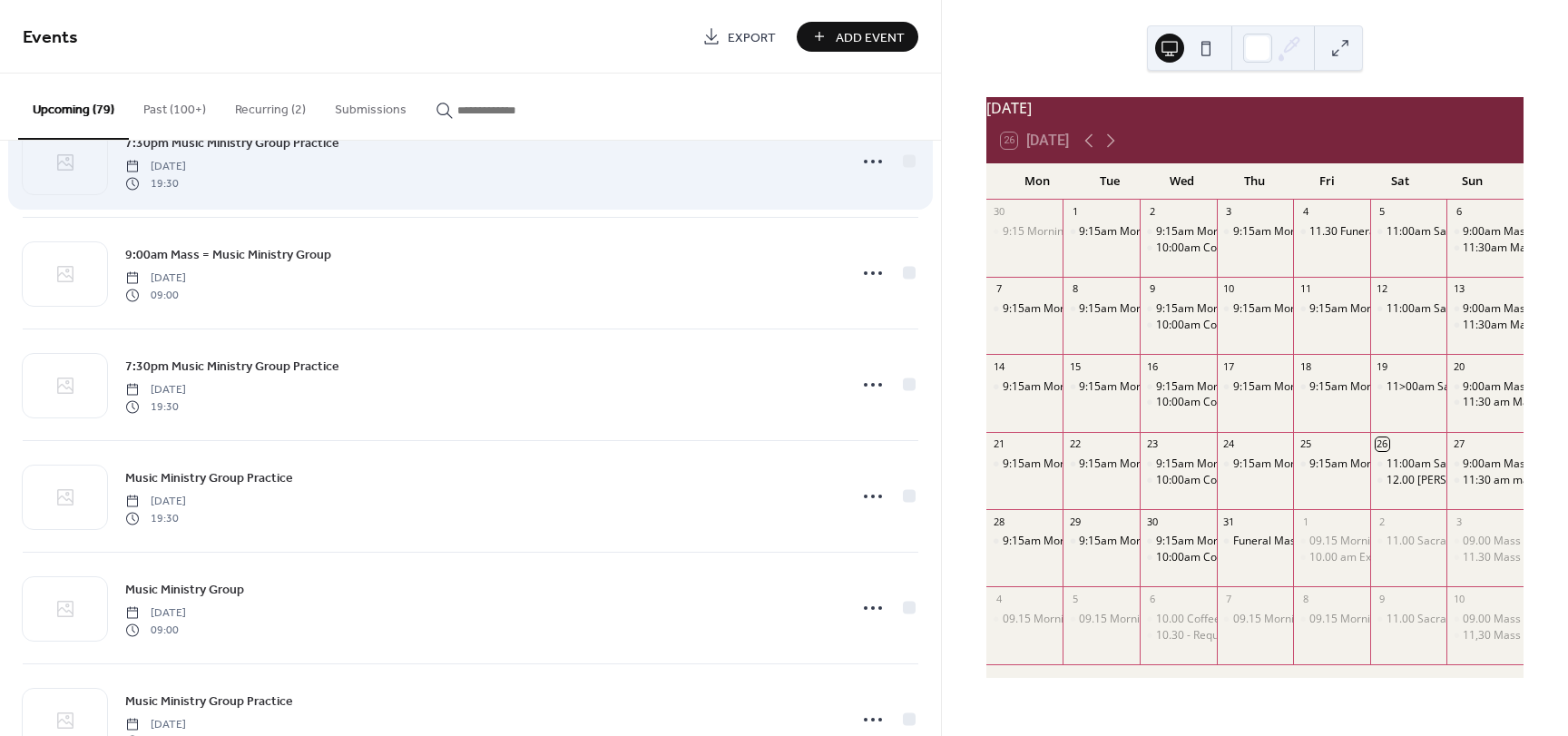 scroll, scrollTop: 7063, scrollLeft: 0, axis: vertical 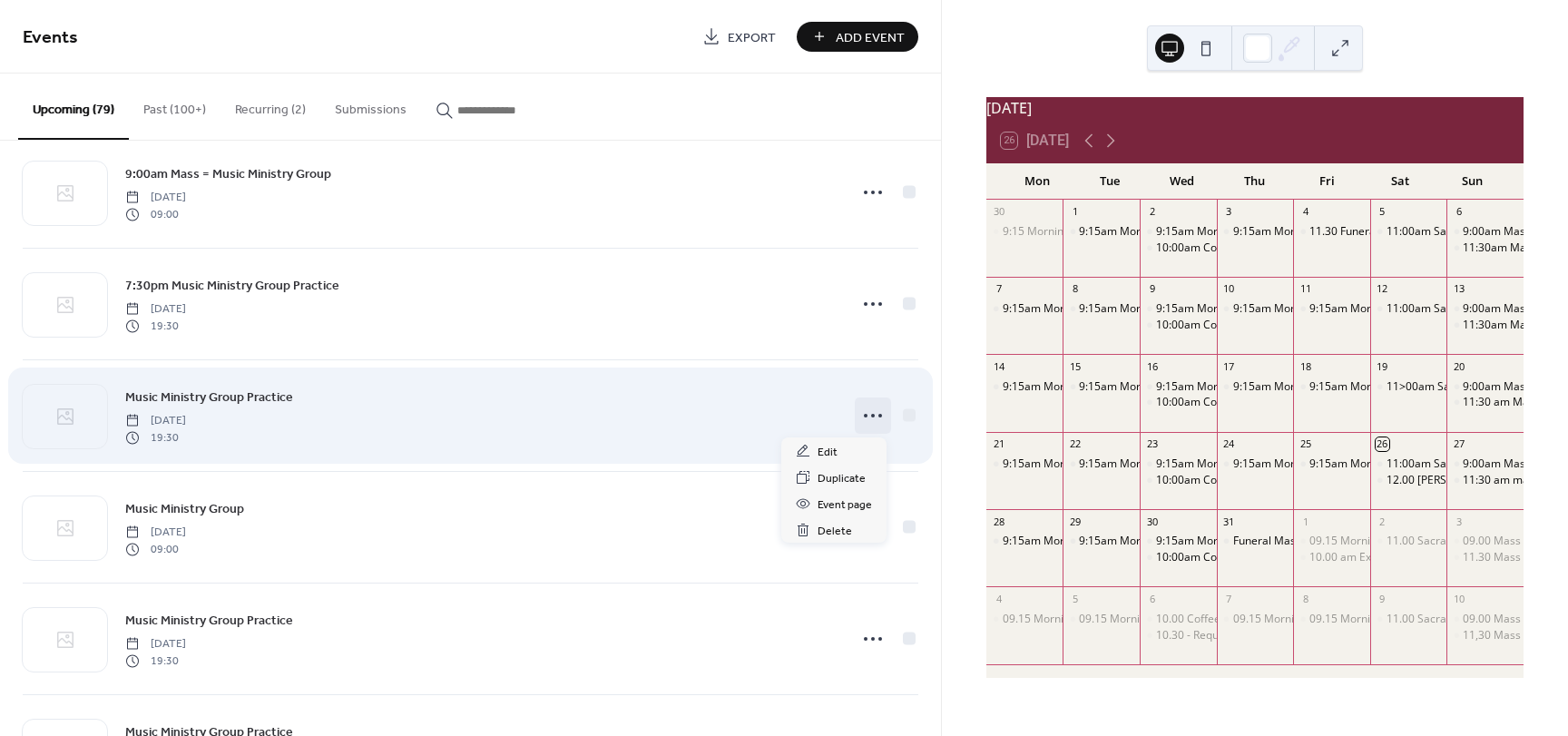 click 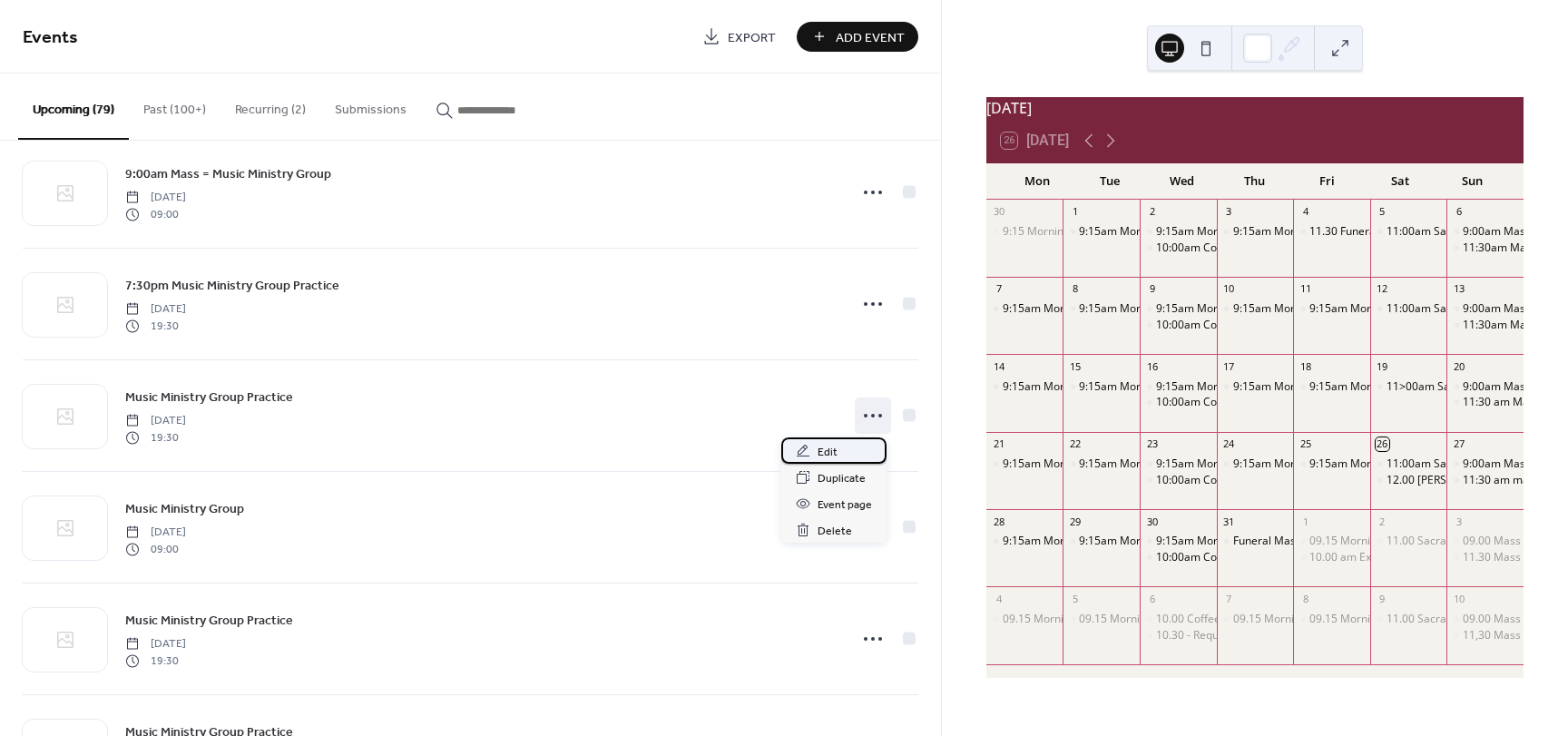 click on "Edit" at bounding box center [828, 452] 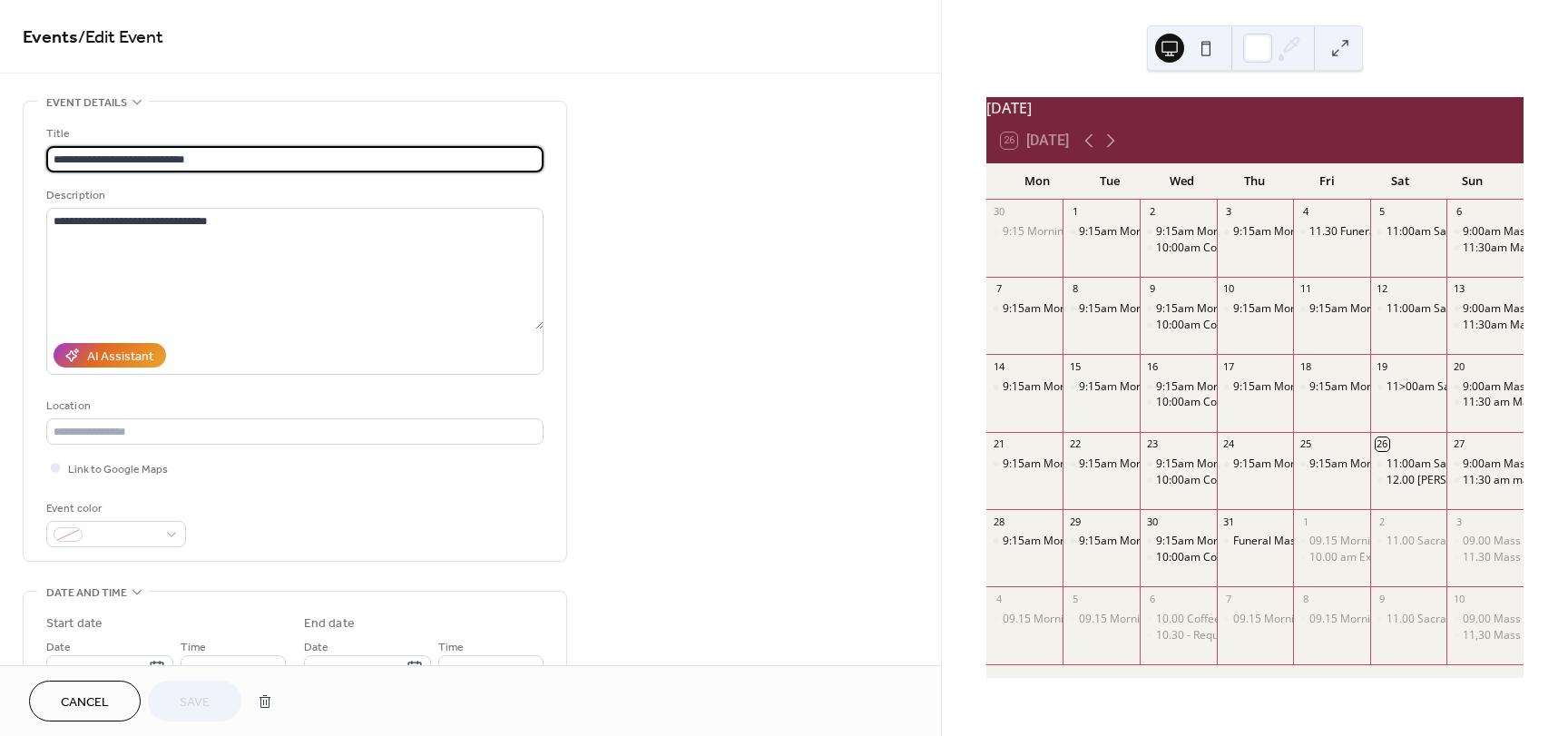 click on "**********" at bounding box center [295, 159] 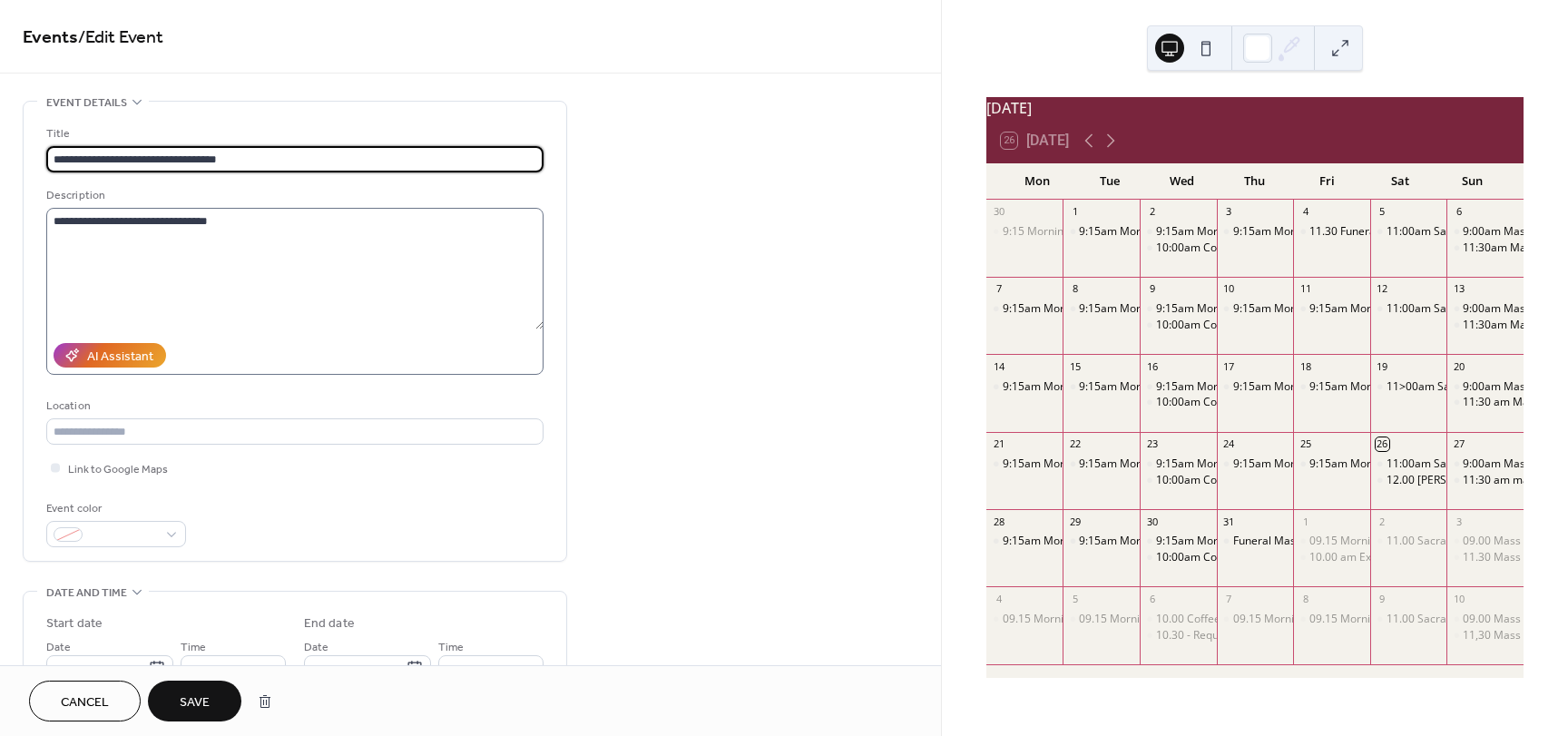 type on "**********" 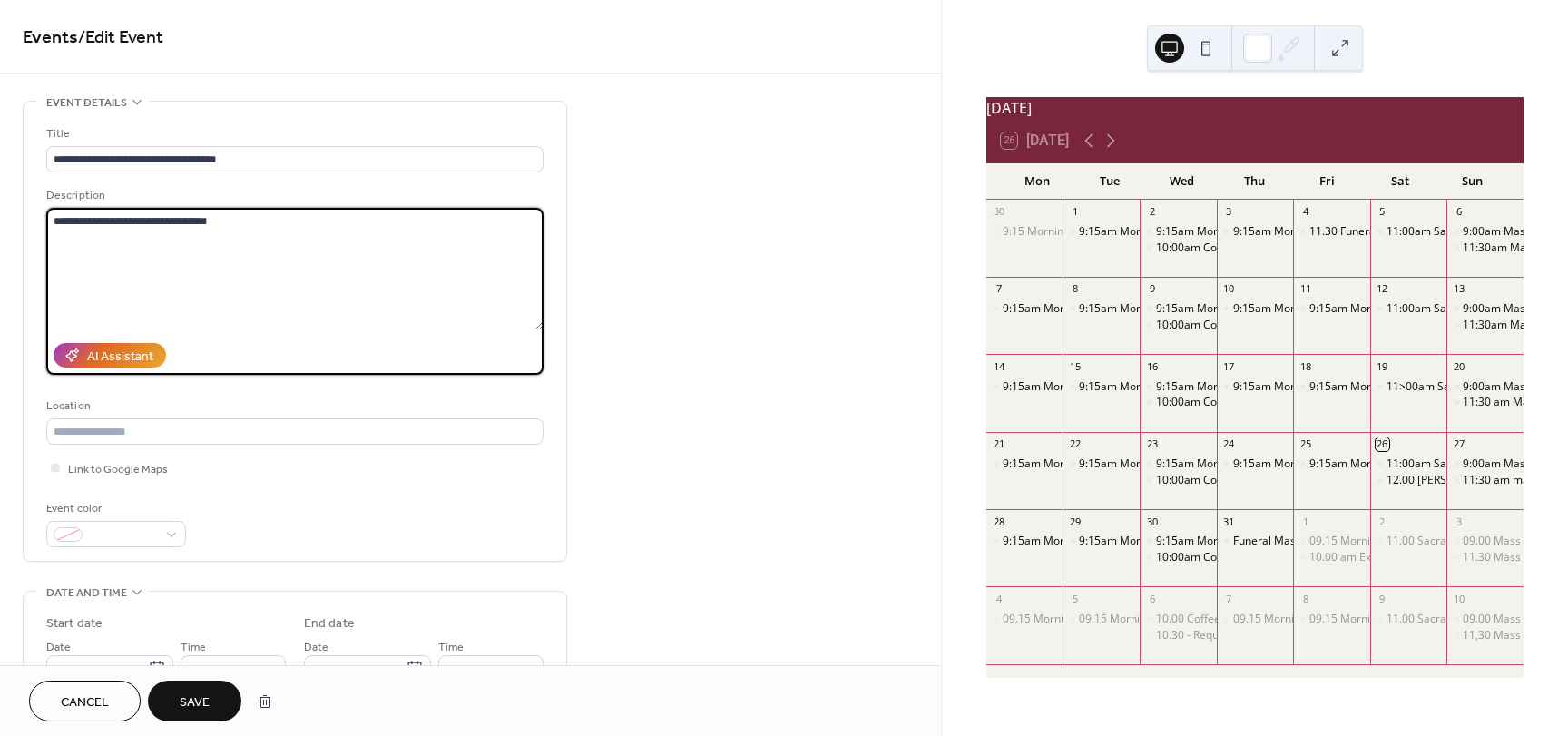 drag, startPoint x: 285, startPoint y: 223, endPoint x: -87, endPoint y: 248, distance: 372.83911 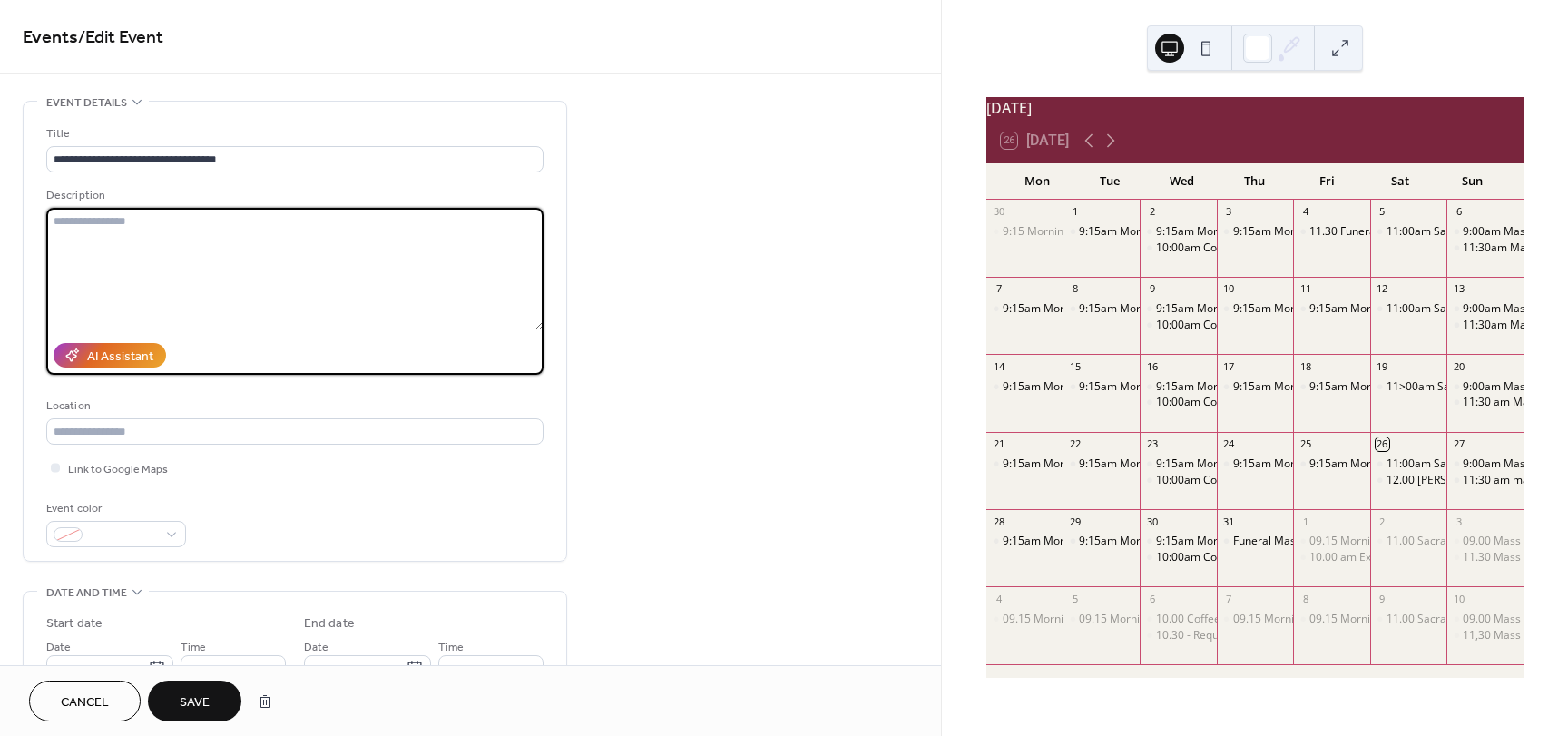type 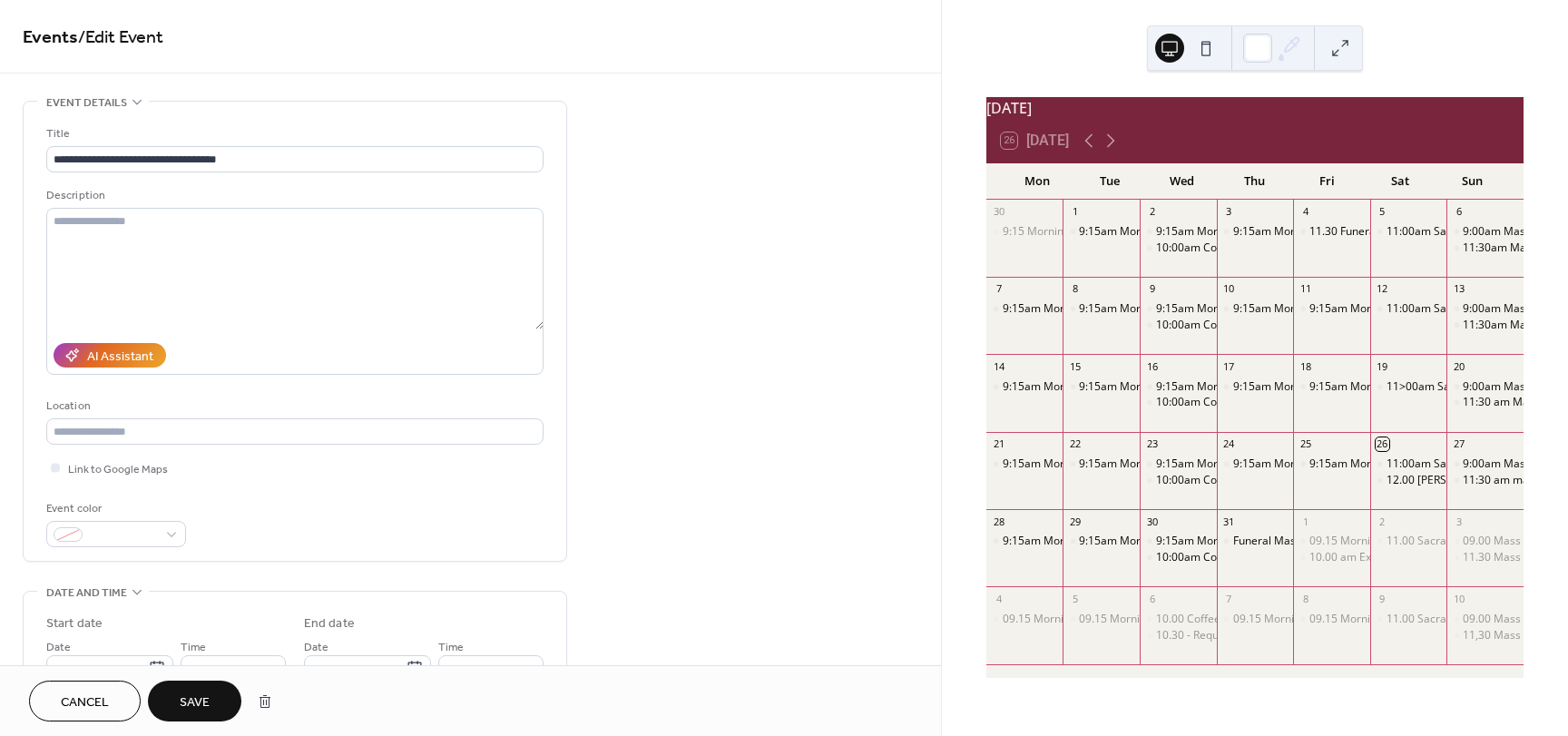 click on "Save" at bounding box center (194, 702) 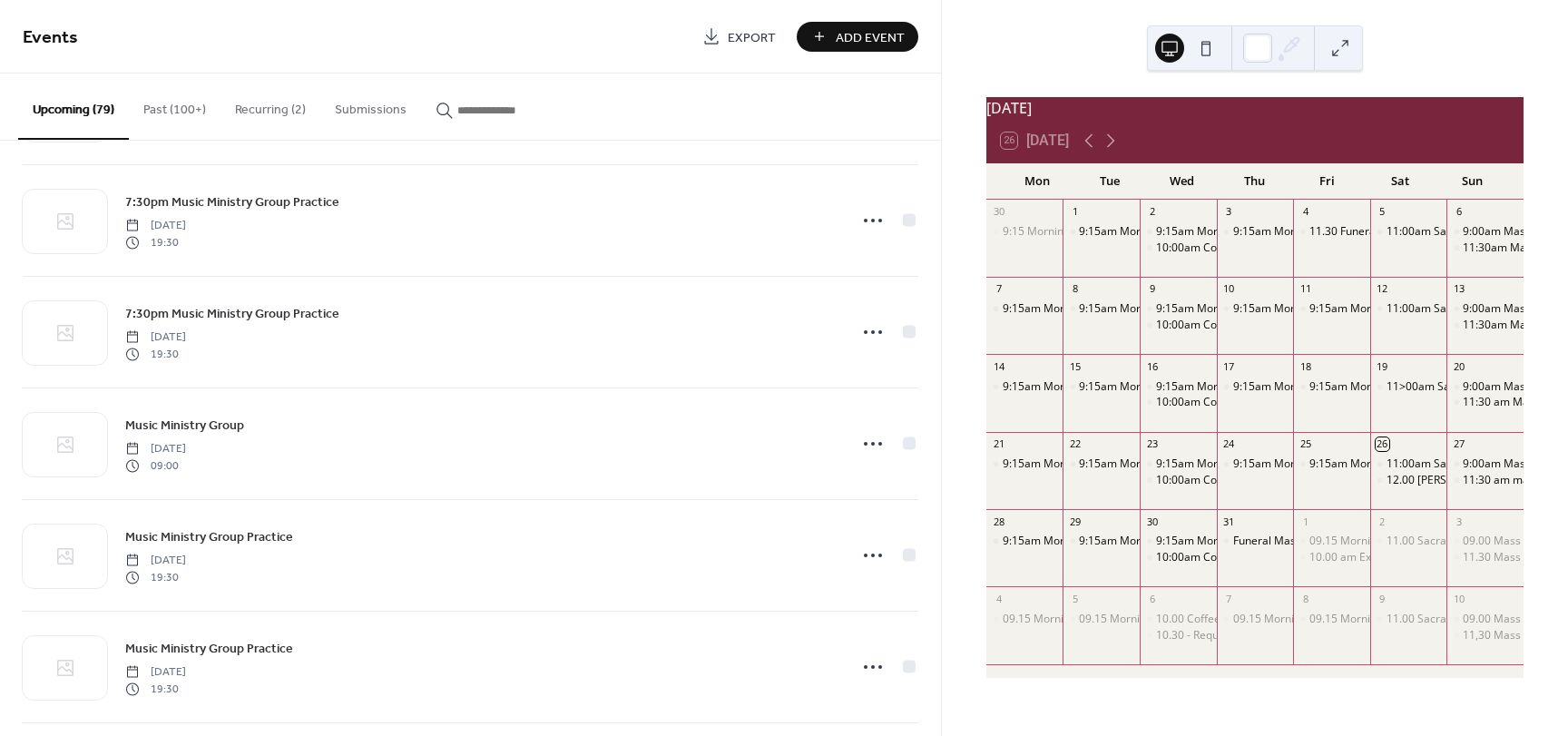 scroll, scrollTop: 6156, scrollLeft: 0, axis: vertical 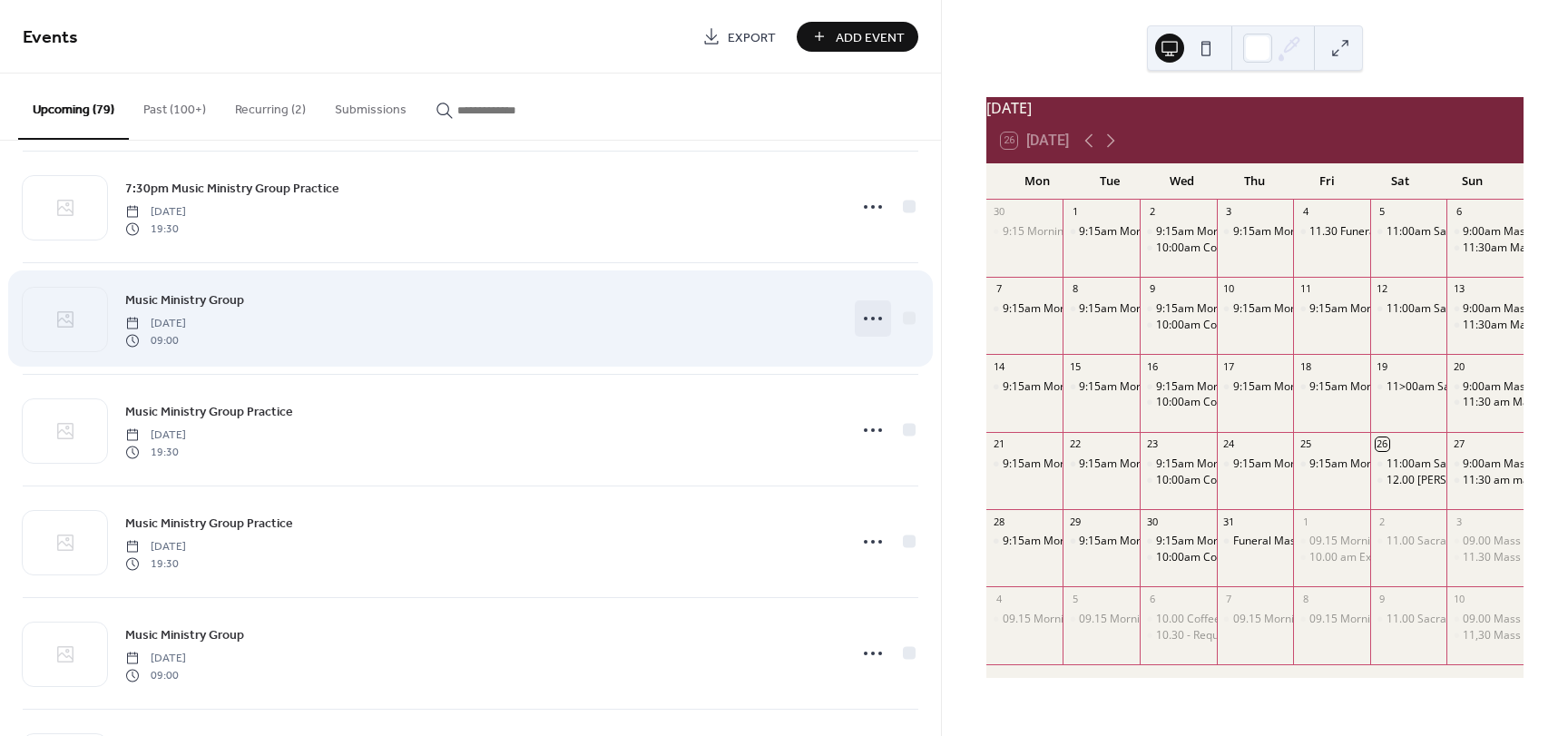 click 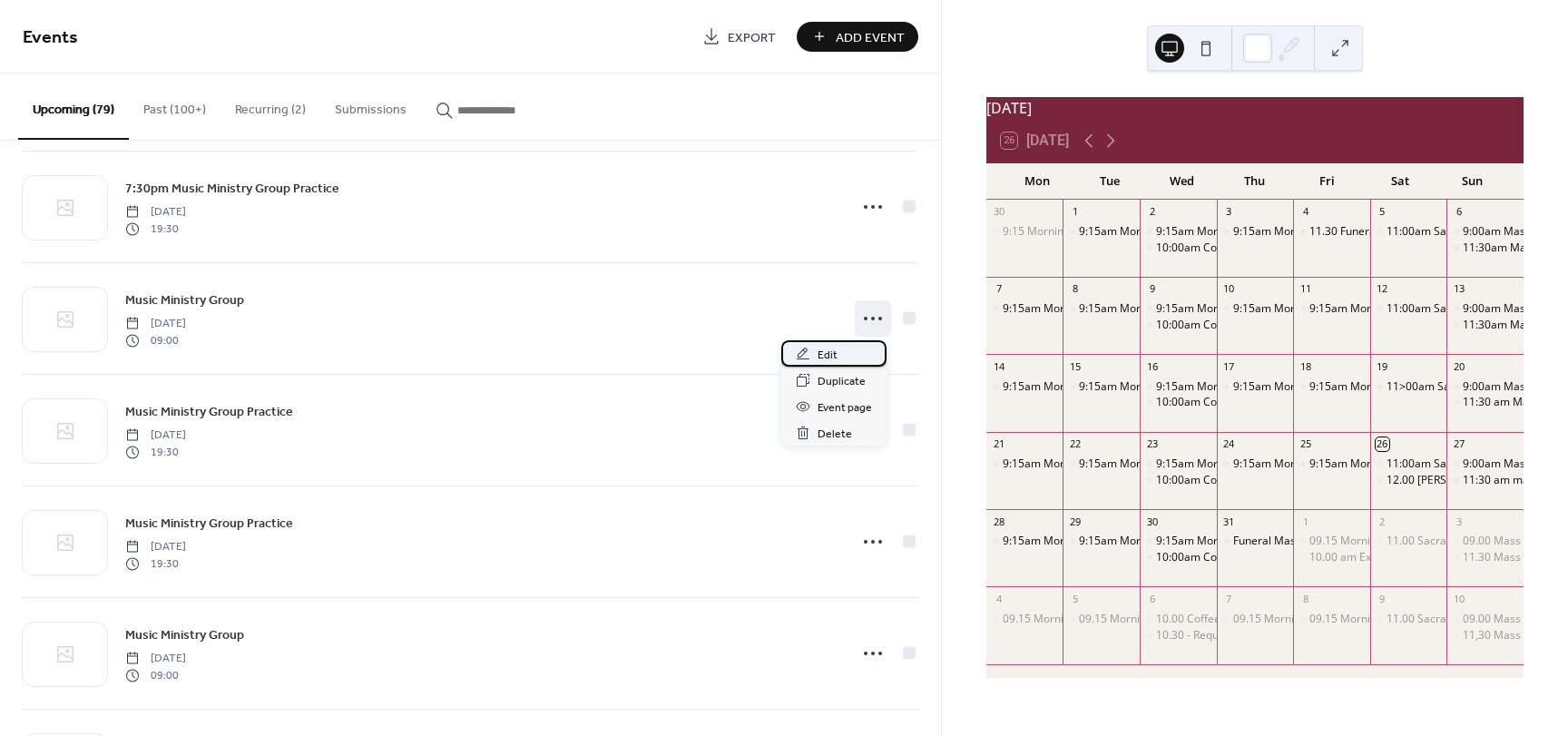 click on "Edit" at bounding box center (828, 355) 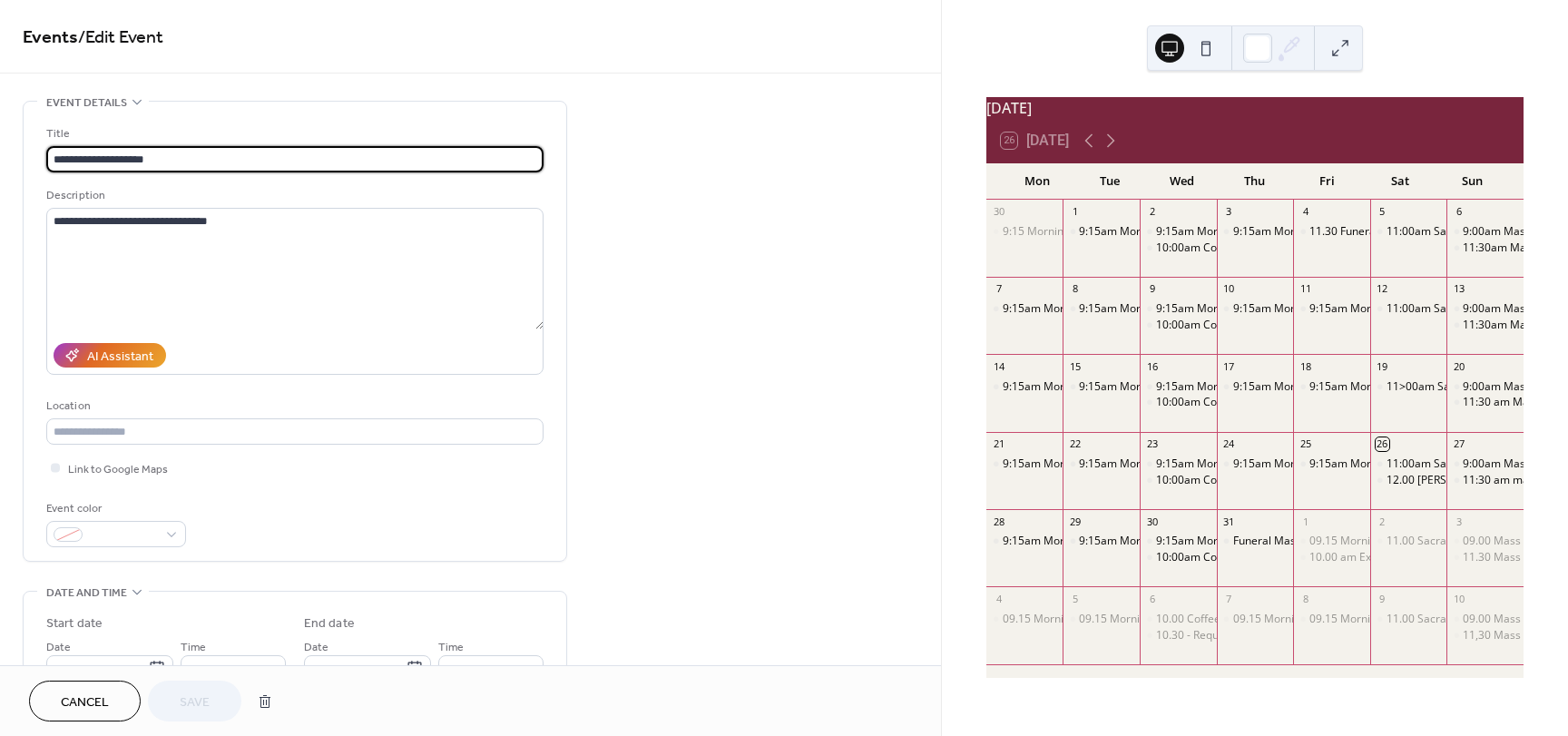 click on "**********" at bounding box center (295, 159) 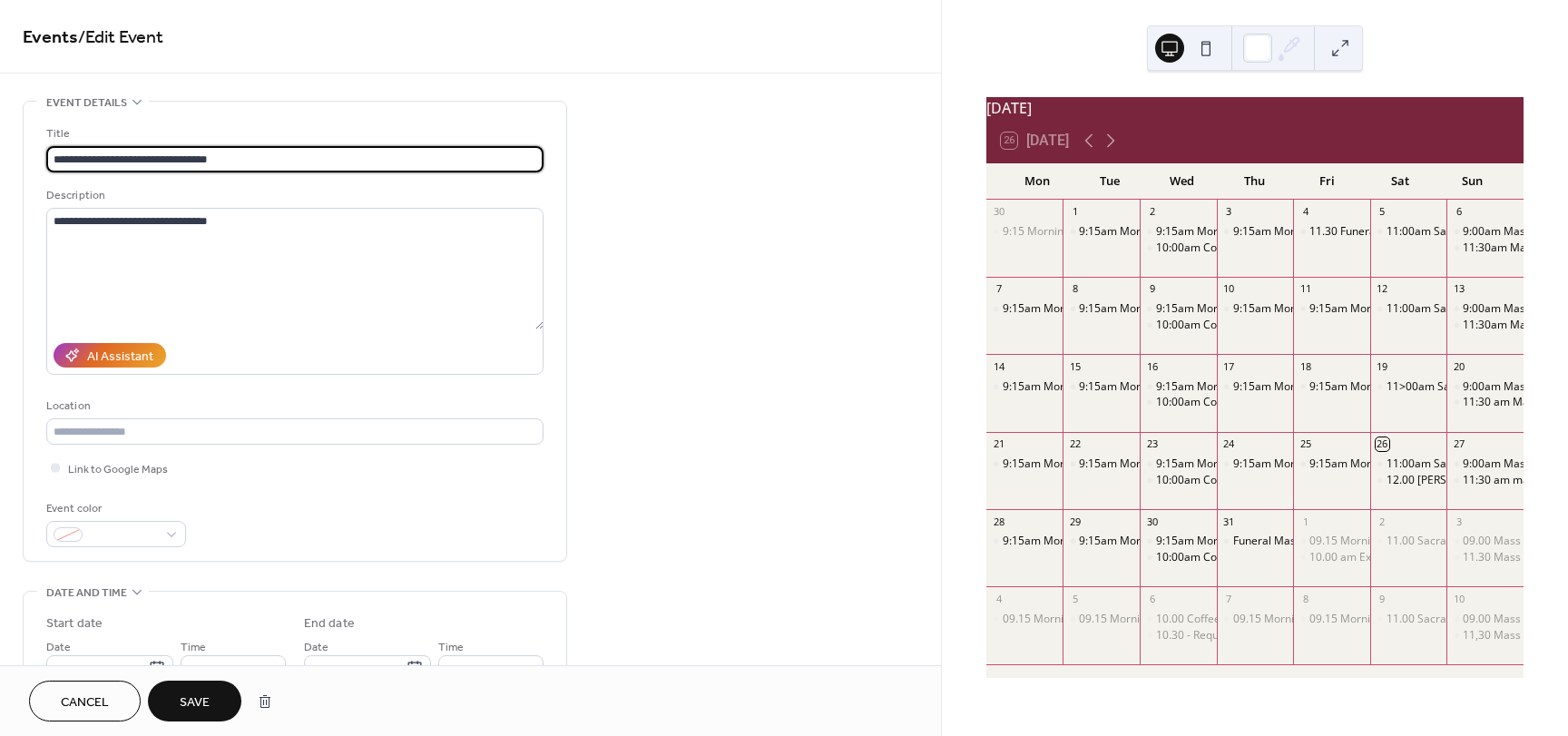 type on "**********" 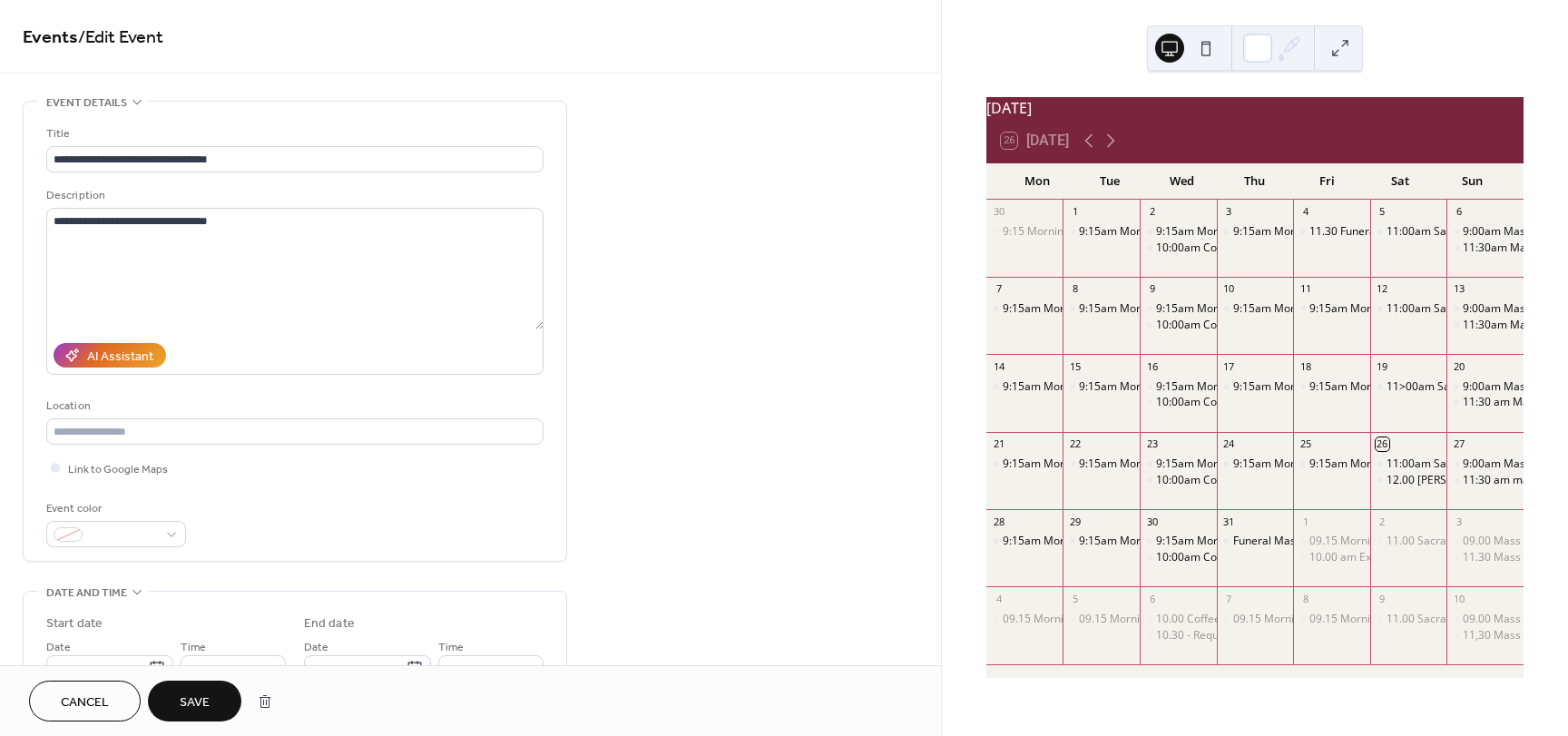 click on "Save" at bounding box center [194, 702] 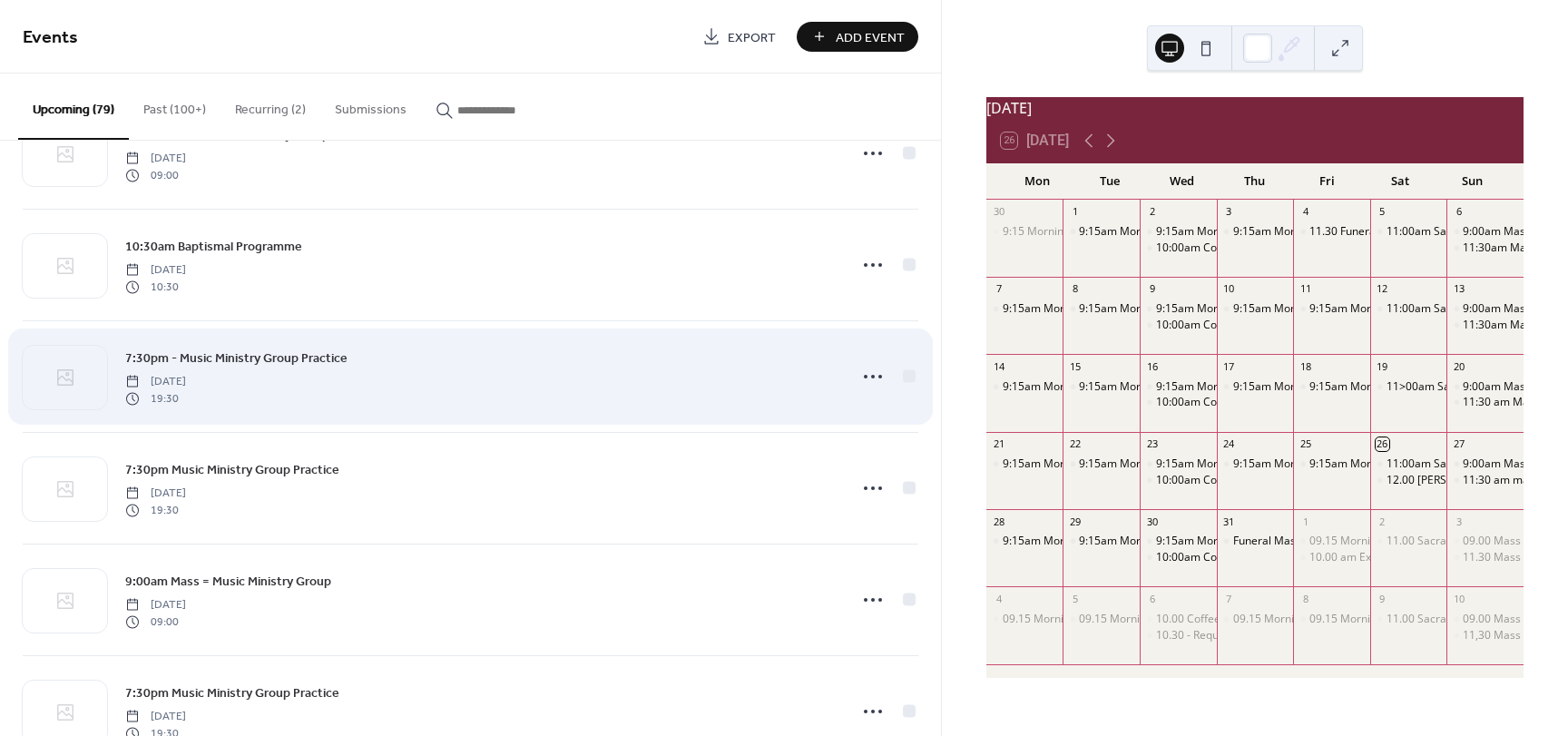 scroll, scrollTop: 7063, scrollLeft: 0, axis: vertical 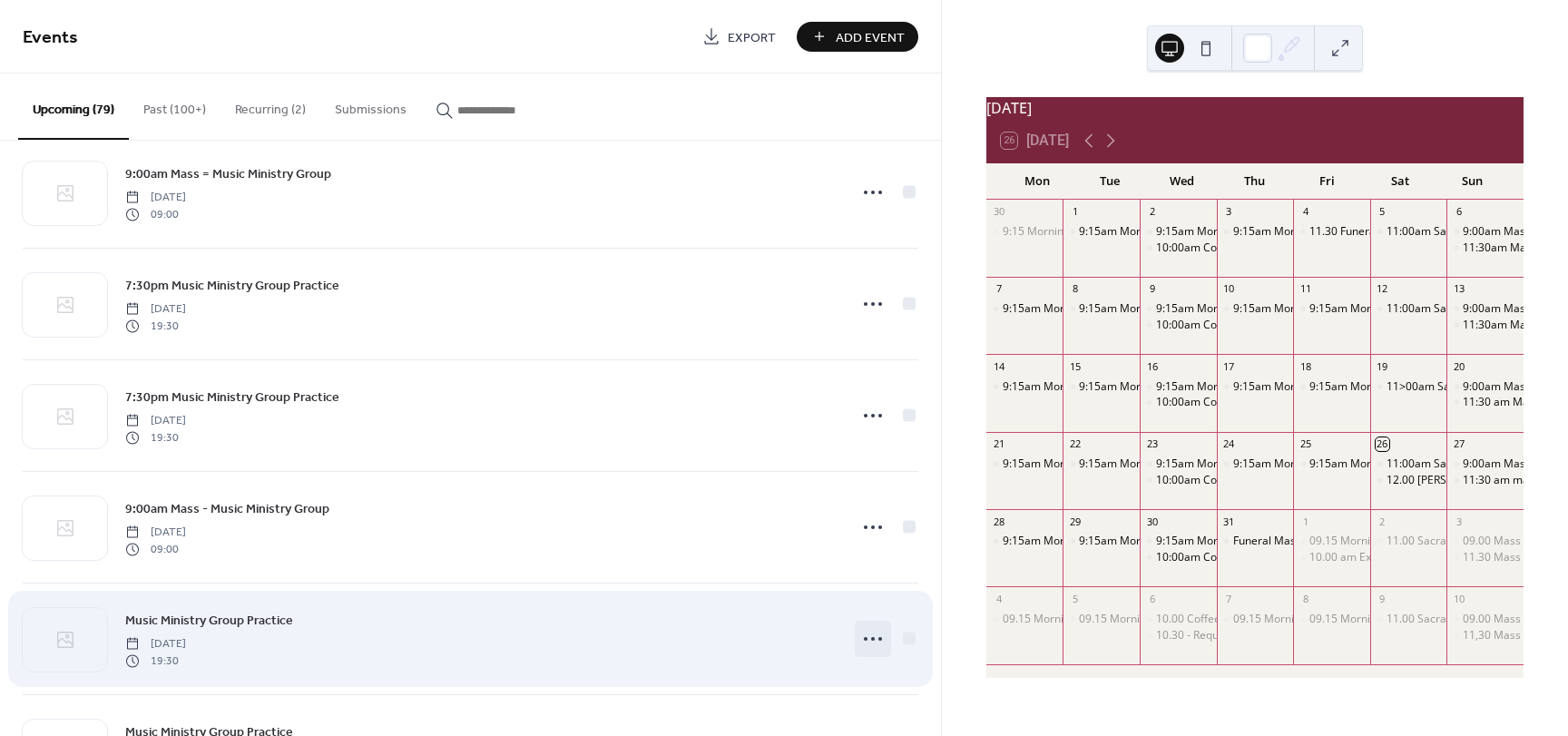 click 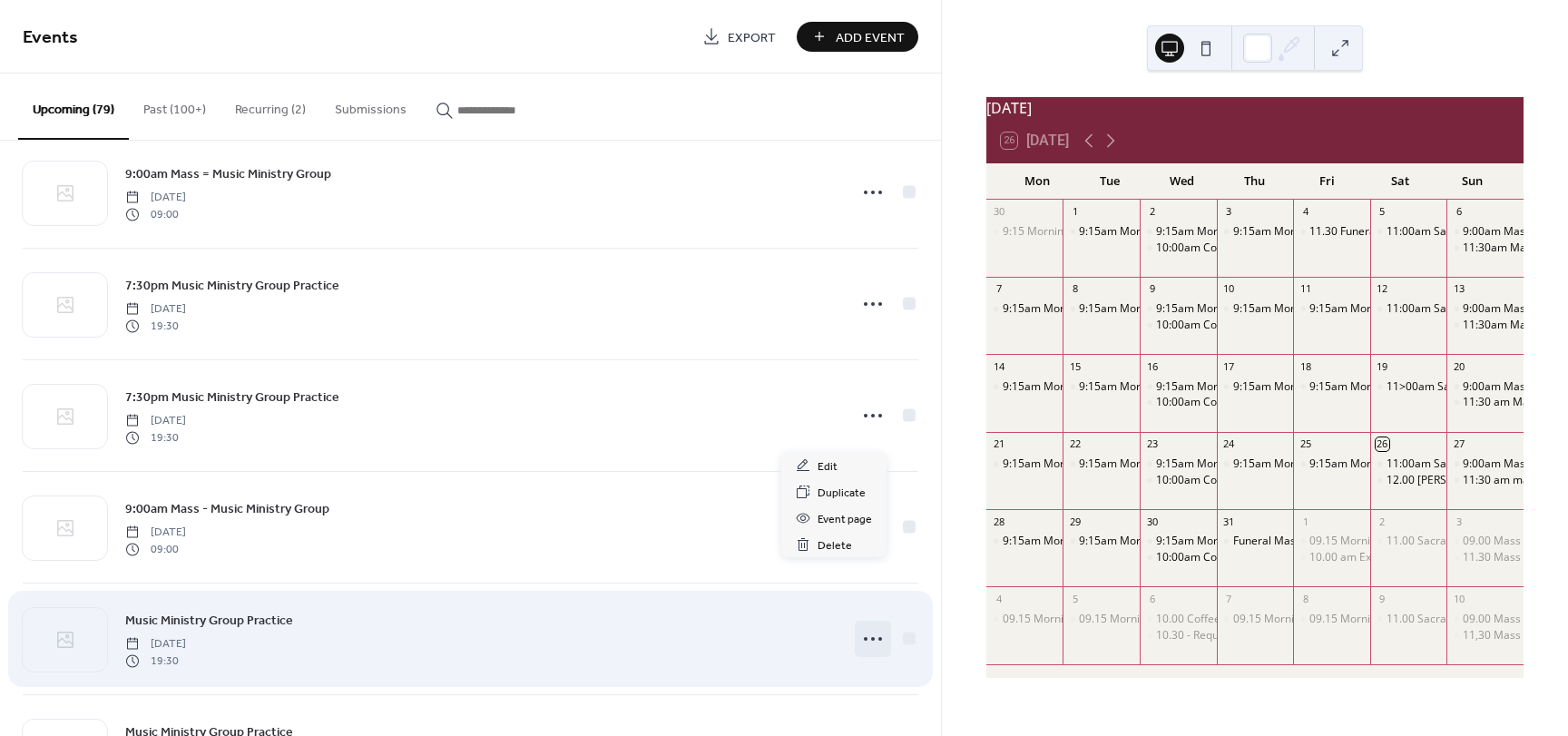 scroll, scrollTop: 7272, scrollLeft: 0, axis: vertical 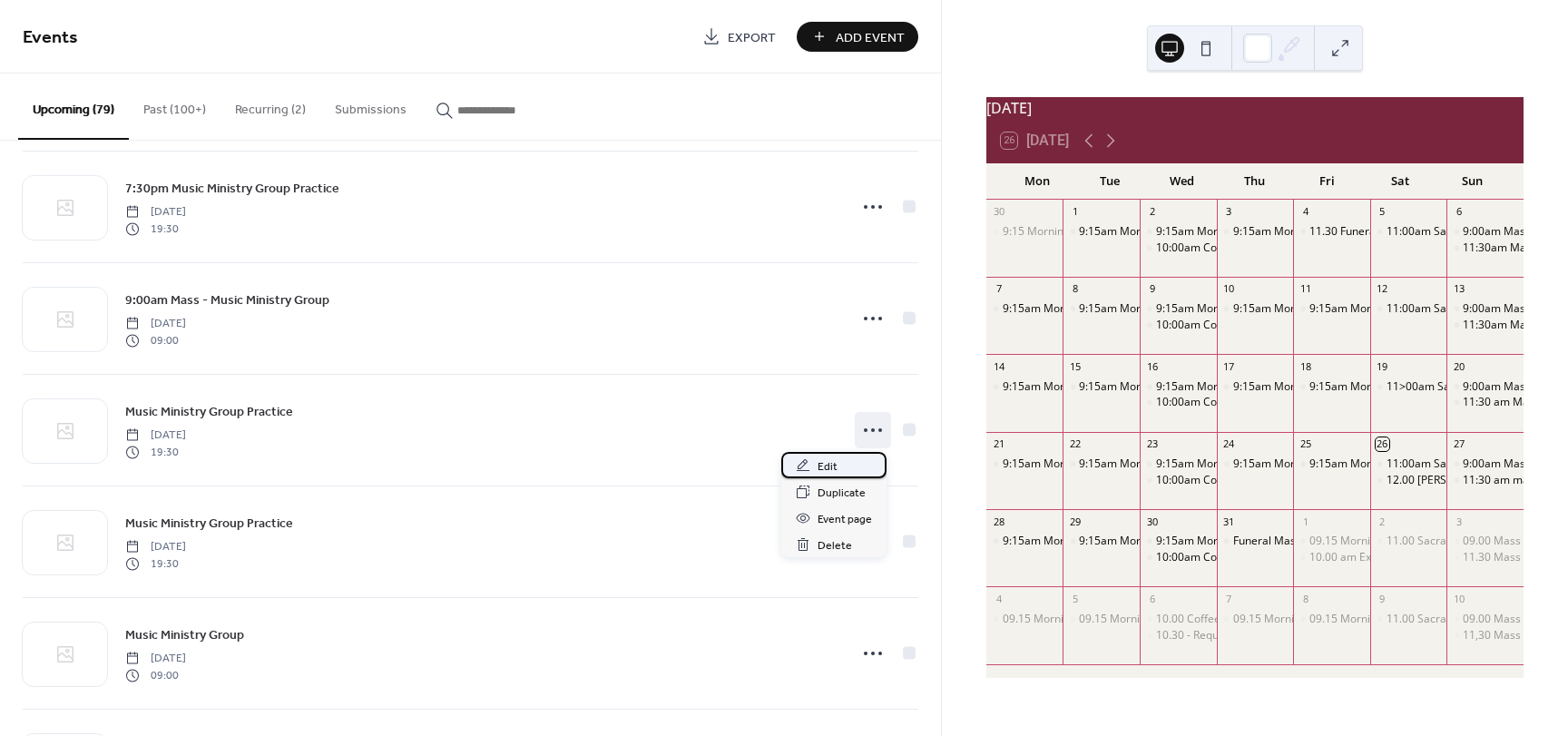 click on "Edit" at bounding box center (828, 466) 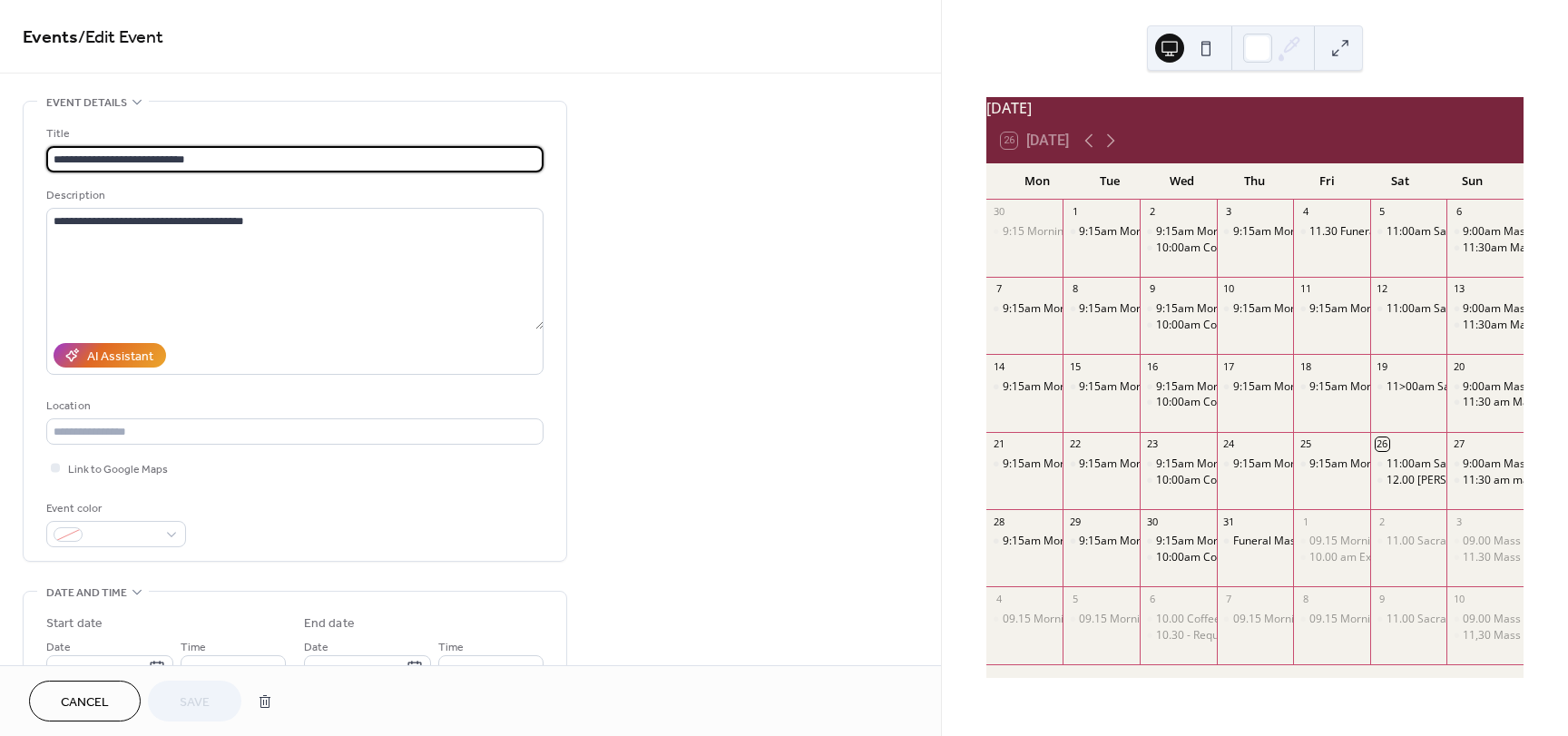 click on "**********" at bounding box center [295, 159] 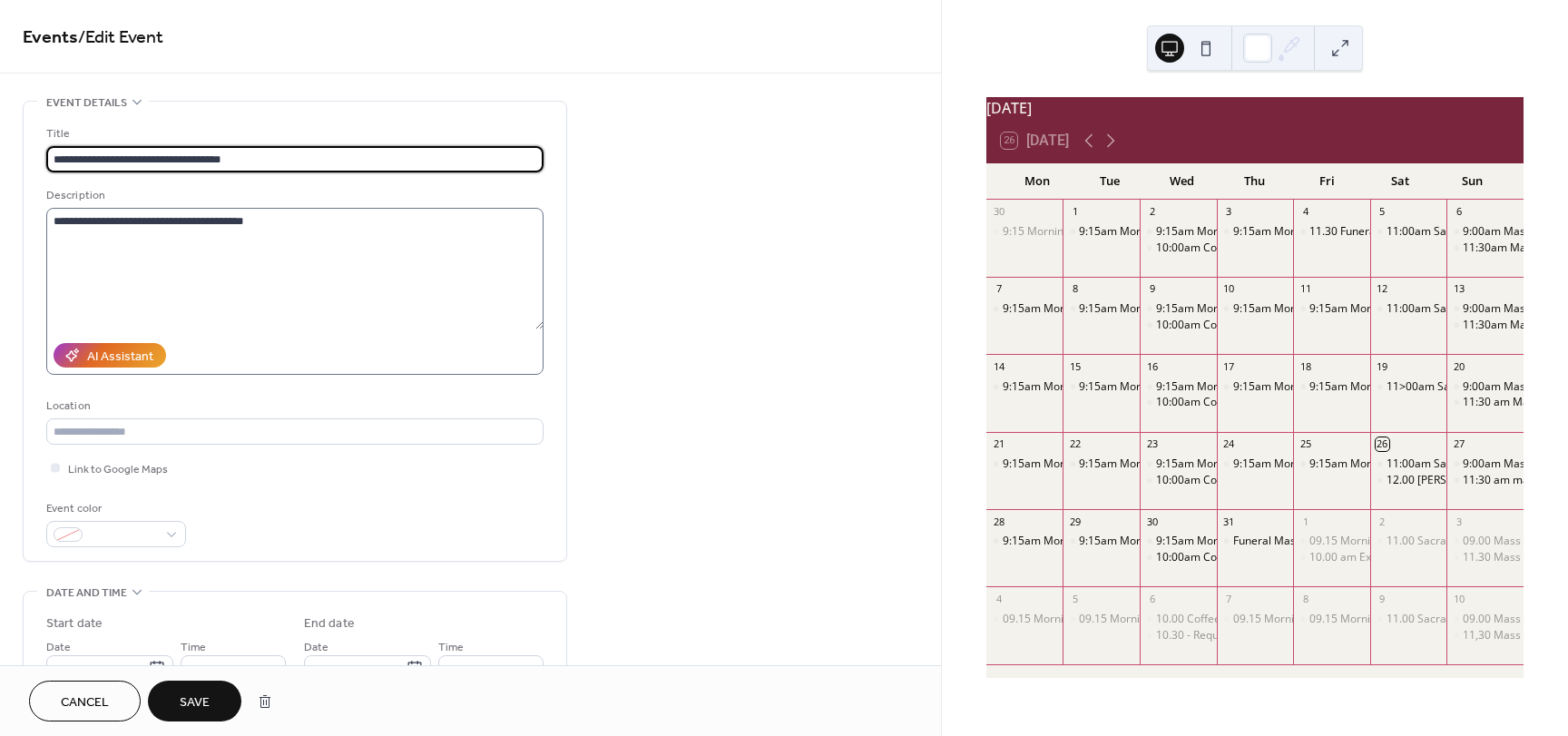 type on "**********" 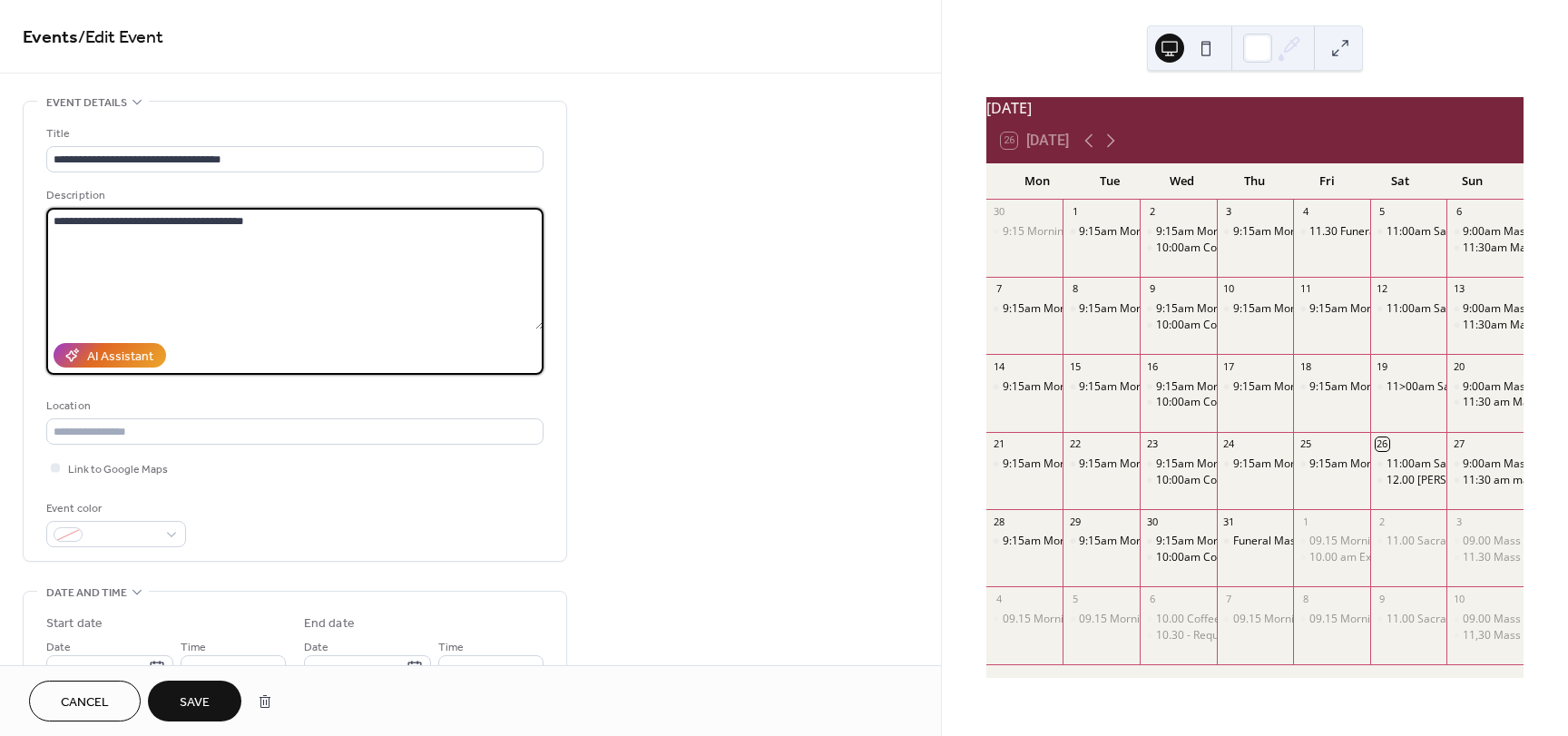 drag, startPoint x: 295, startPoint y: 230, endPoint x: 1, endPoint y: 240, distance: 294.17002 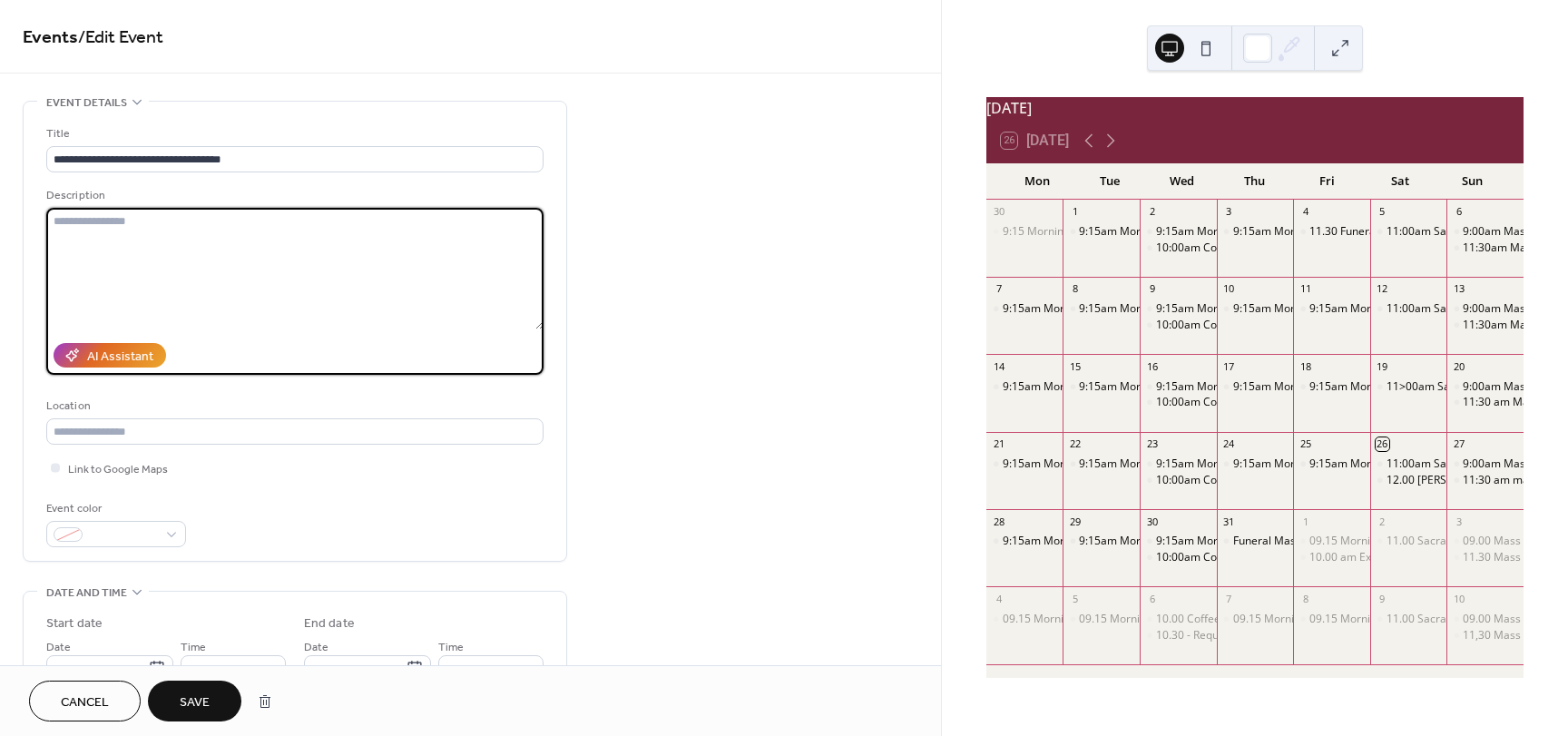 type 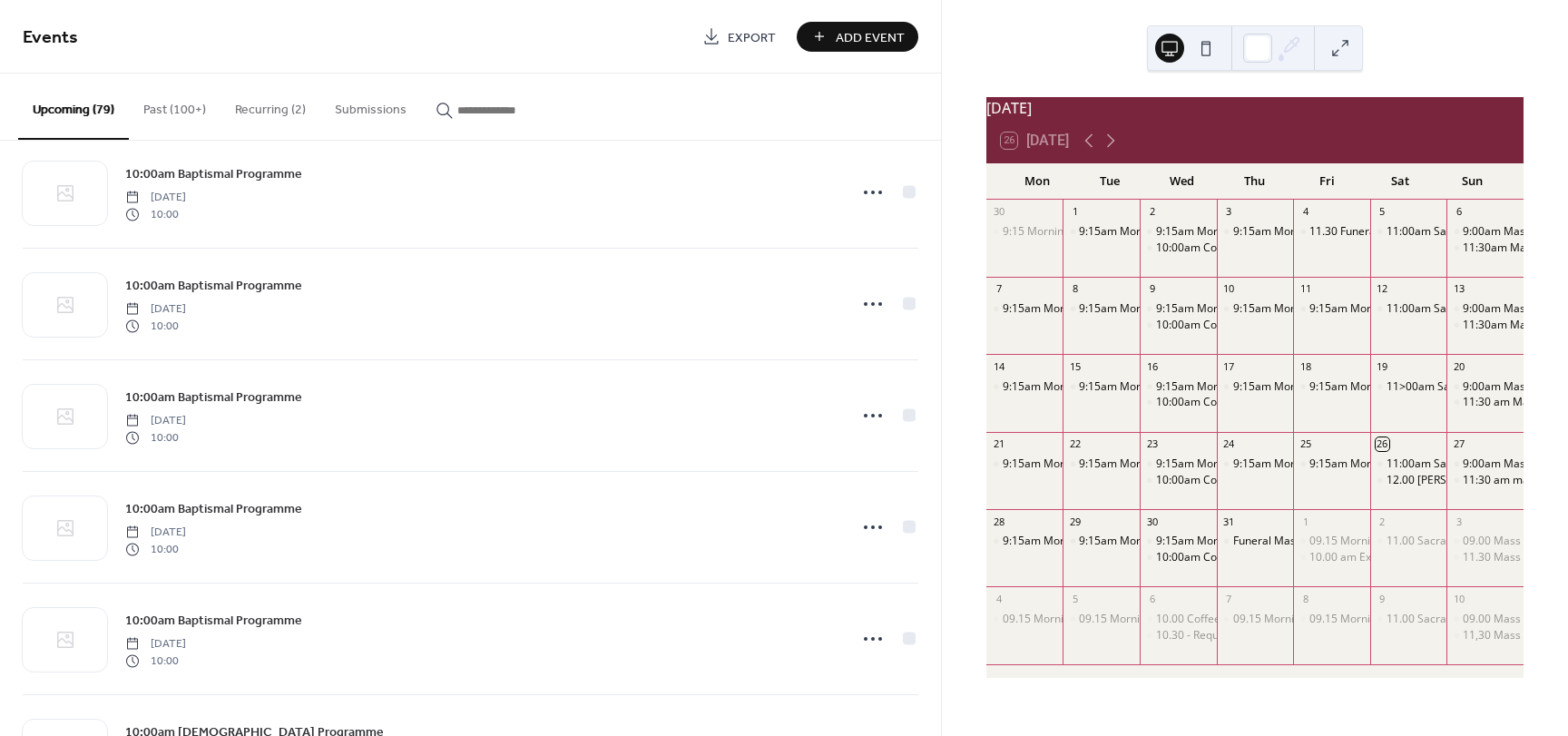 scroll, scrollTop: 8277, scrollLeft: 0, axis: vertical 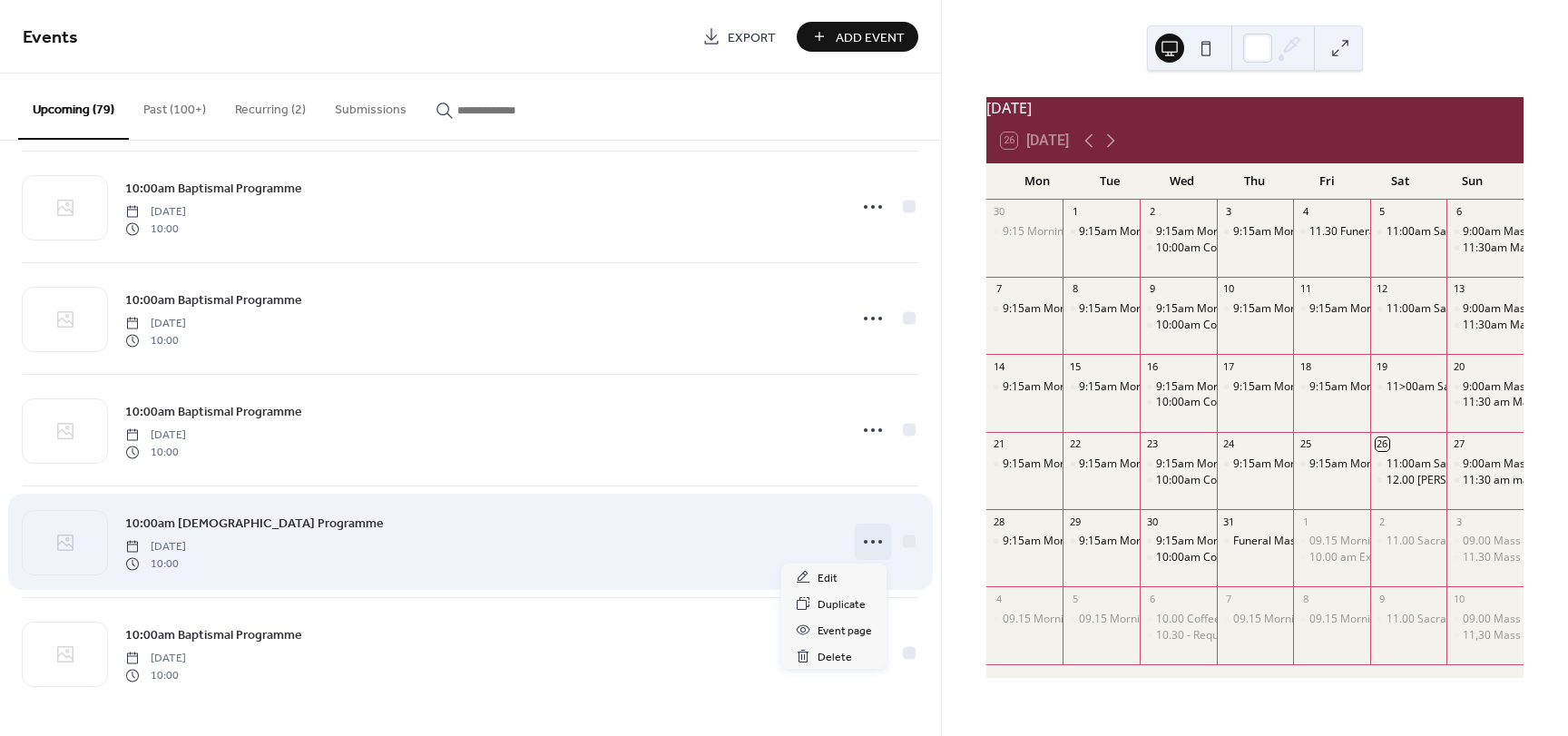 click 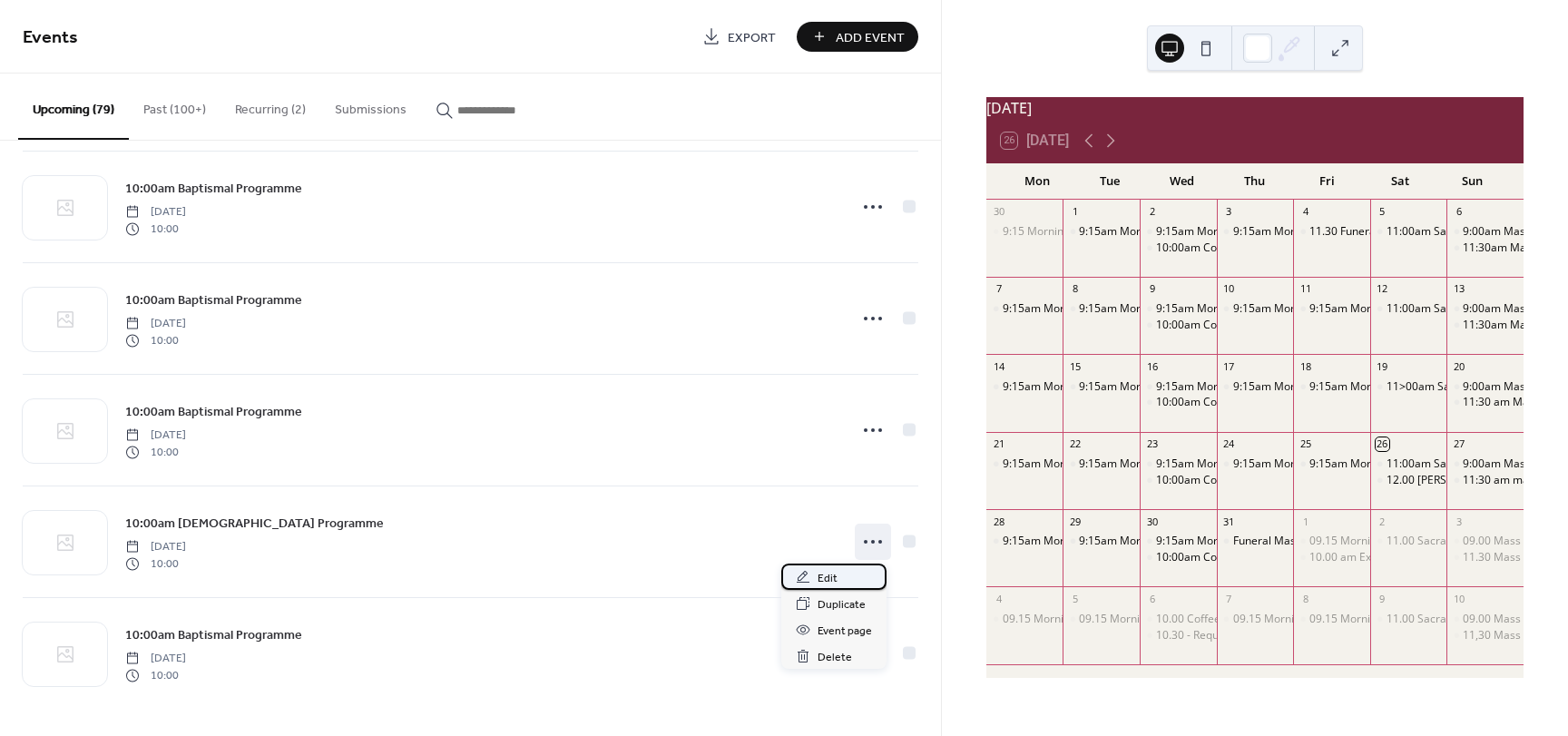 click on "Edit" at bounding box center [828, 578] 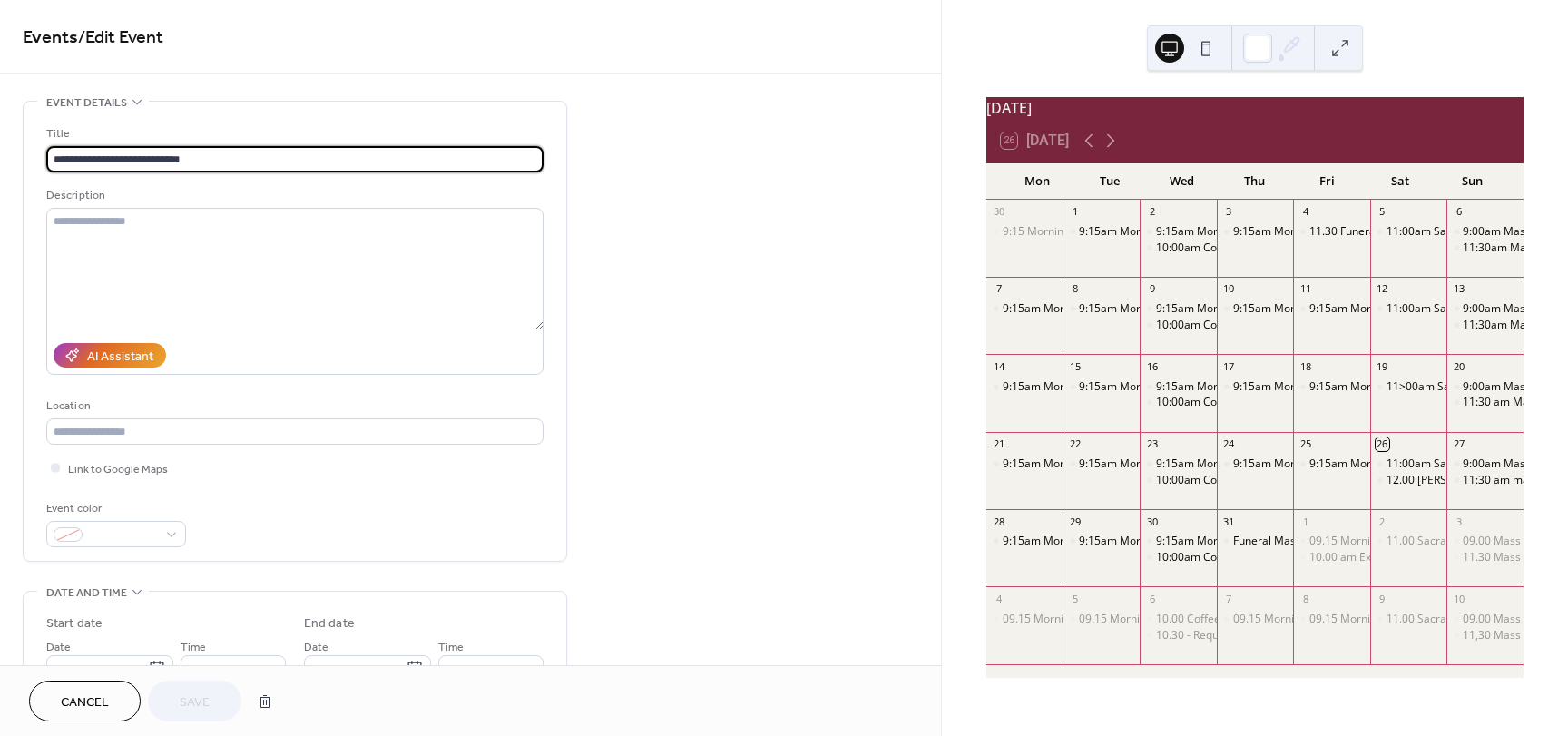 click on "**********" at bounding box center (295, 159) 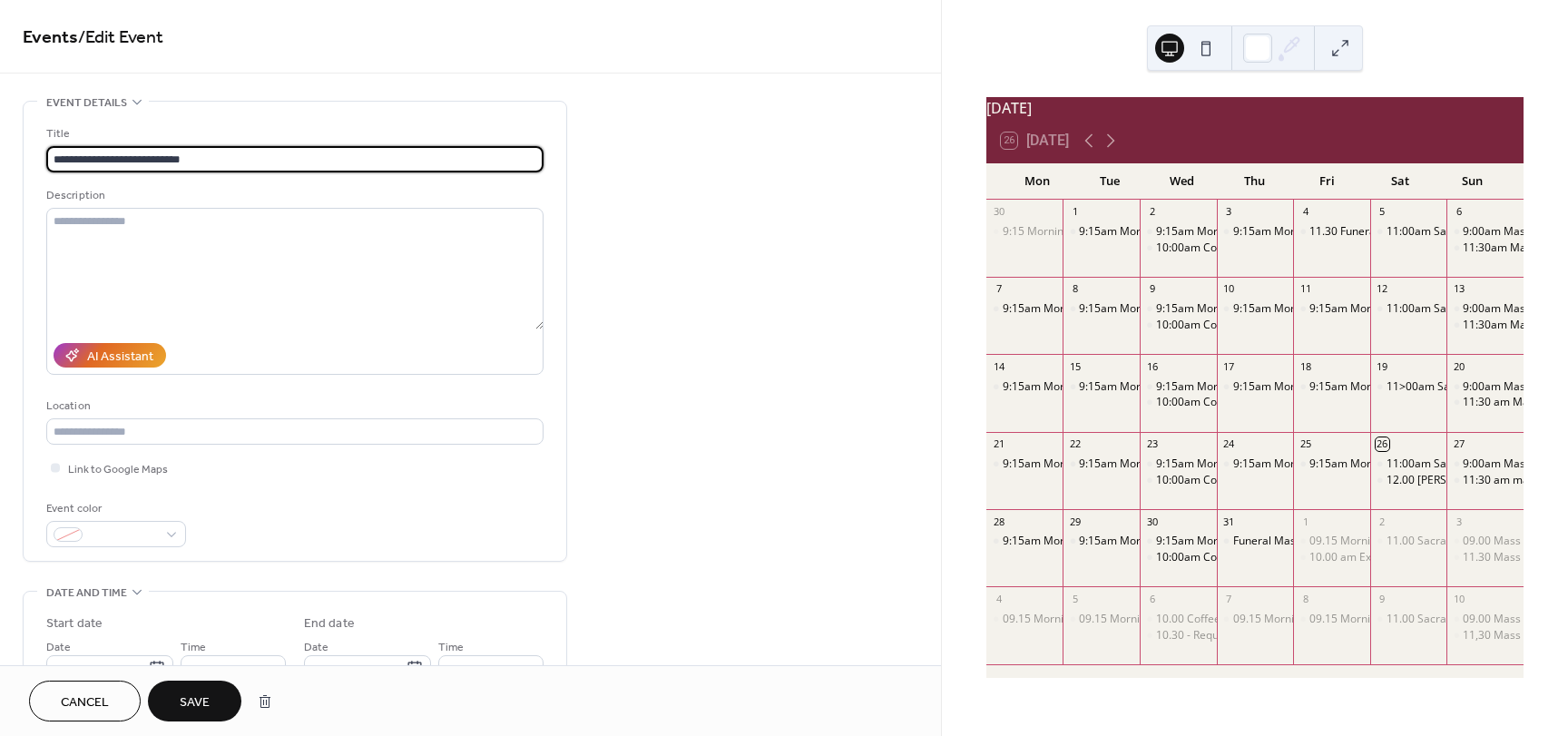 click on "**********" at bounding box center (295, 159) 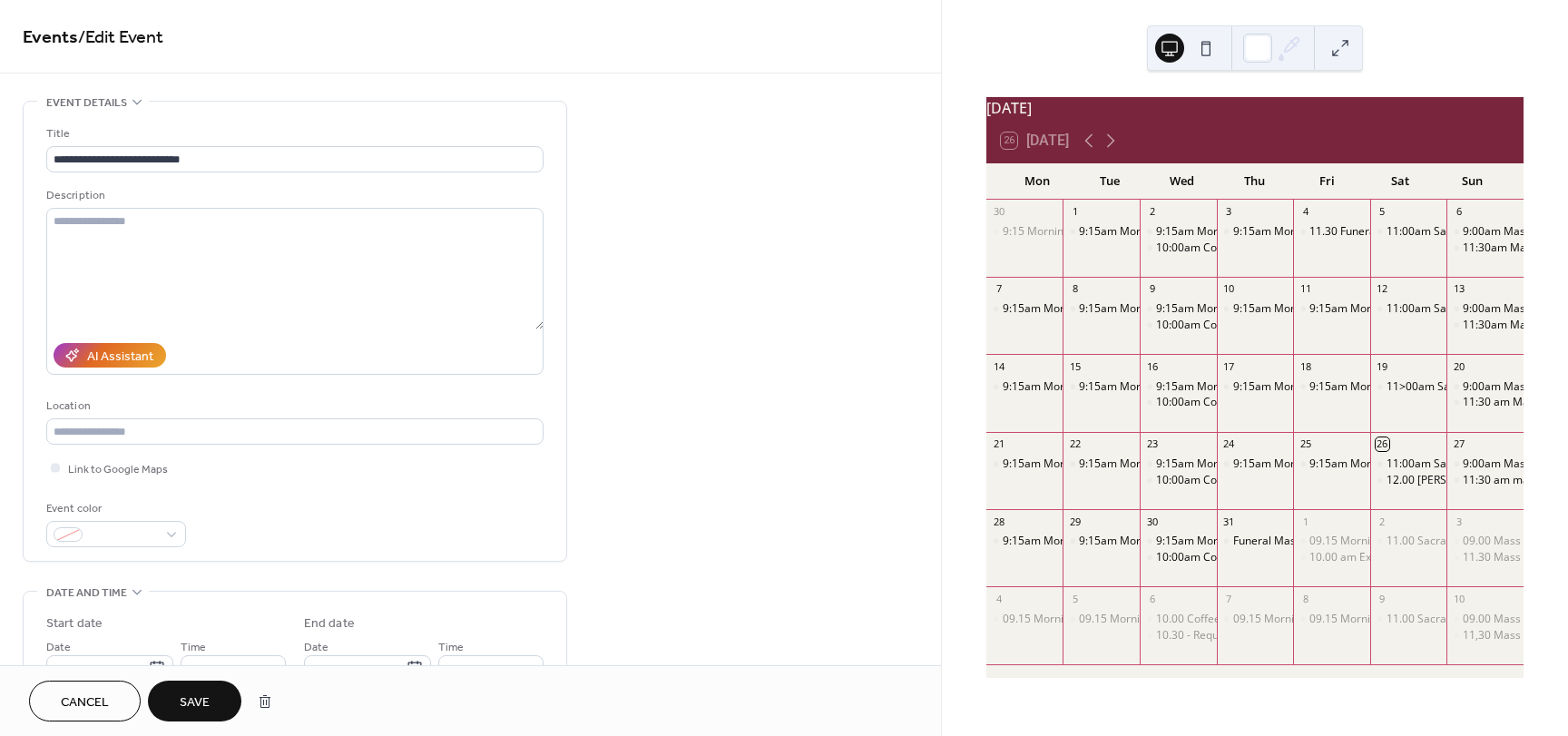 click on "**********" at bounding box center (470, 653) 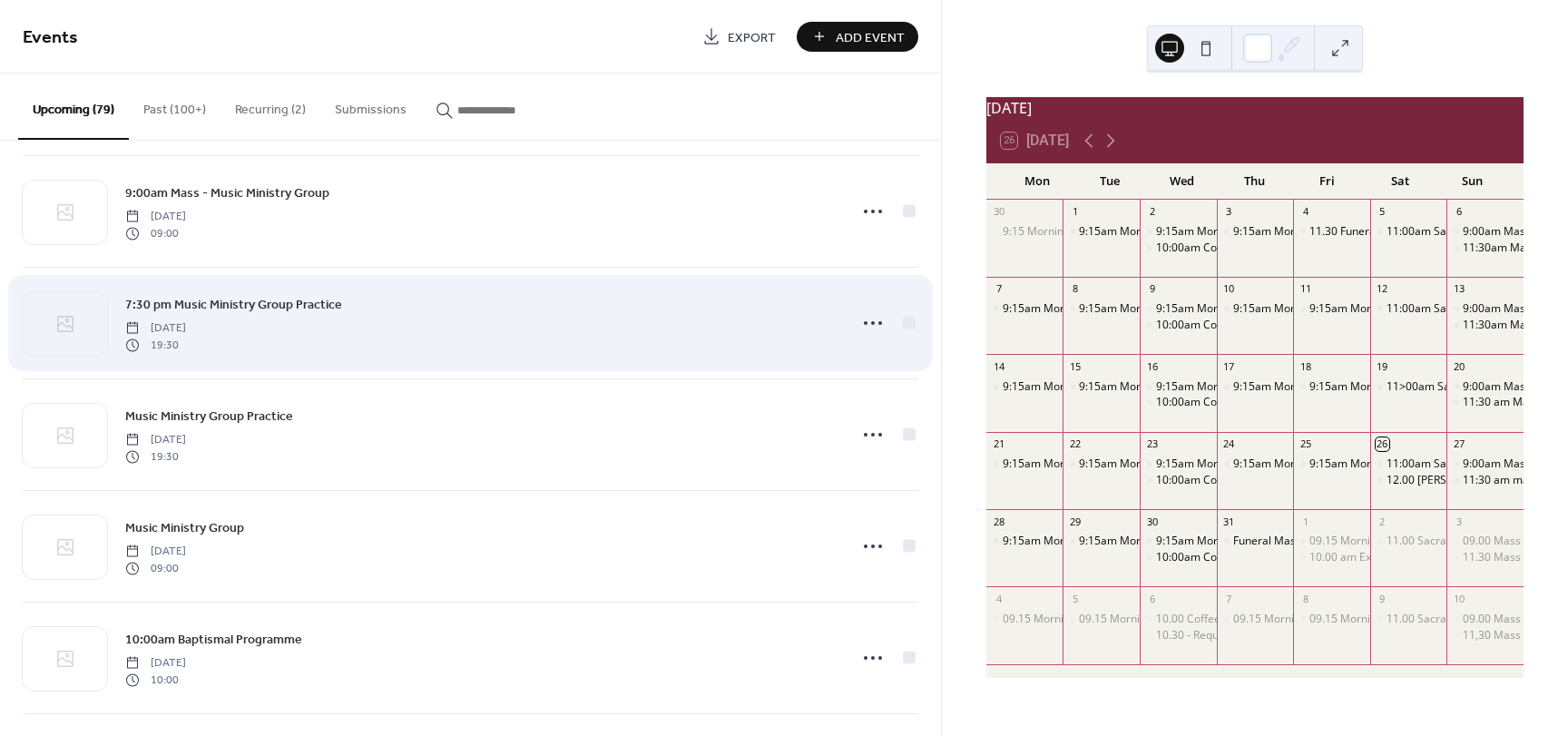 scroll, scrollTop: 7551, scrollLeft: 0, axis: vertical 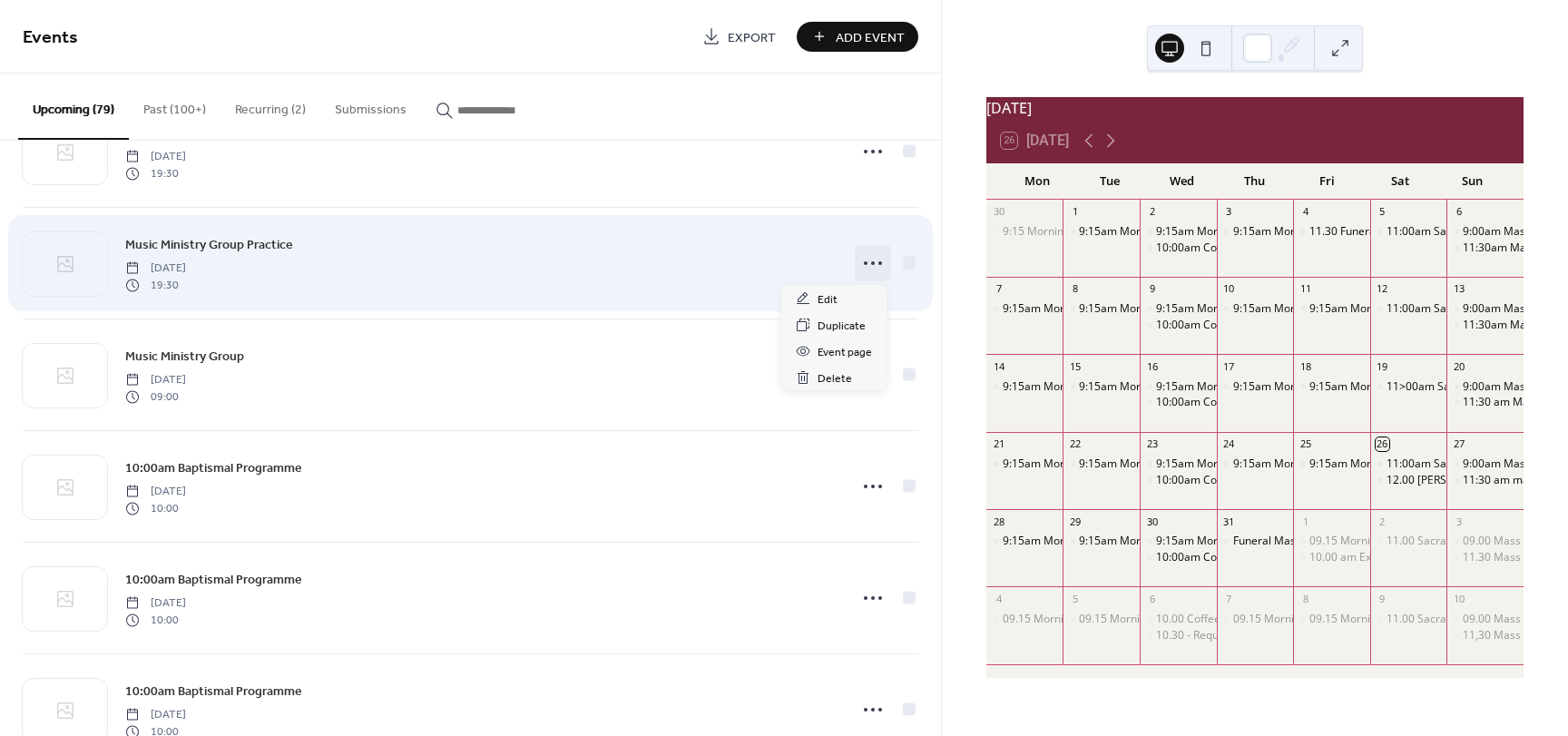 click 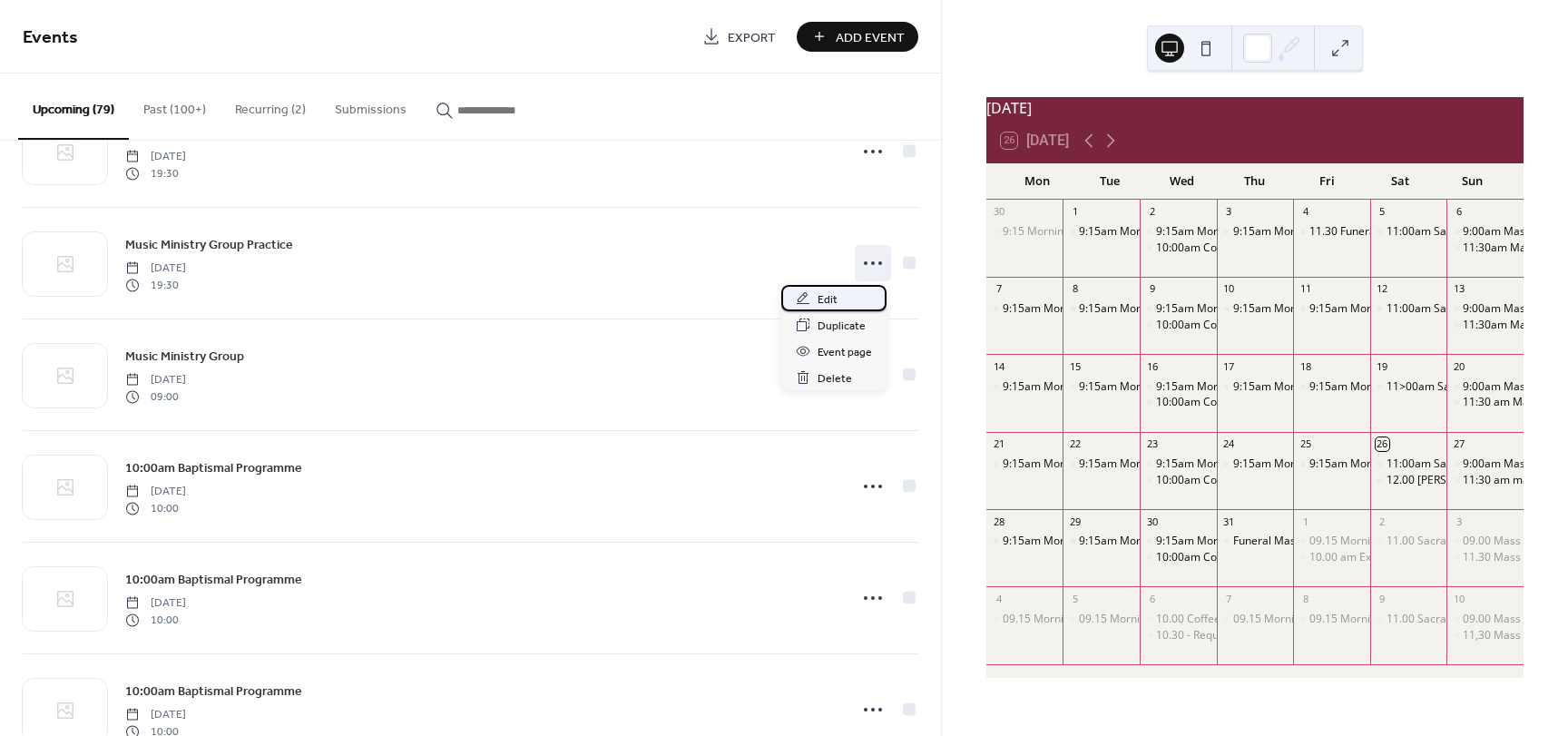 click on "Edit" at bounding box center [828, 299] 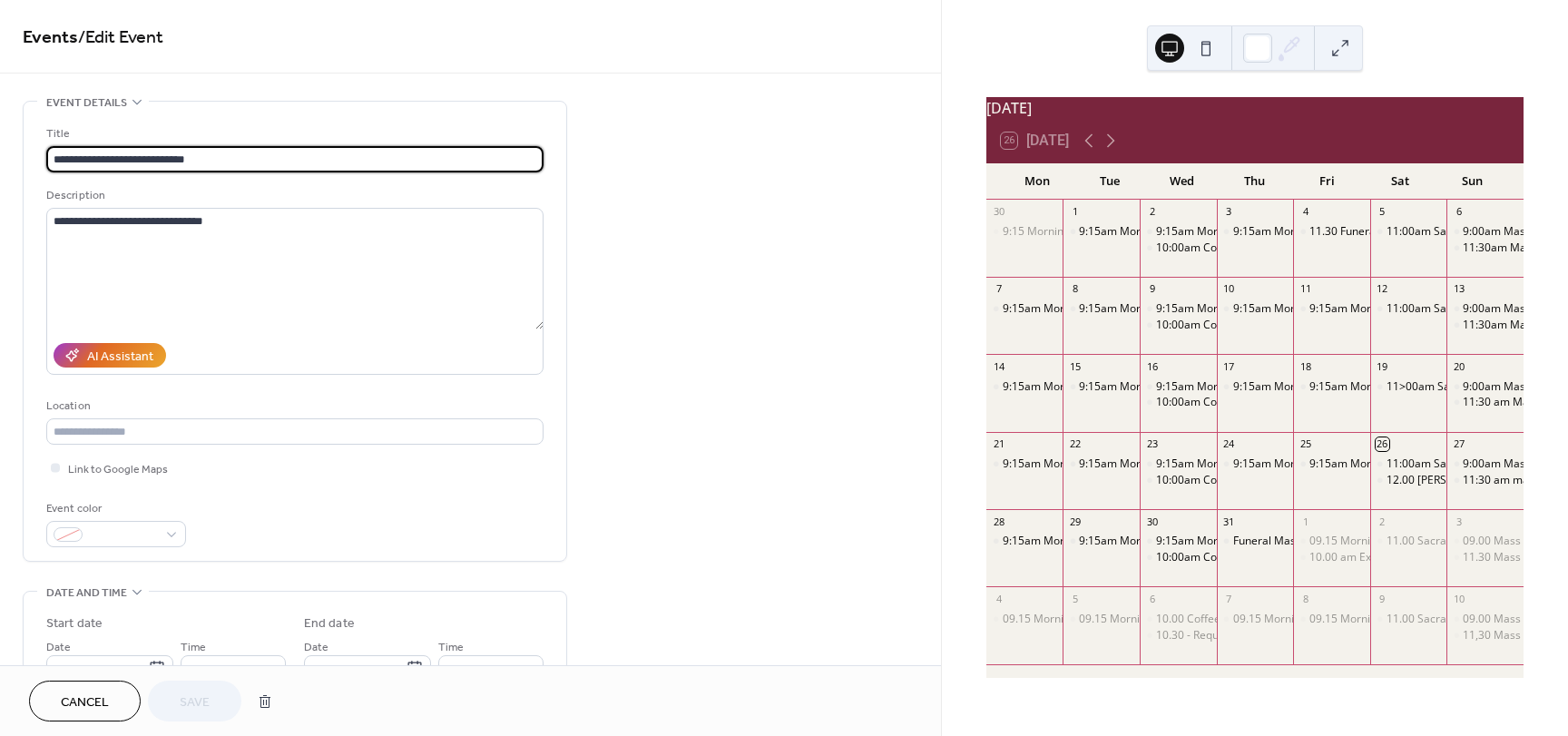 click on "**********" at bounding box center [295, 159] 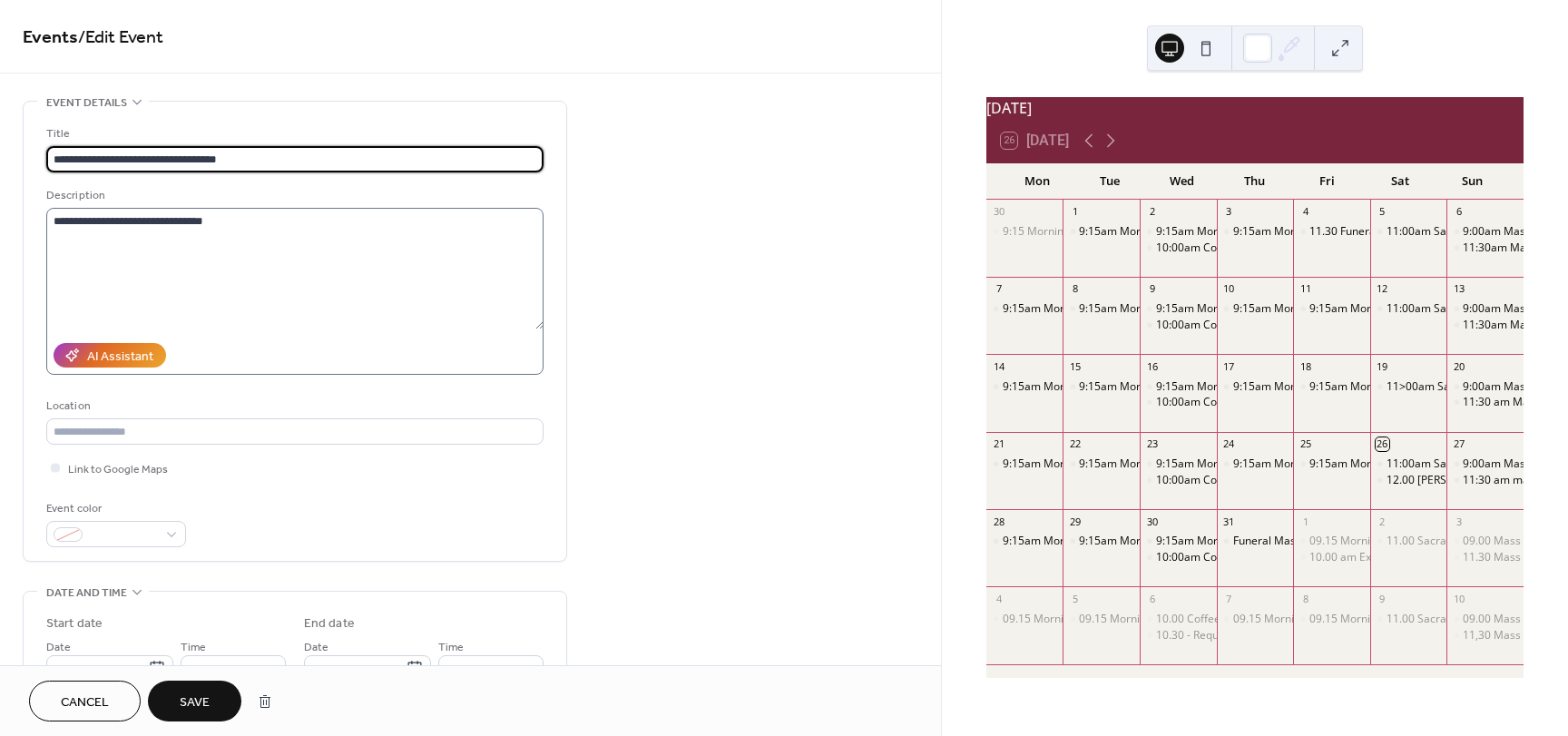 type on "**********" 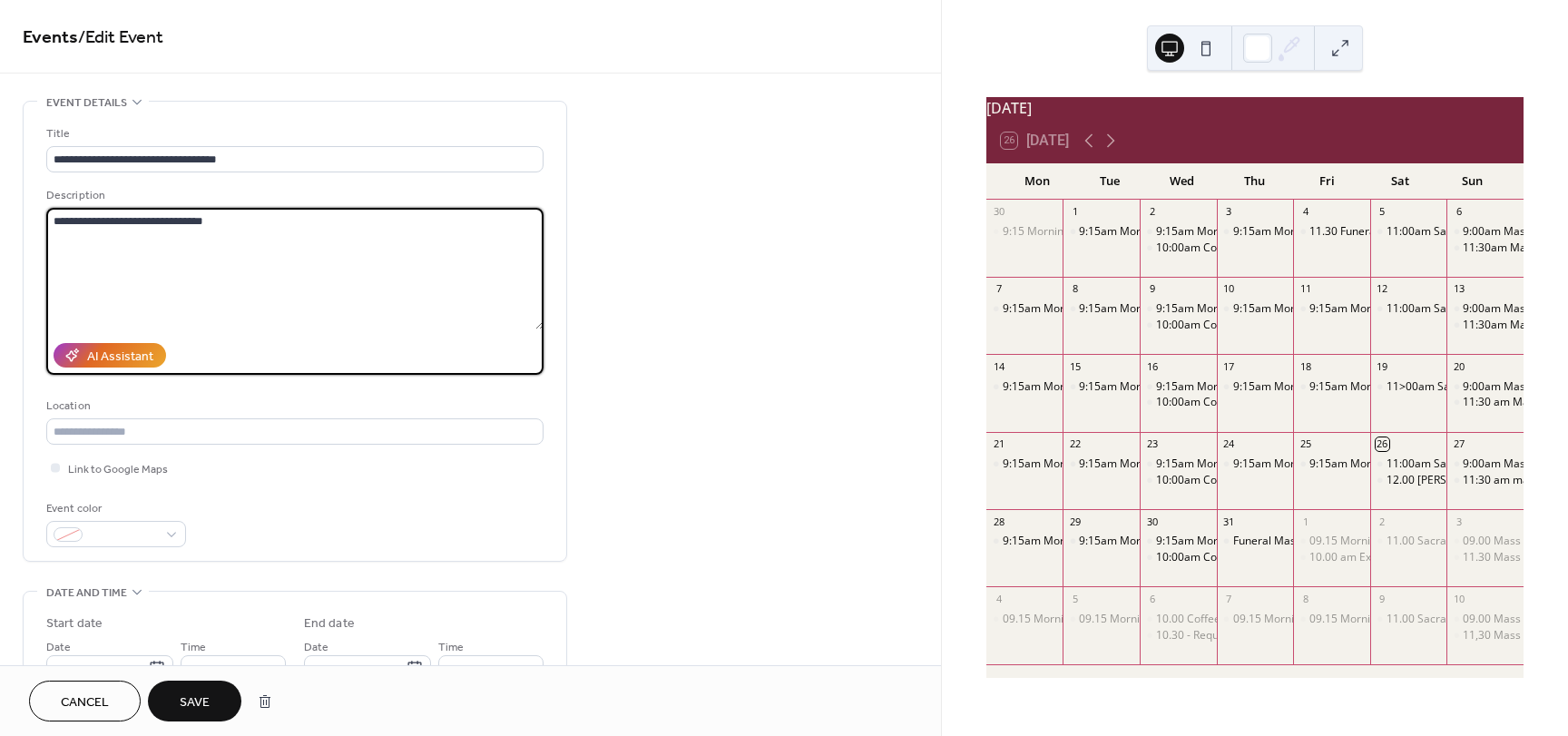 drag, startPoint x: 223, startPoint y: 221, endPoint x: 12, endPoint y: 245, distance: 212.36054 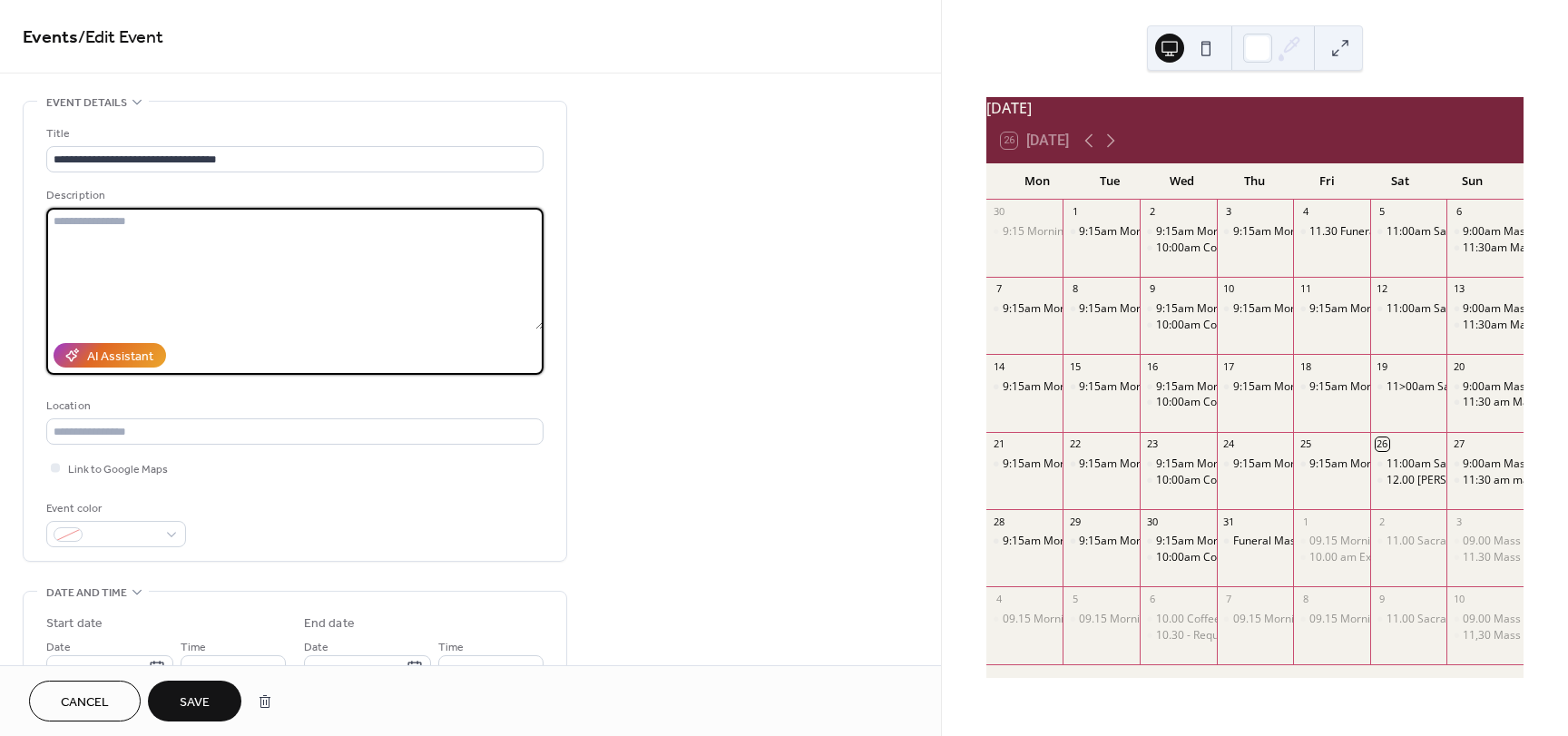 type 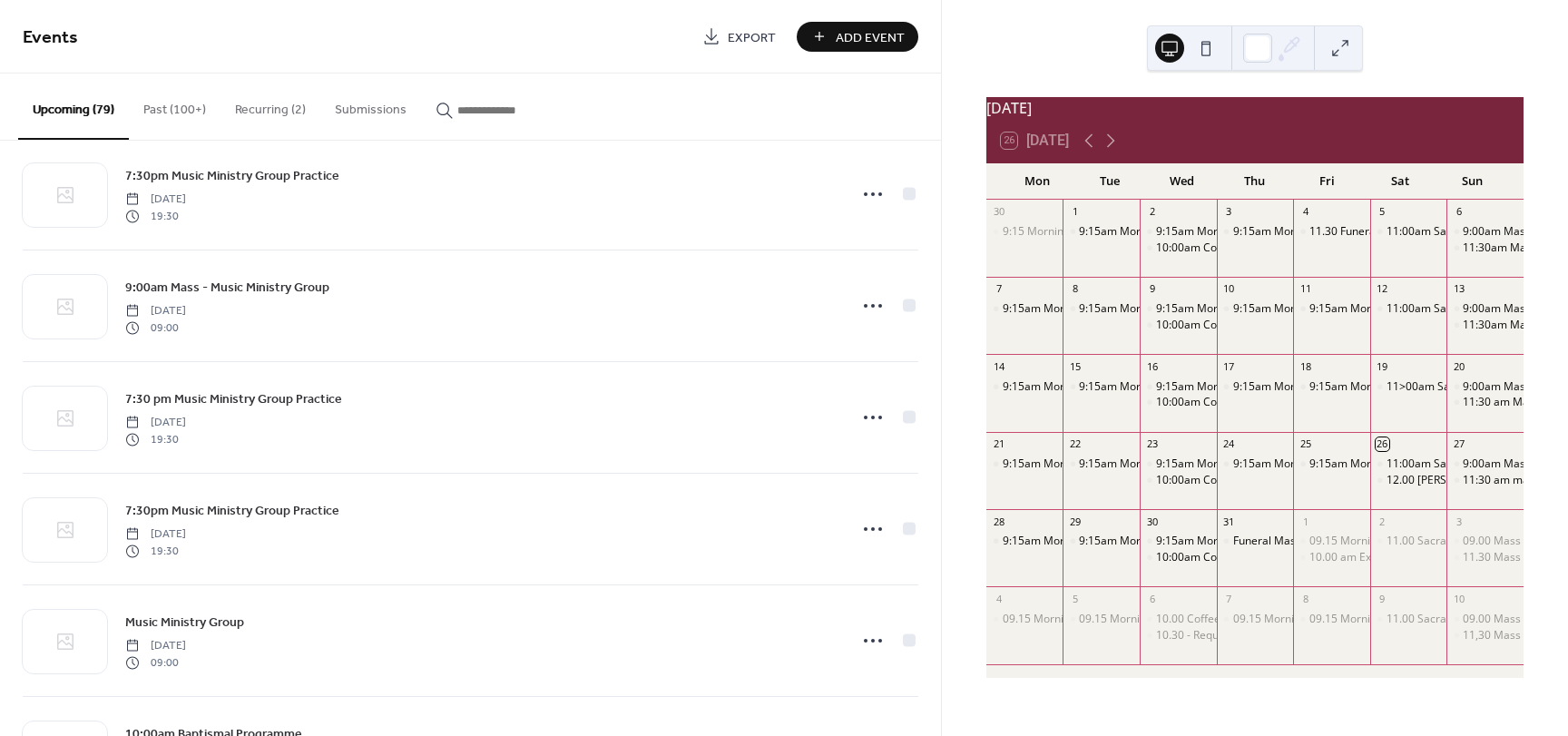 scroll, scrollTop: 7278, scrollLeft: 0, axis: vertical 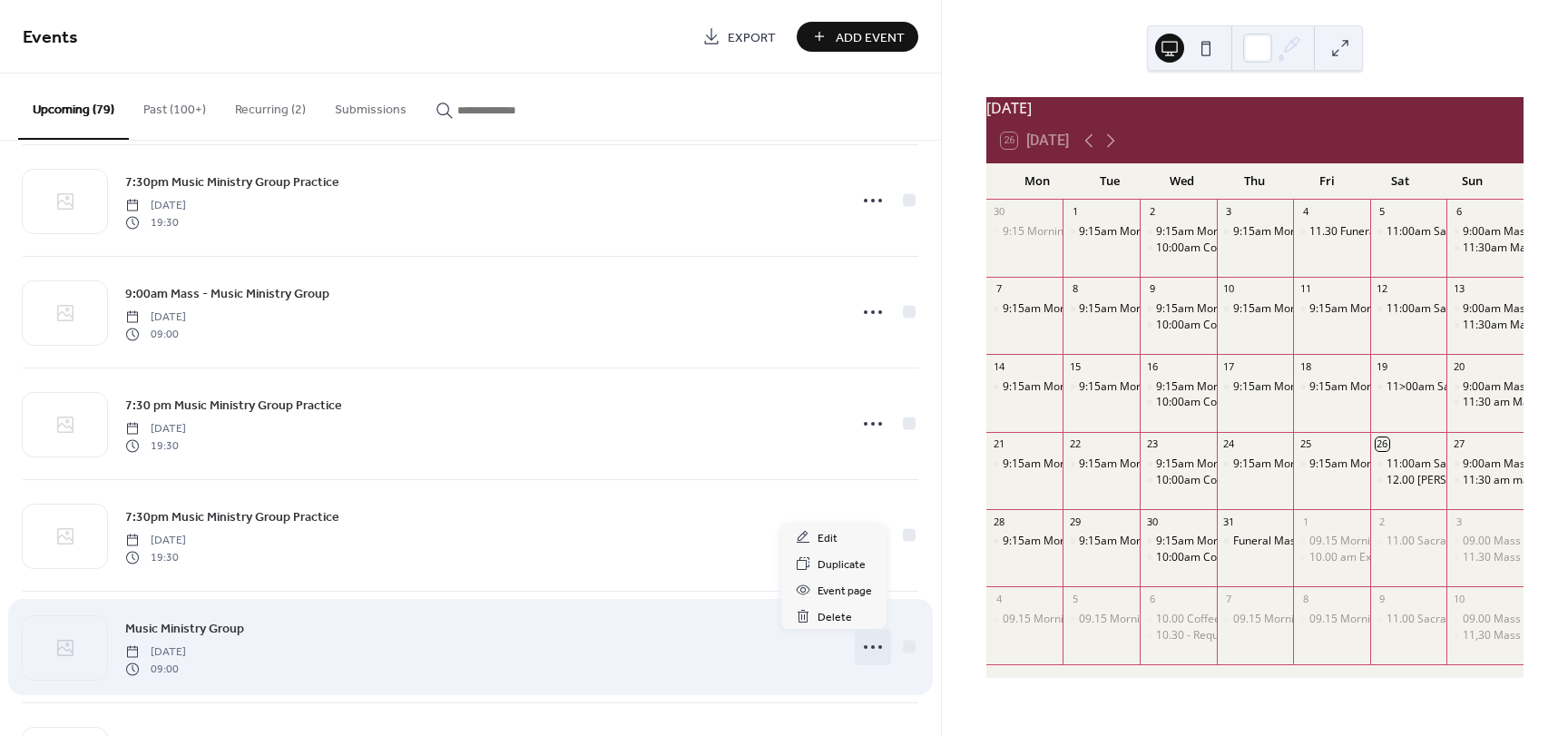 click 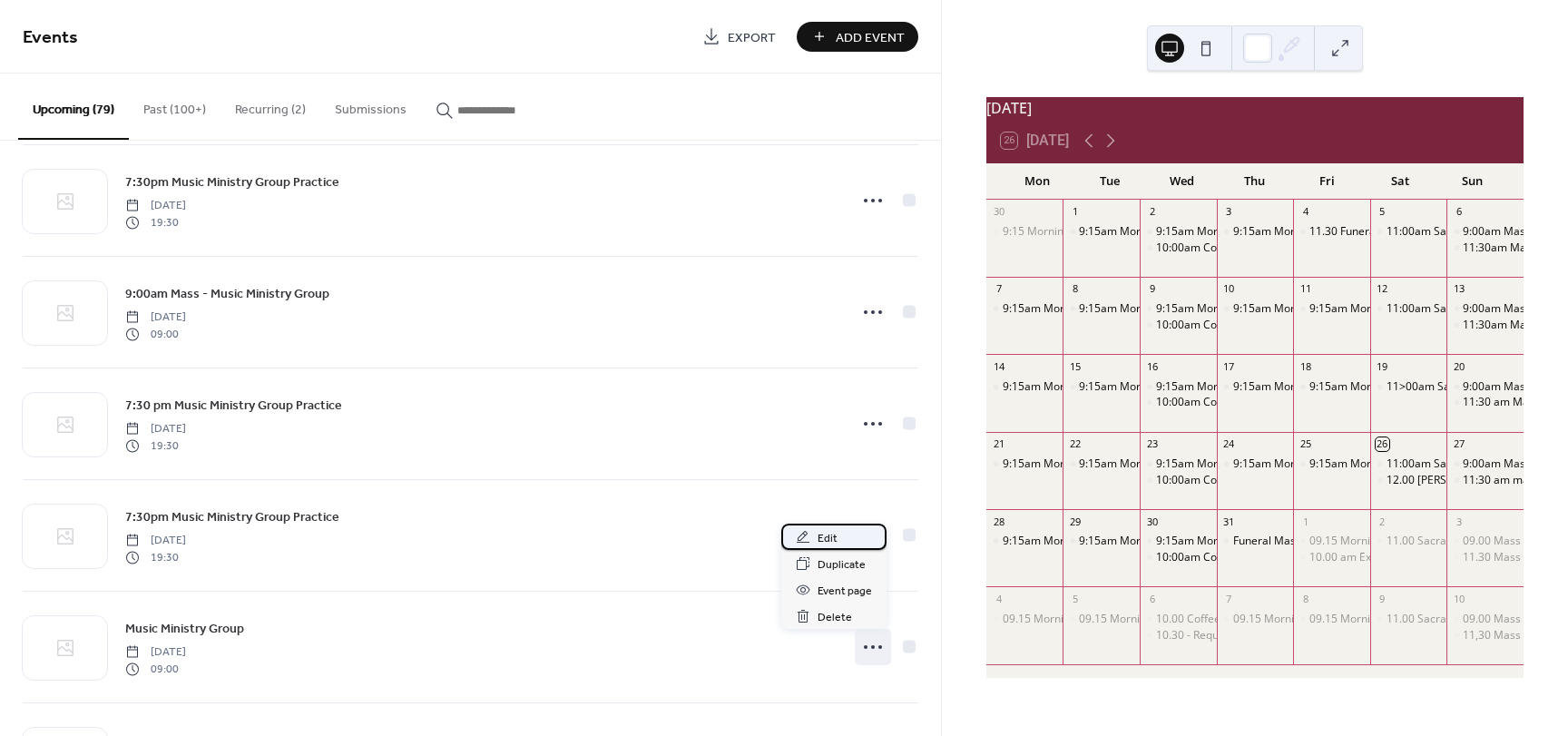 click on "Edit" at bounding box center [828, 538] 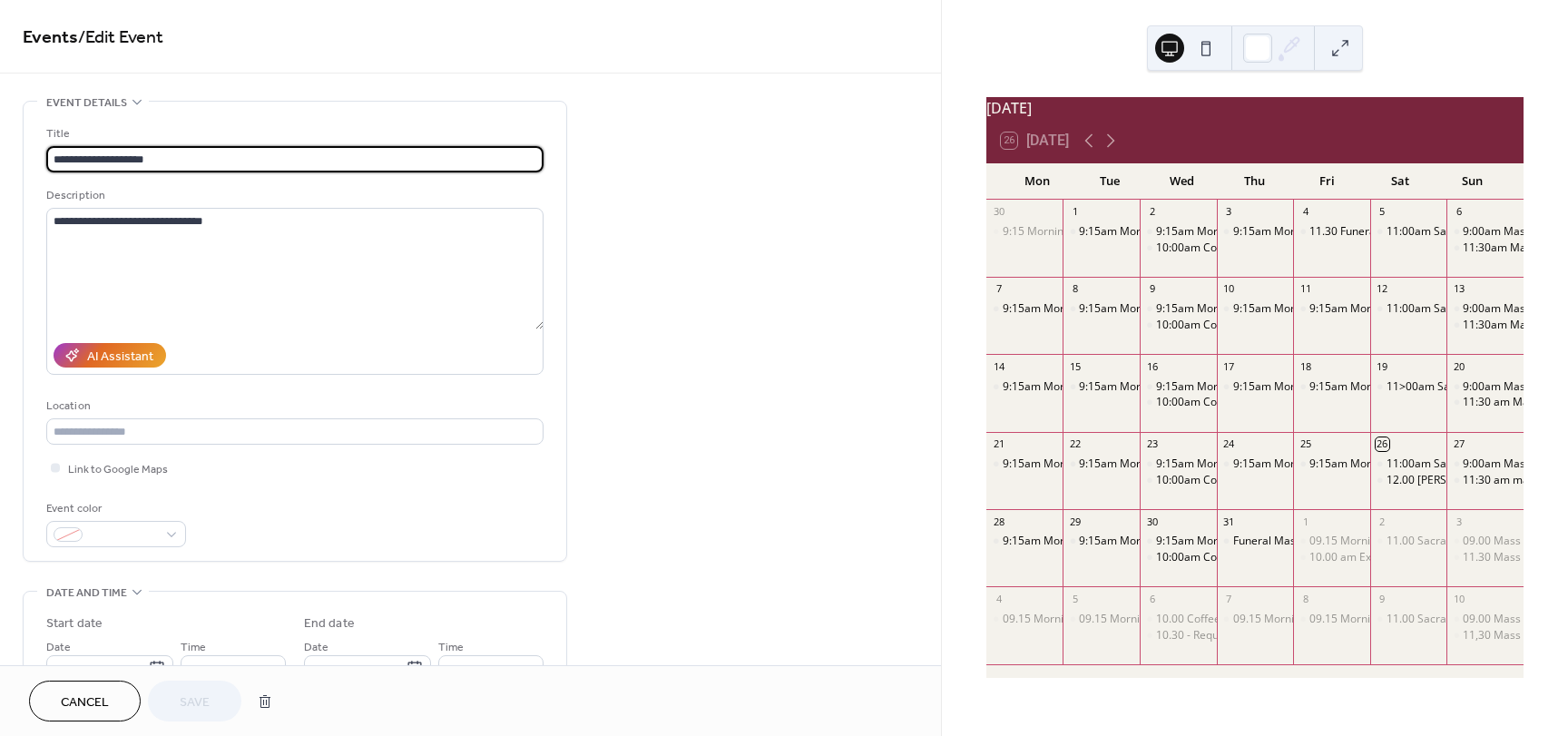 click on "**********" at bounding box center (295, 159) 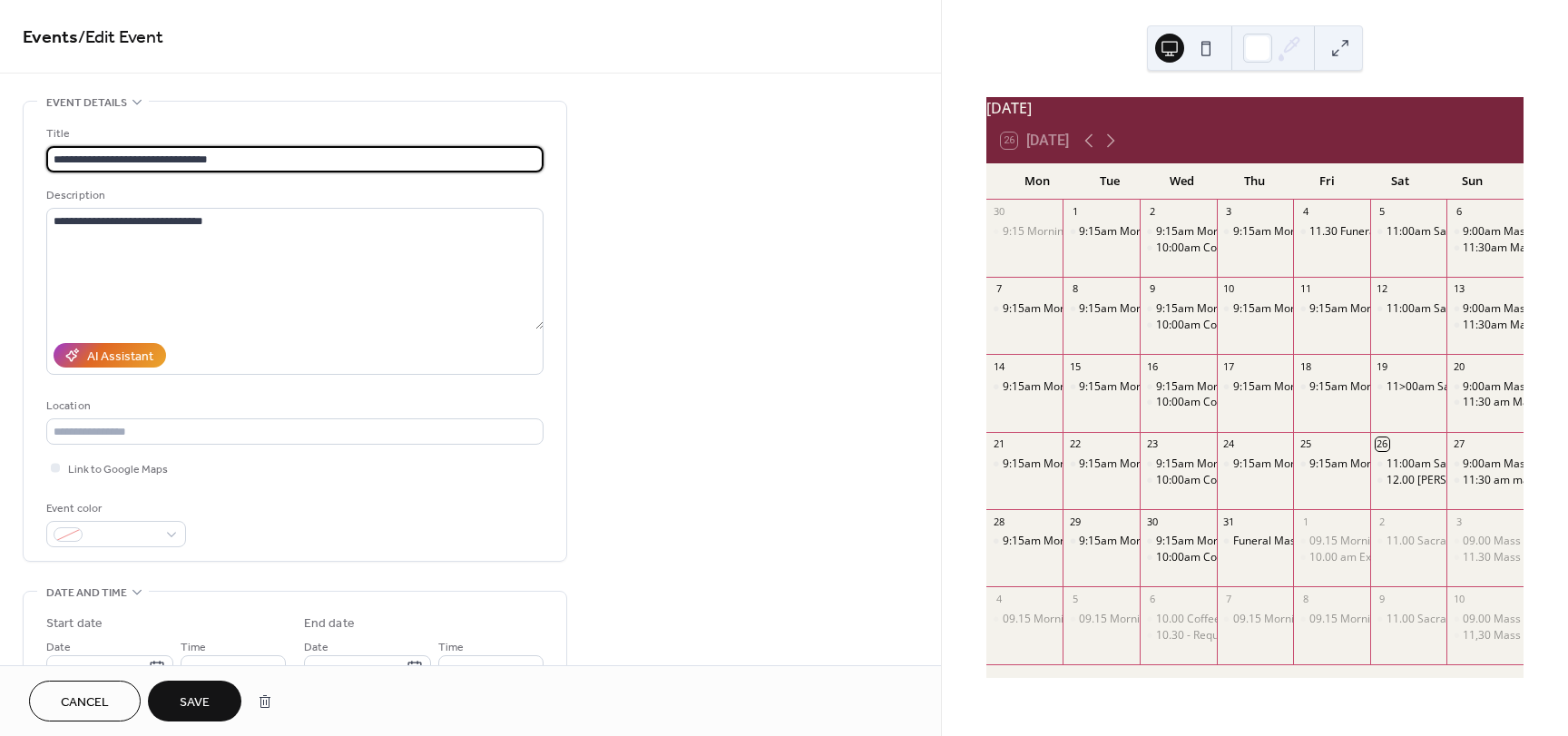 type on "**********" 